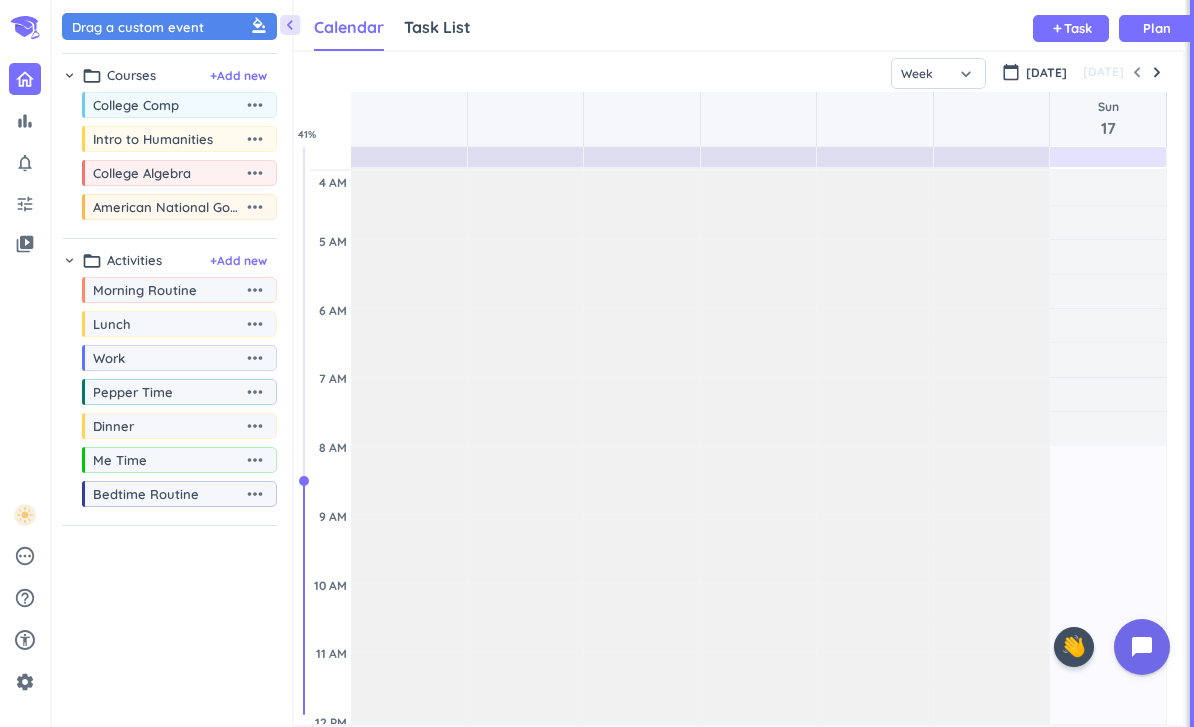 scroll, scrollTop: 0, scrollLeft: 0, axis: both 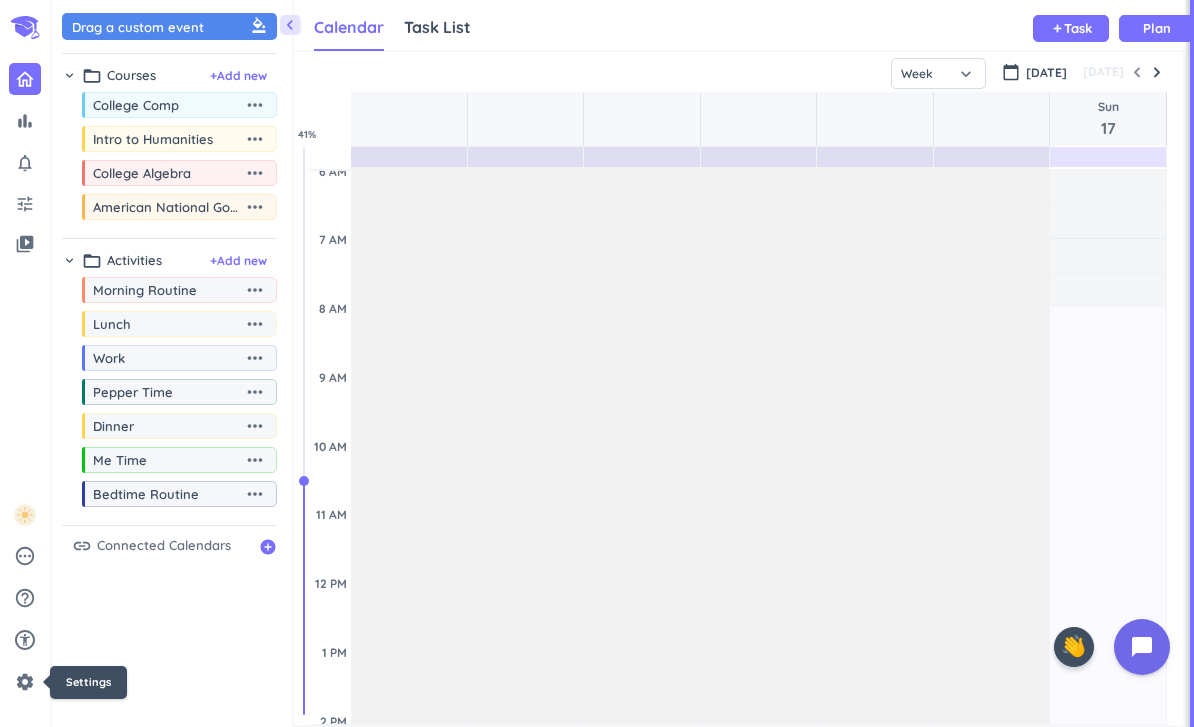 click on "settings" at bounding box center (25, 682) 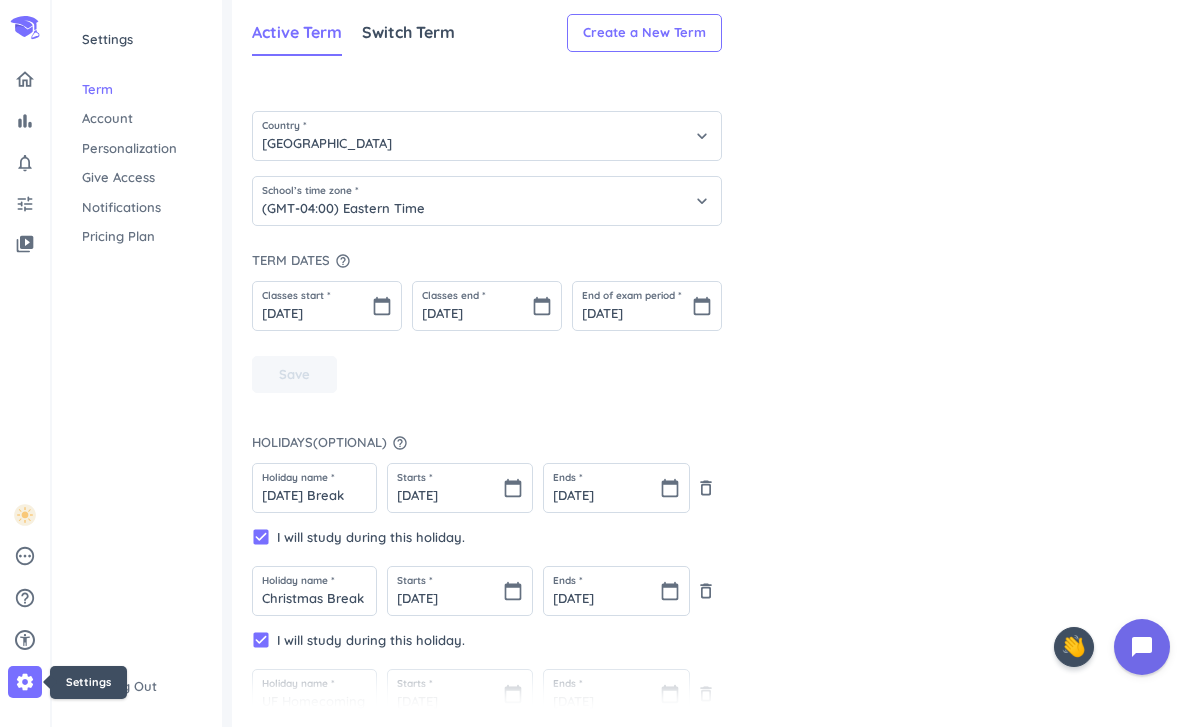 click on "Settings" at bounding box center [137, 40] 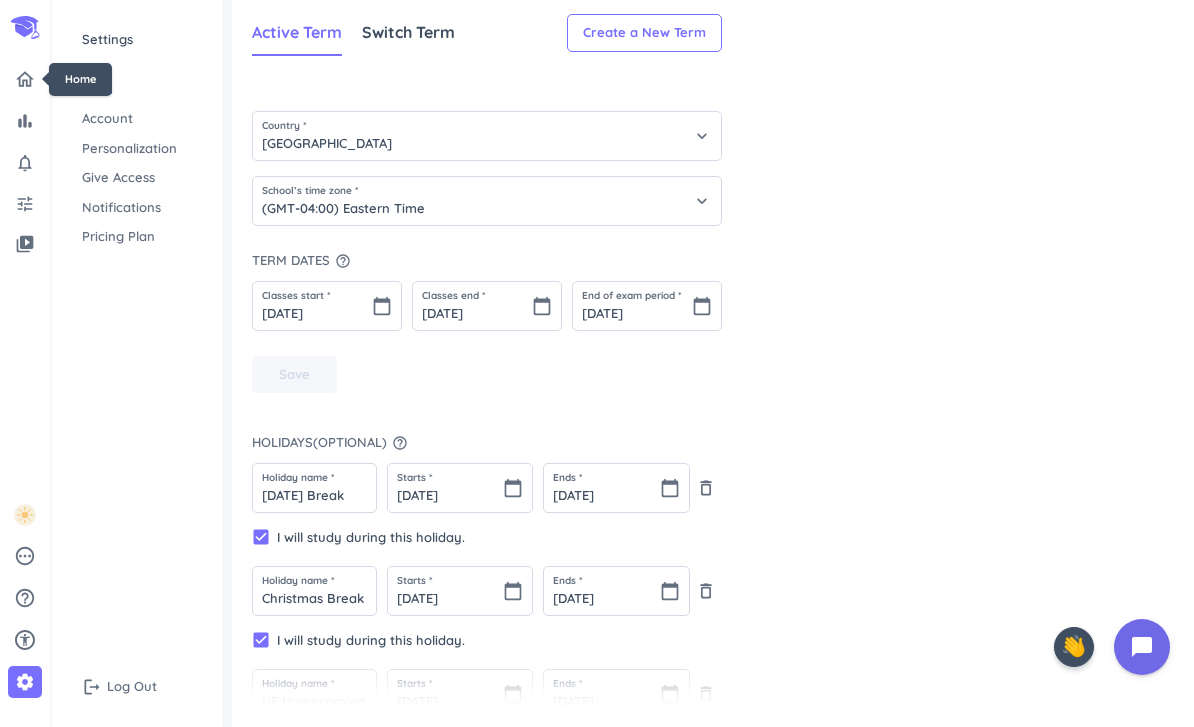 click 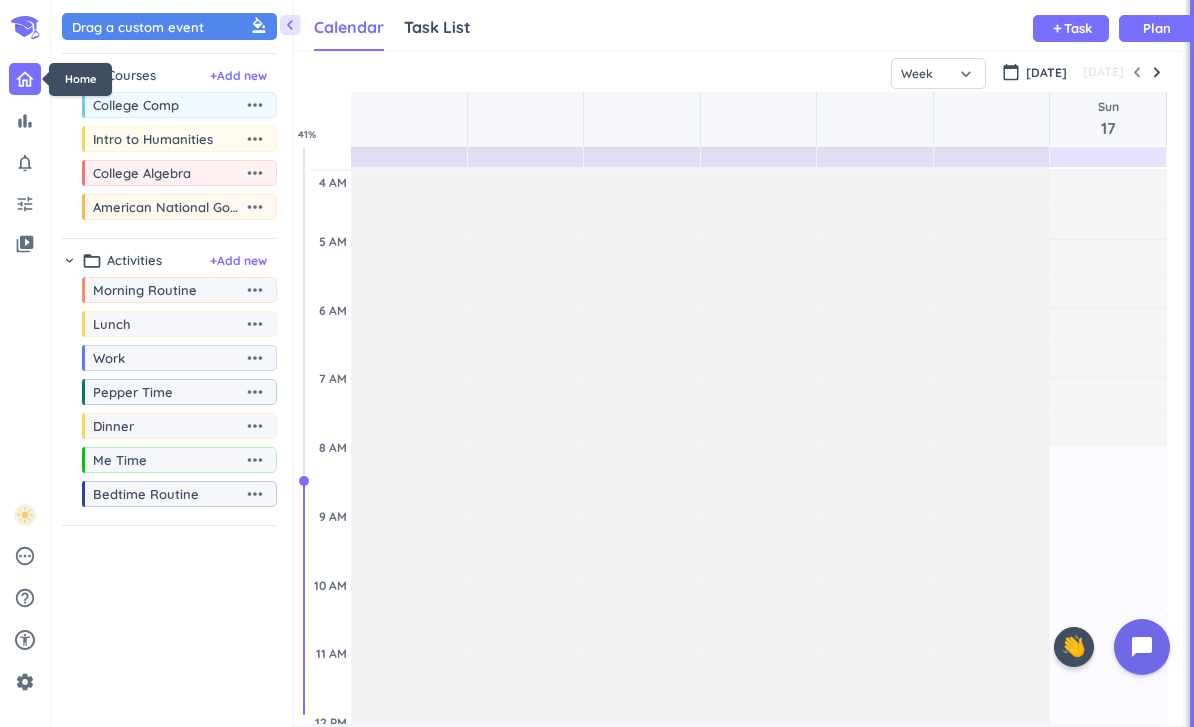 scroll, scrollTop: 1, scrollLeft: 1, axis: both 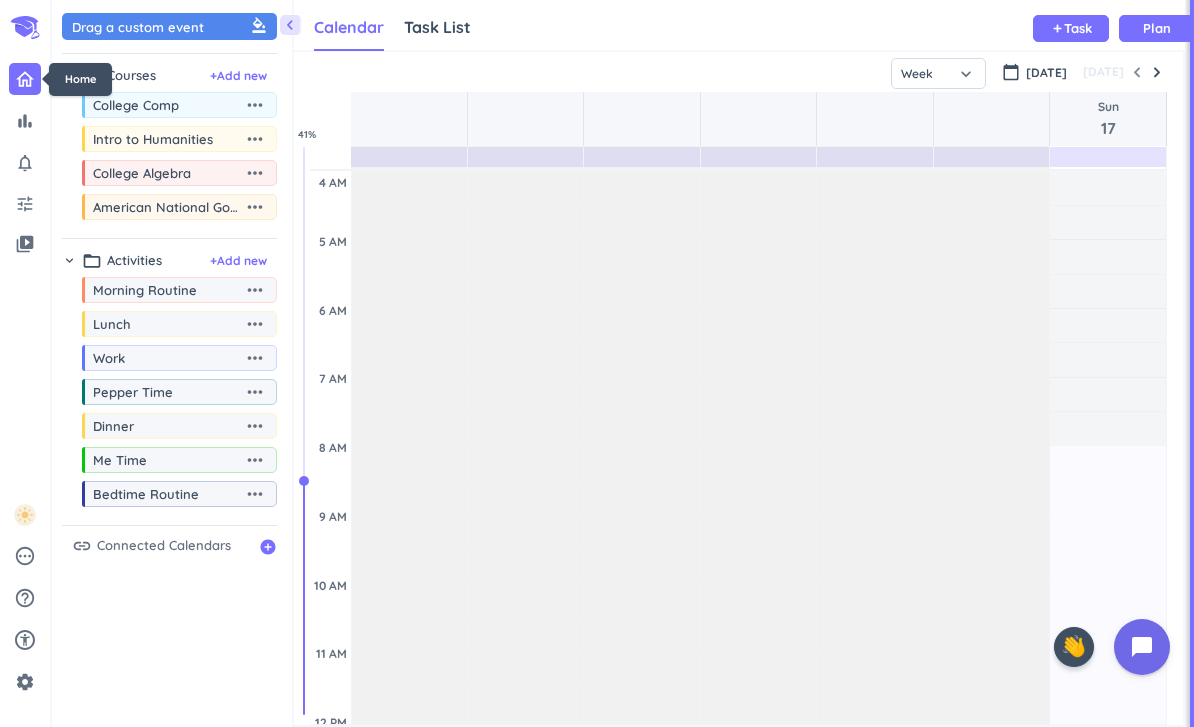 click at bounding box center (1157, 72) 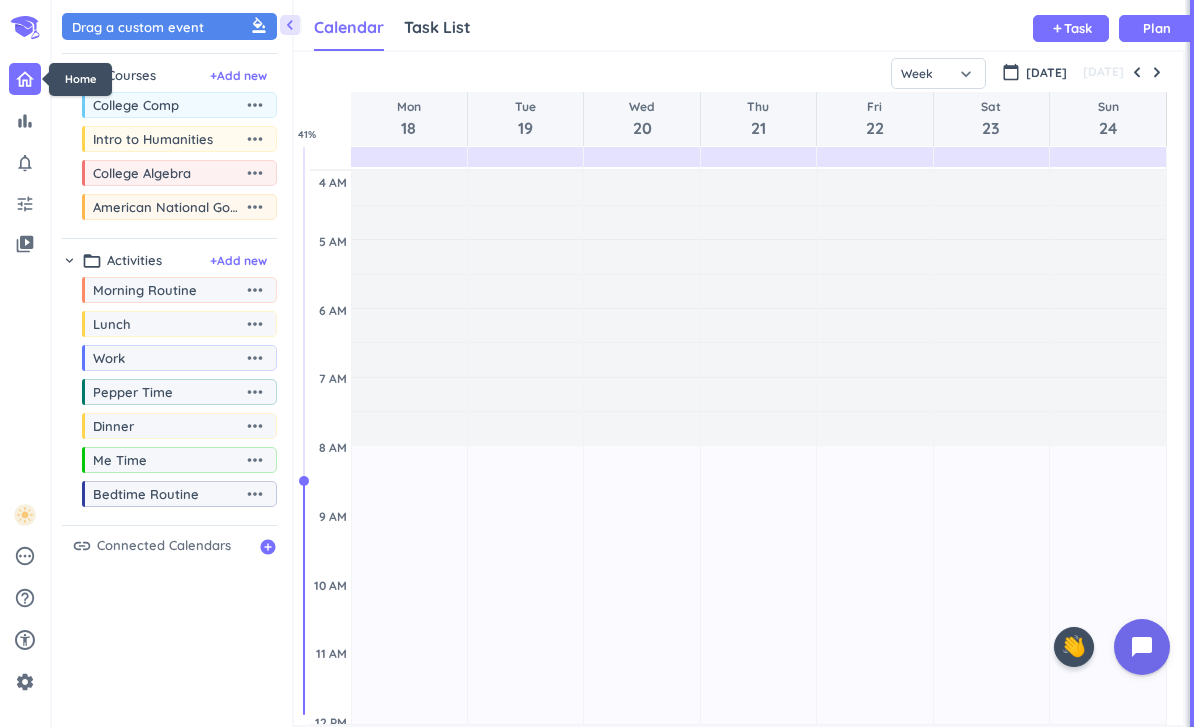 scroll, scrollTop: 139, scrollLeft: 0, axis: vertical 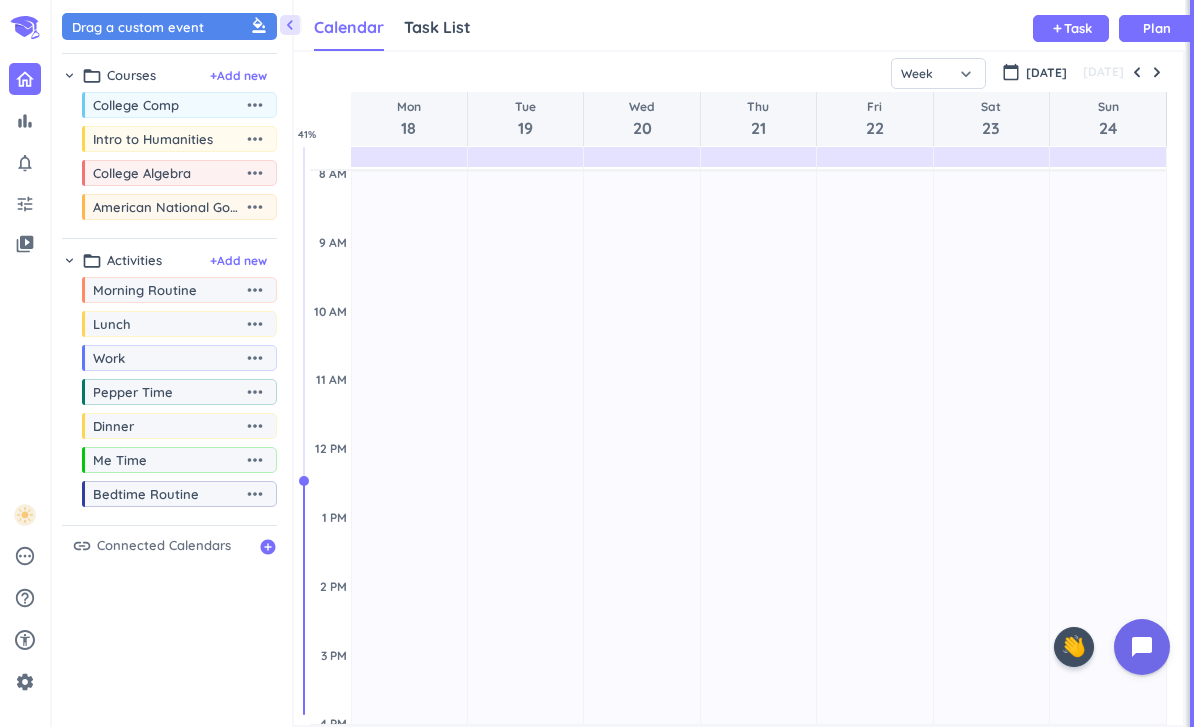 click at bounding box center (1137, 72) 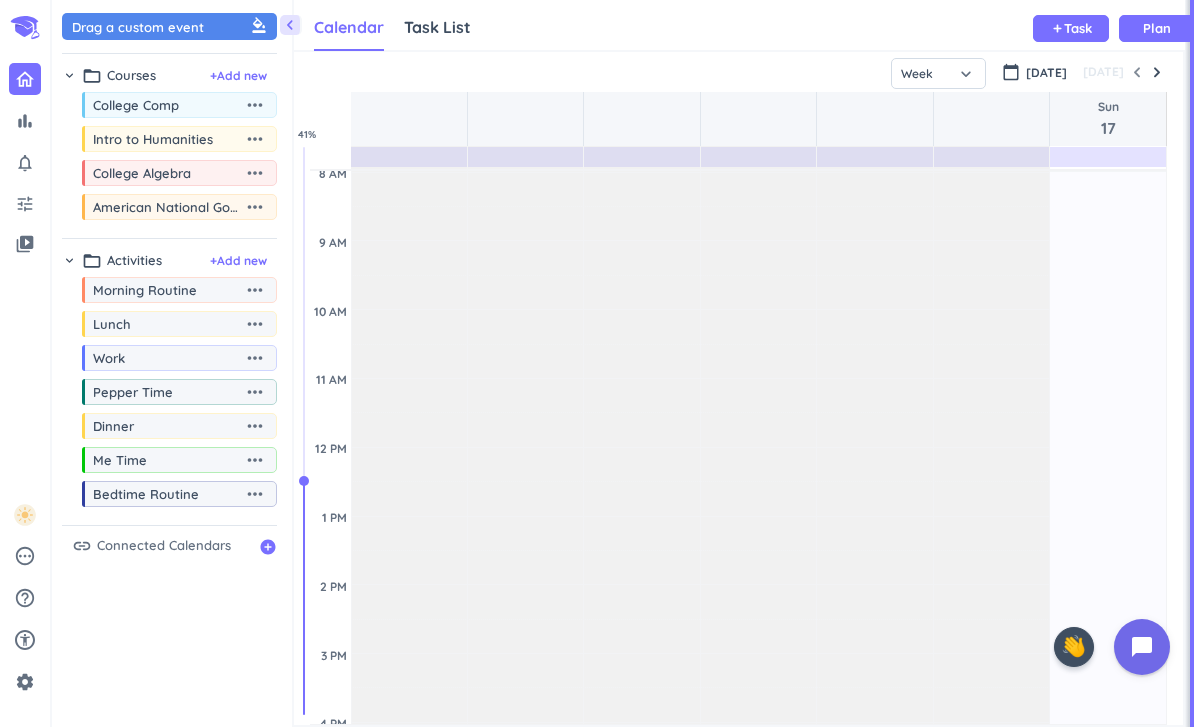 scroll, scrollTop: 139, scrollLeft: 0, axis: vertical 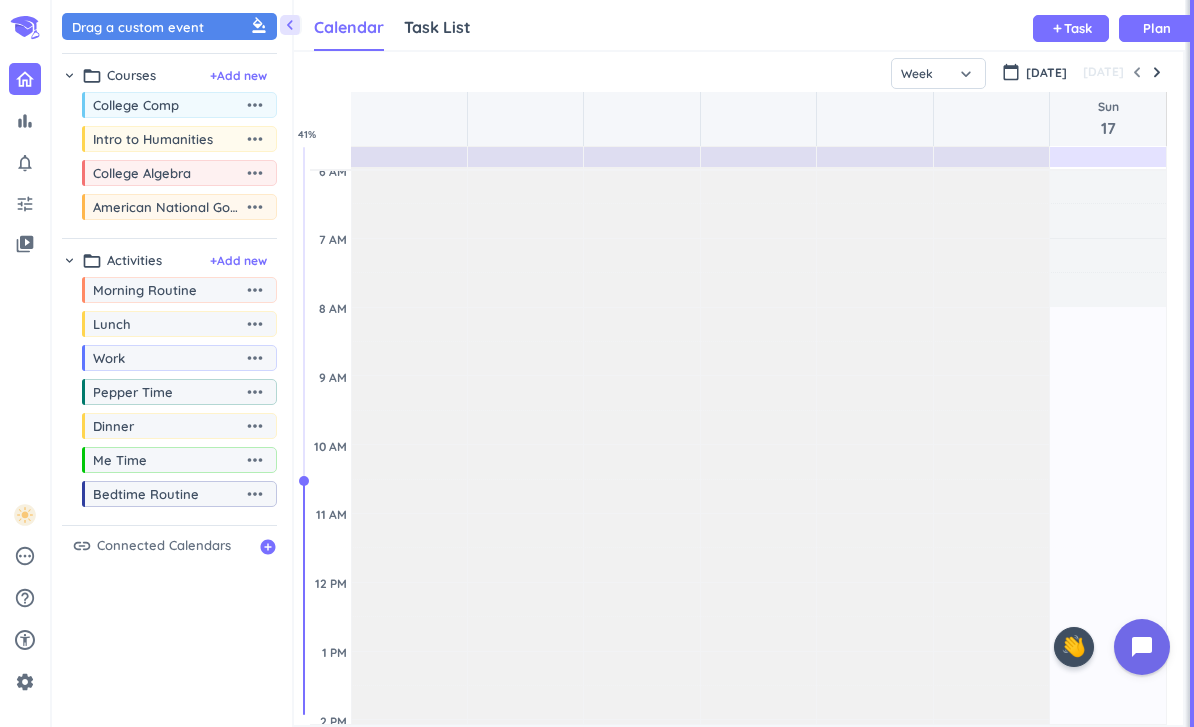 click at bounding box center [1157, 72] 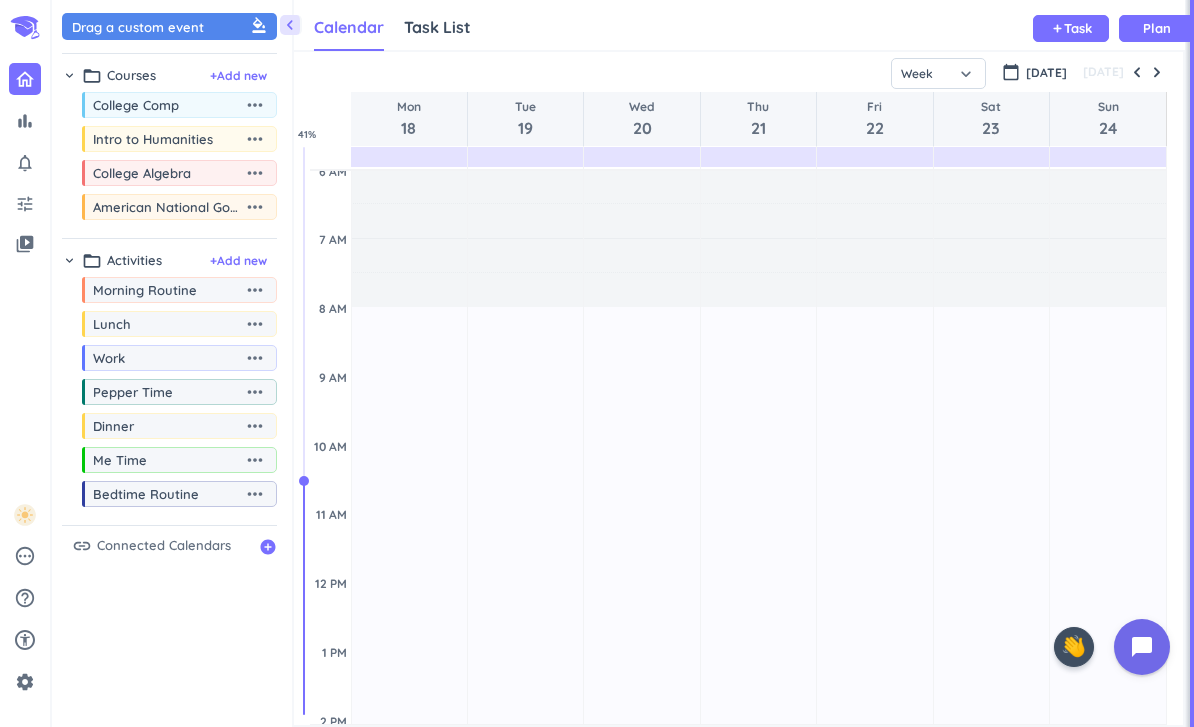 click on "SHOVEL [DATE] - [DATE] Week Month Next 7 days keyboard_arrow_down Week keyboard_arrow_down calendar_today [DATE] [DATE] Mon 18 Tue 19 Wed 20 Thu 21 Fri 22 Sat 23 Sun 24 4 AM 5 AM 6 AM 7 AM 8 AM 9 AM 10 AM 11 AM 12 PM 1 PM 2 PM 3 PM 4 PM 5 PM 6 PM 7 PM 8 PM 9 PM 10 PM 11 PM 12 AM 1 AM 2 AM 3 AM 17h  Past due Plan Adjust Awake Time Adjust Awake Time 17h  Past due Plan Adjust Awake Time Adjust Awake Time 17h  Past due Plan Adjust Awake Time Adjust Awake Time 17h  Past due Plan Adjust Awake Time Adjust Awake Time 17h  Past due Plan Adjust Awake Time Adjust Awake Time 17h  Past due Plan Adjust Awake Time Adjust Awake Time 17h  Past due Plan Adjust Awake Time Adjust Awake Time 41 %" at bounding box center [738, 388] 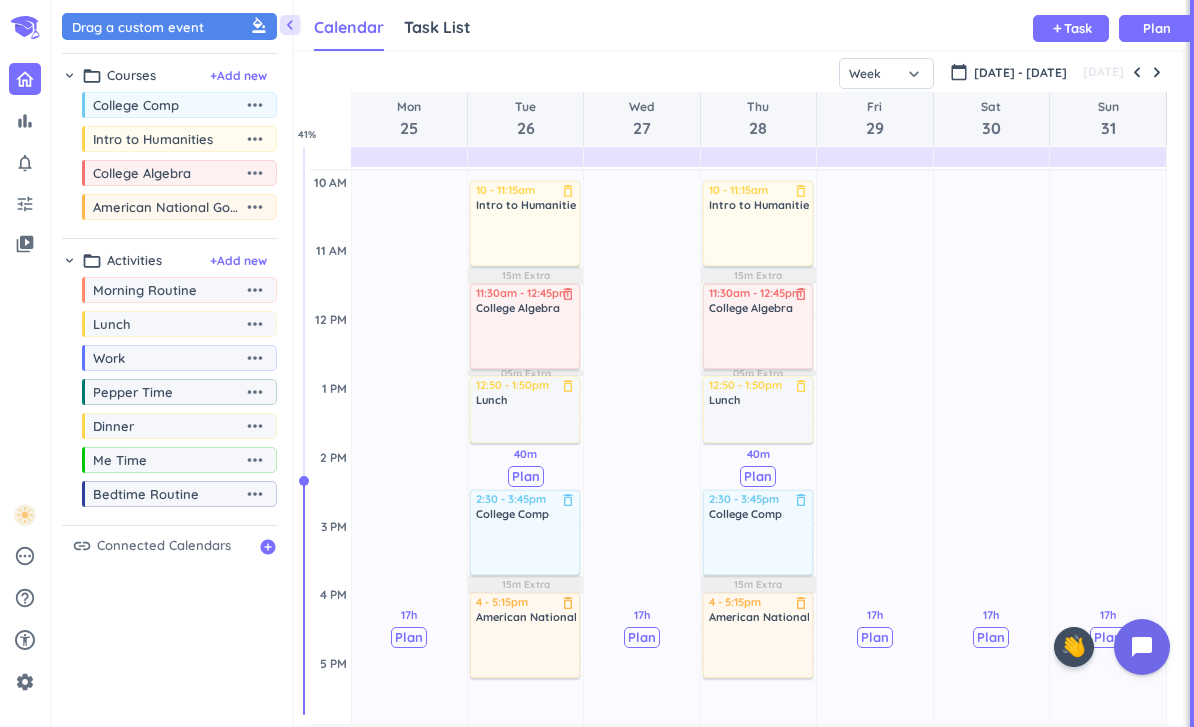 scroll, scrollTop: 396, scrollLeft: 0, axis: vertical 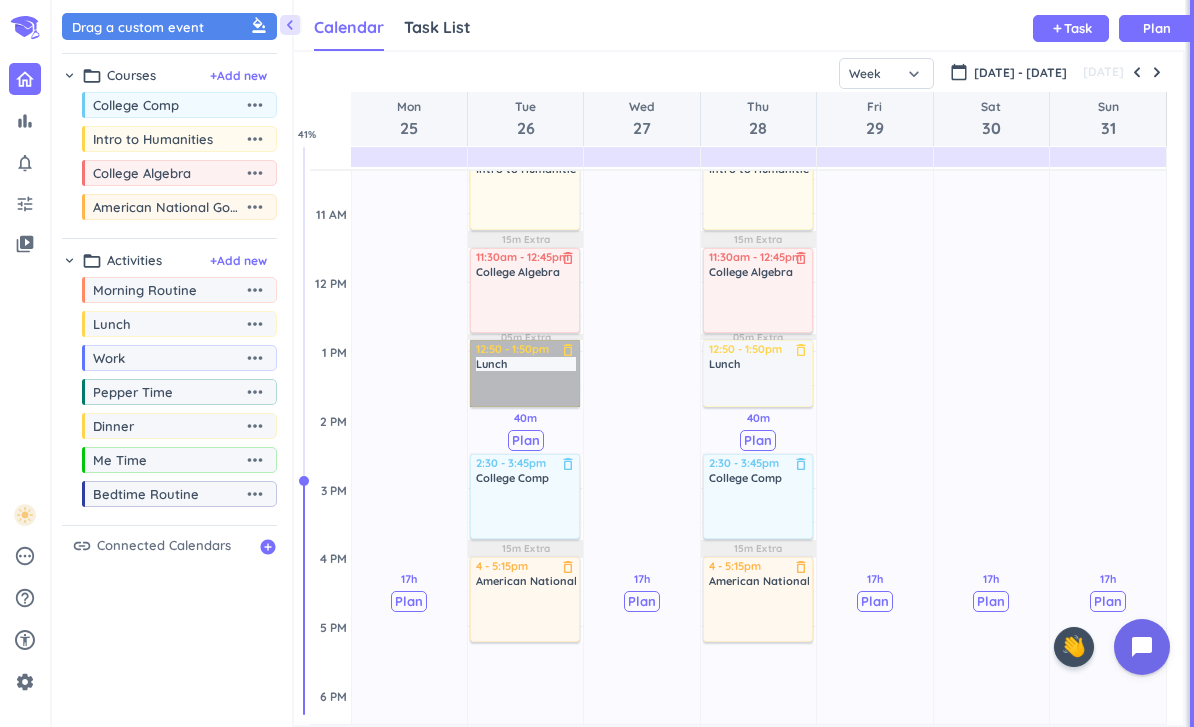 click on "12:50 - 1:50pm Lunch delete_outline" at bounding box center (525, 373) 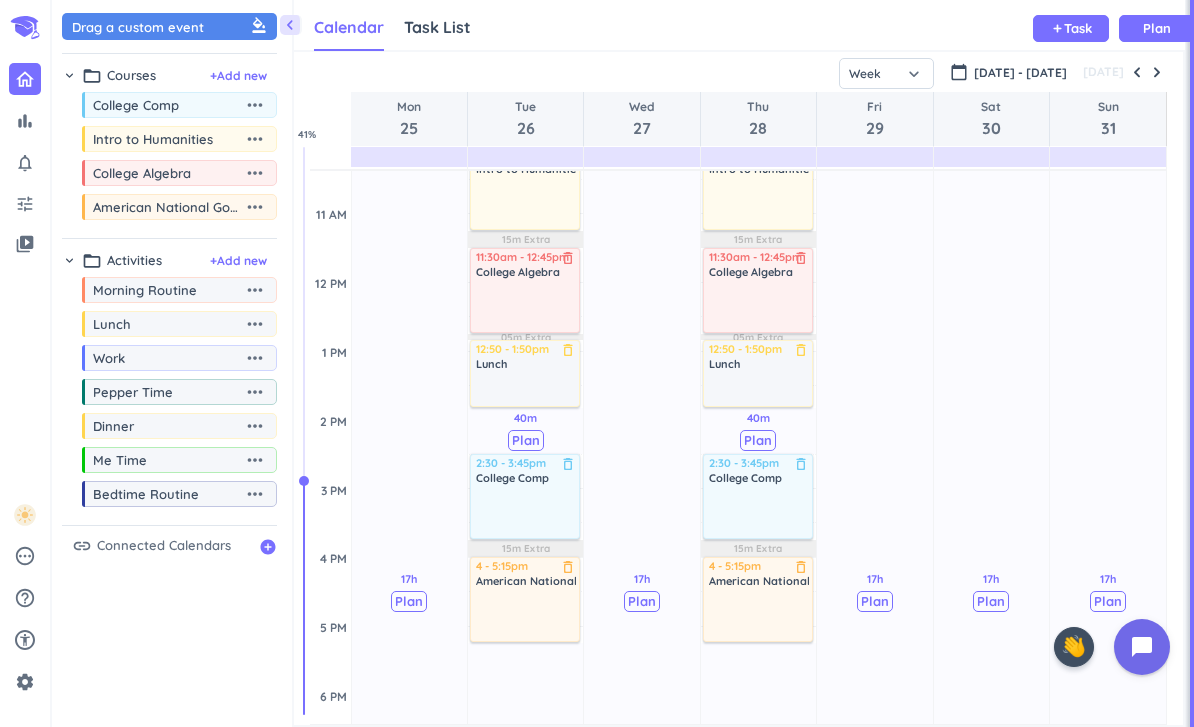 click on "17h  Past due Plan" at bounding box center [641, 591] 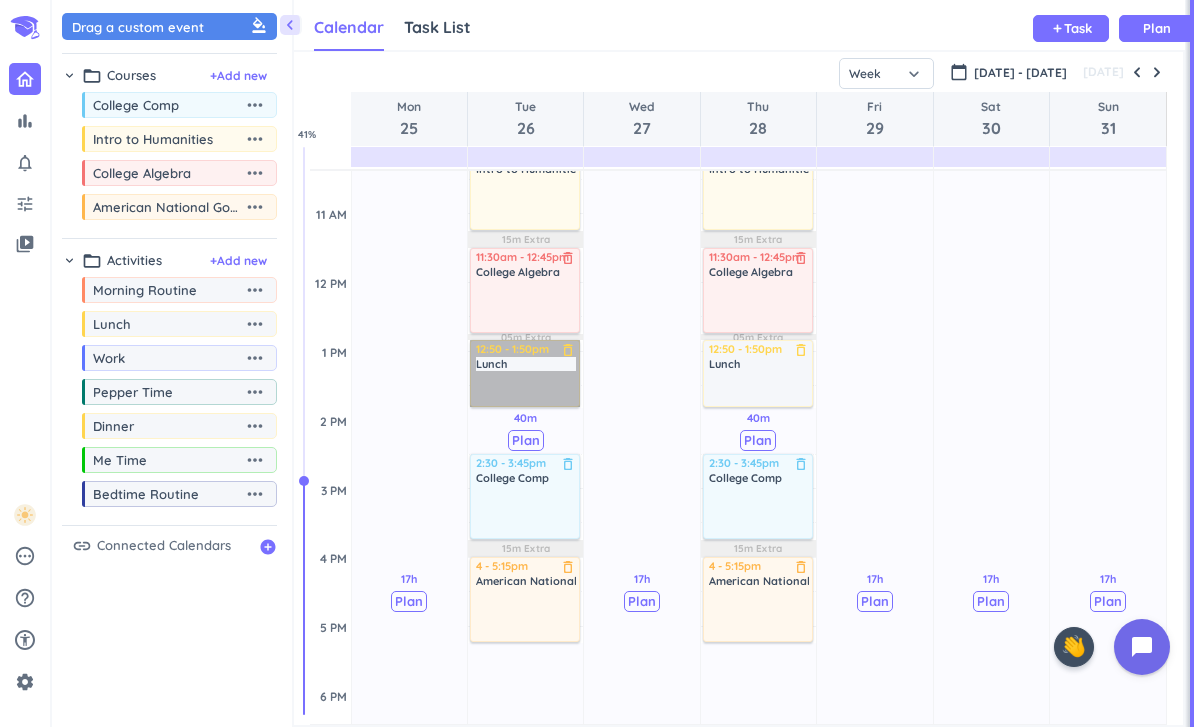 click on "12:50 - 1:50pm Lunch delete_outline" at bounding box center (525, 373) 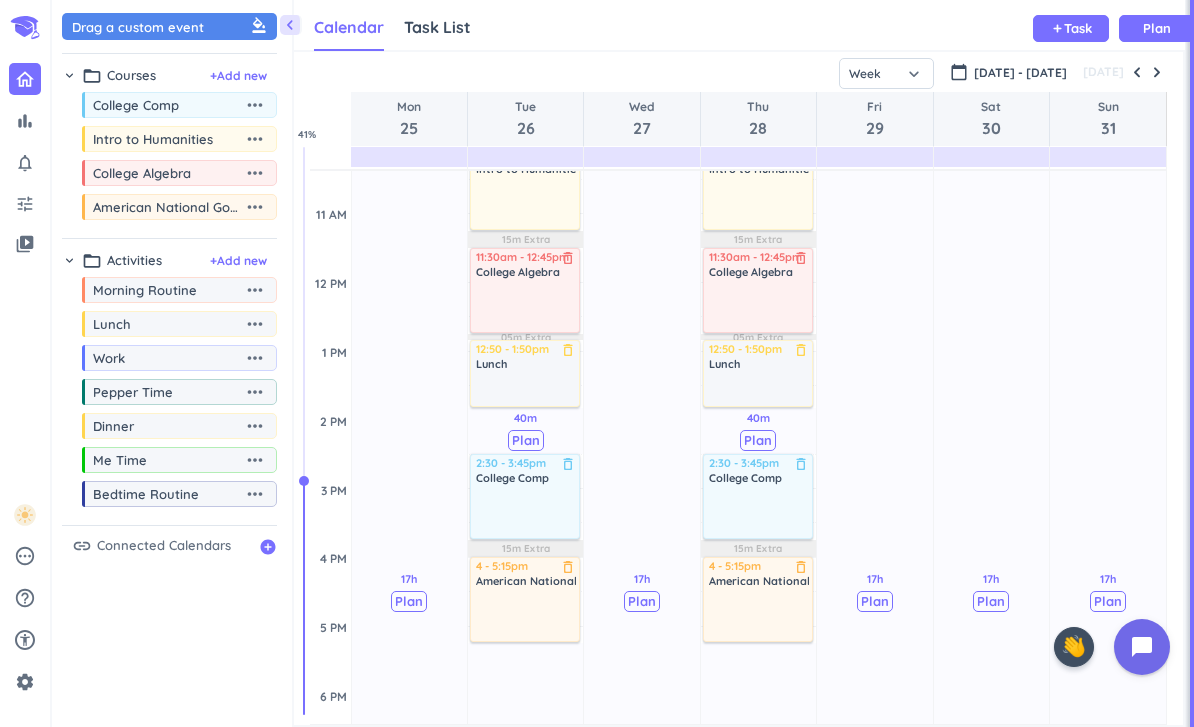 click on "17h  Past due Plan" at bounding box center (641, 591) 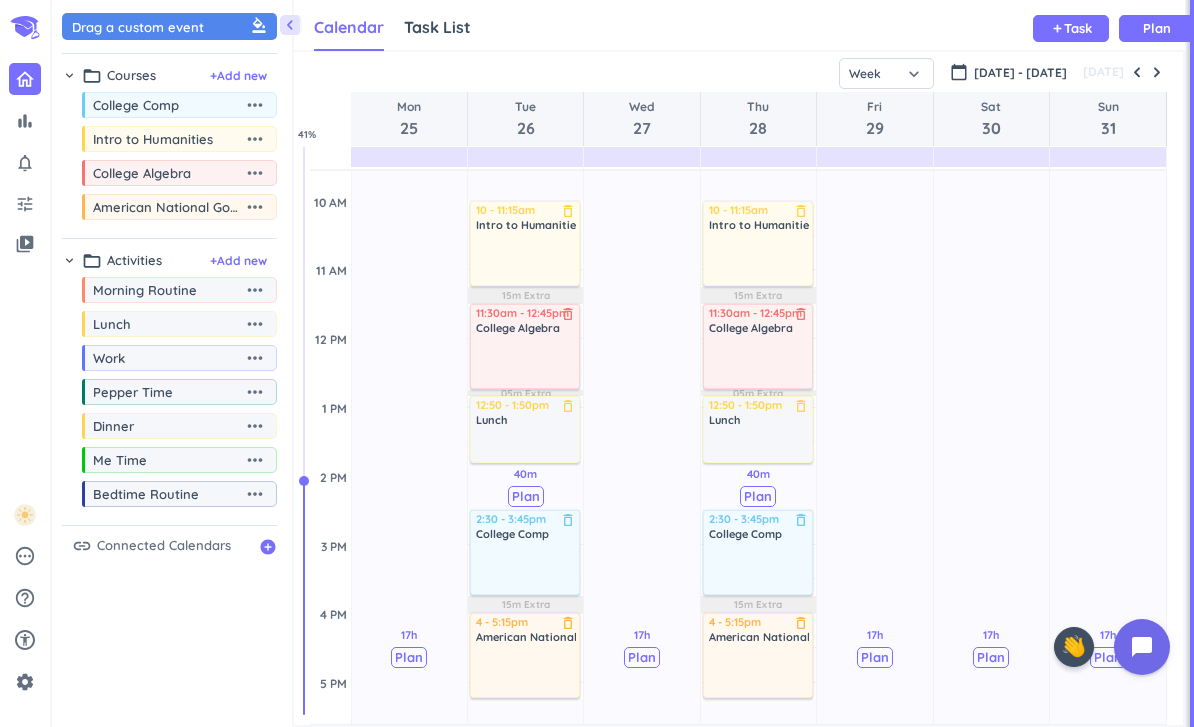 scroll, scrollTop: 382, scrollLeft: 0, axis: vertical 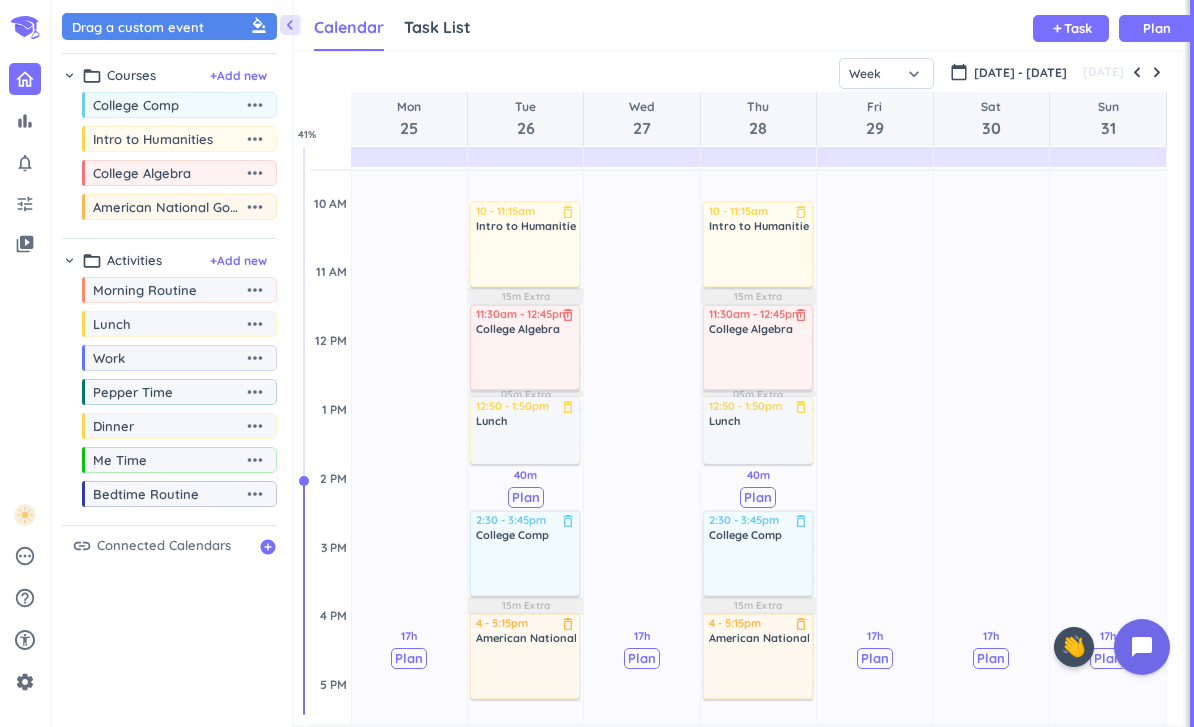 click on "[DATE] - [DATE]" at bounding box center [1020, 73] 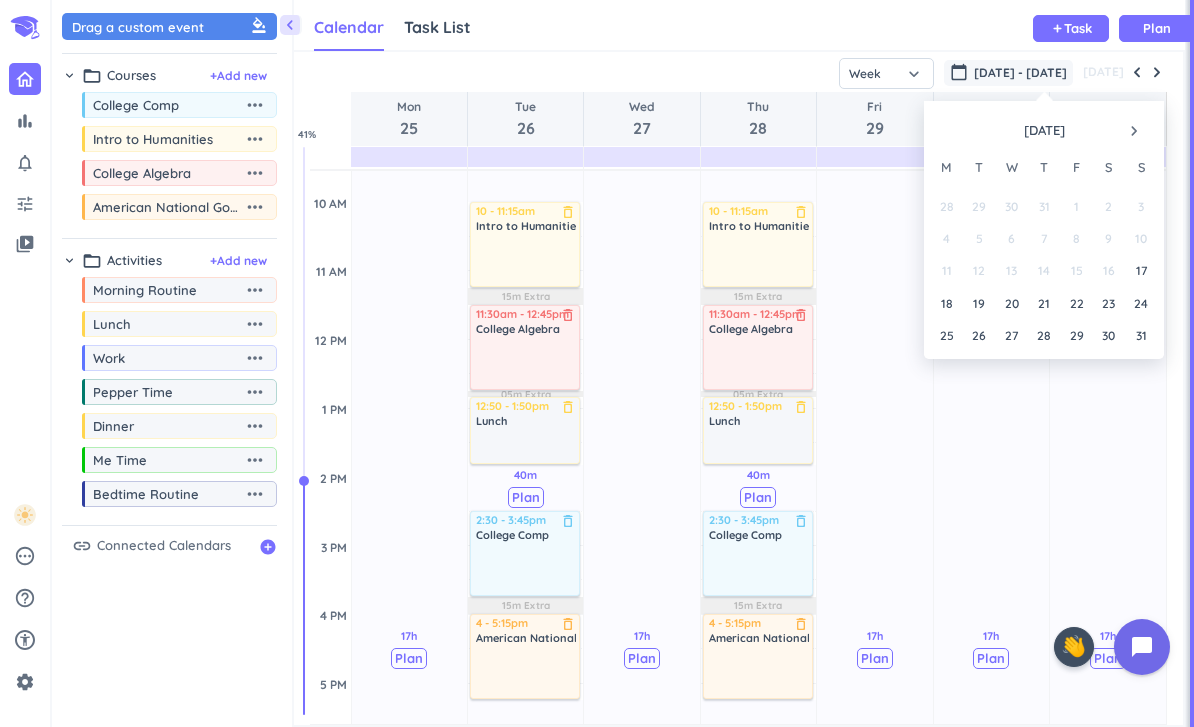click on "[DATE] navigate_next" at bounding box center [1044, 126] 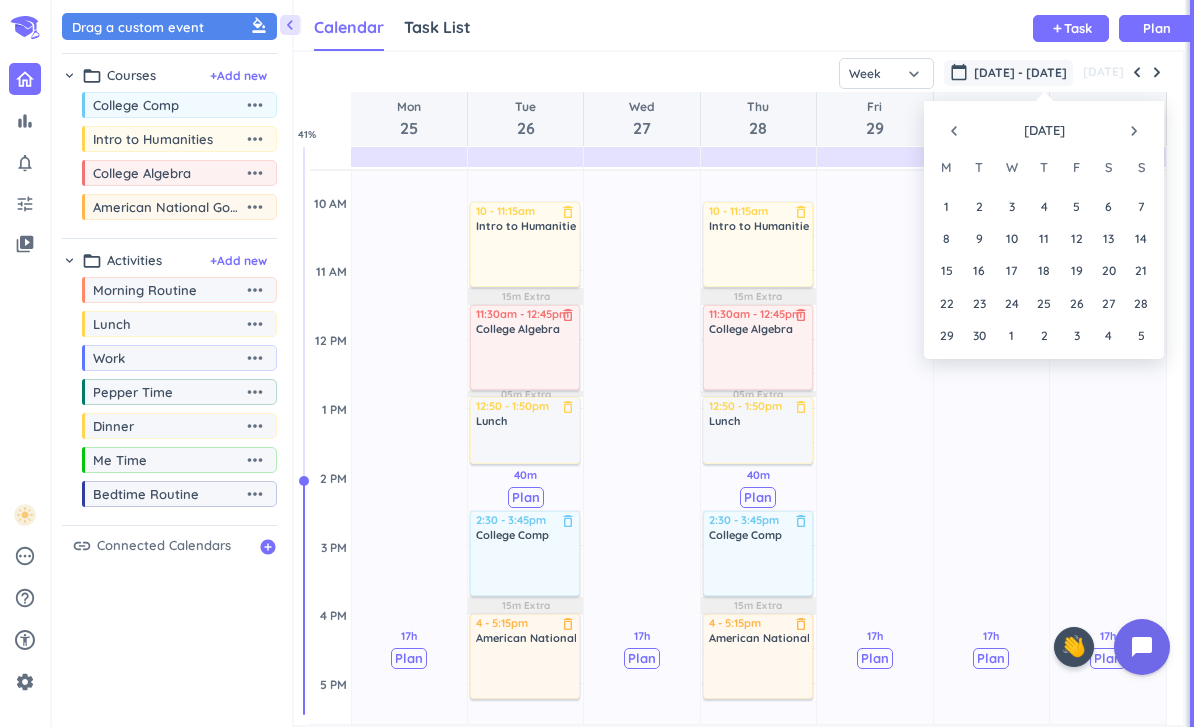 click on "navigate_next" at bounding box center [1134, 131] 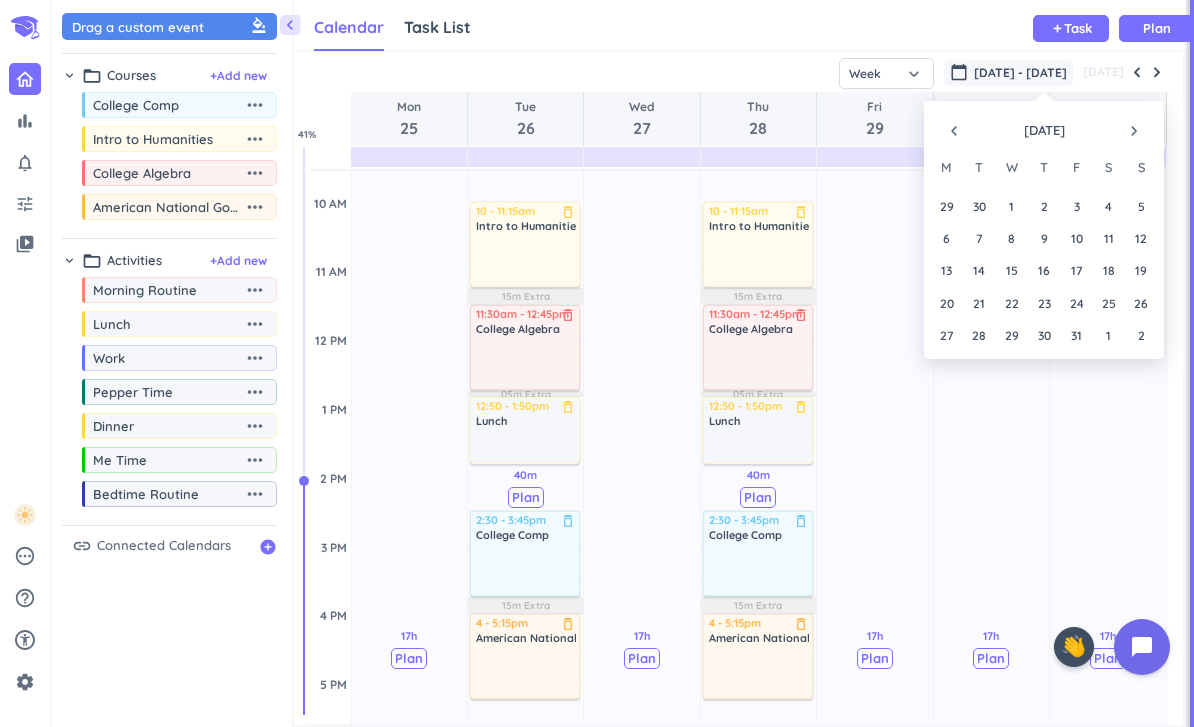 click on "navigate_next" at bounding box center [1134, 131] 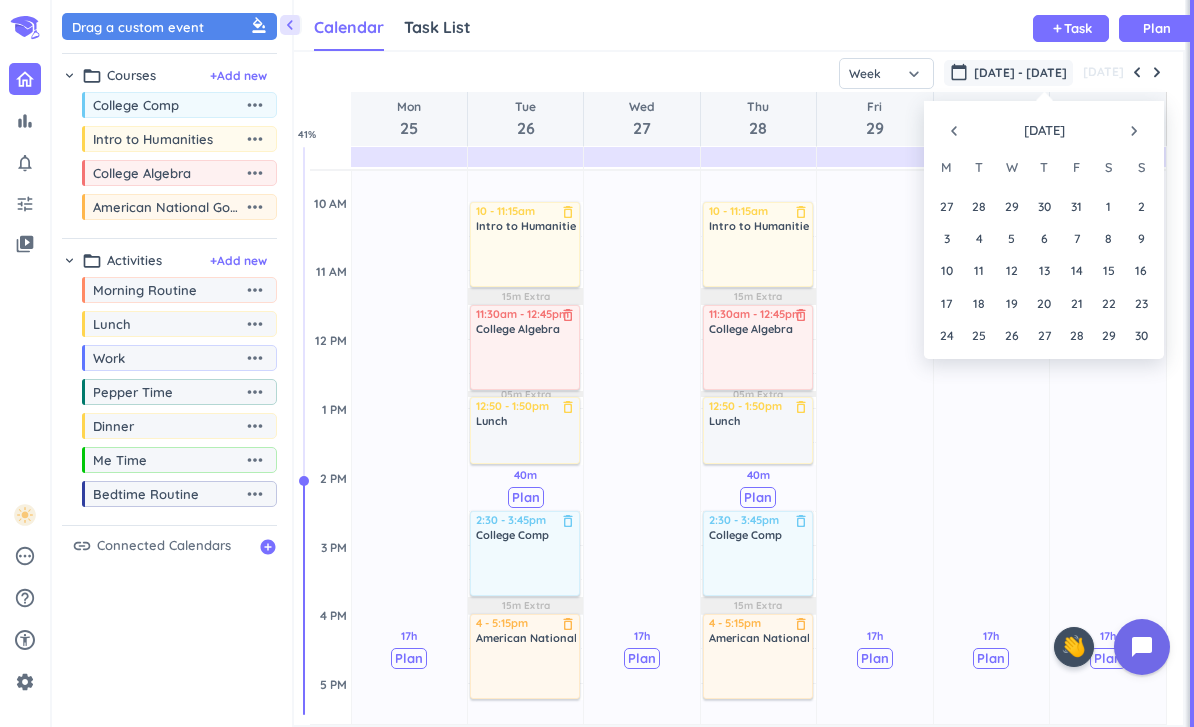 click on "navigate_next" at bounding box center (1134, 131) 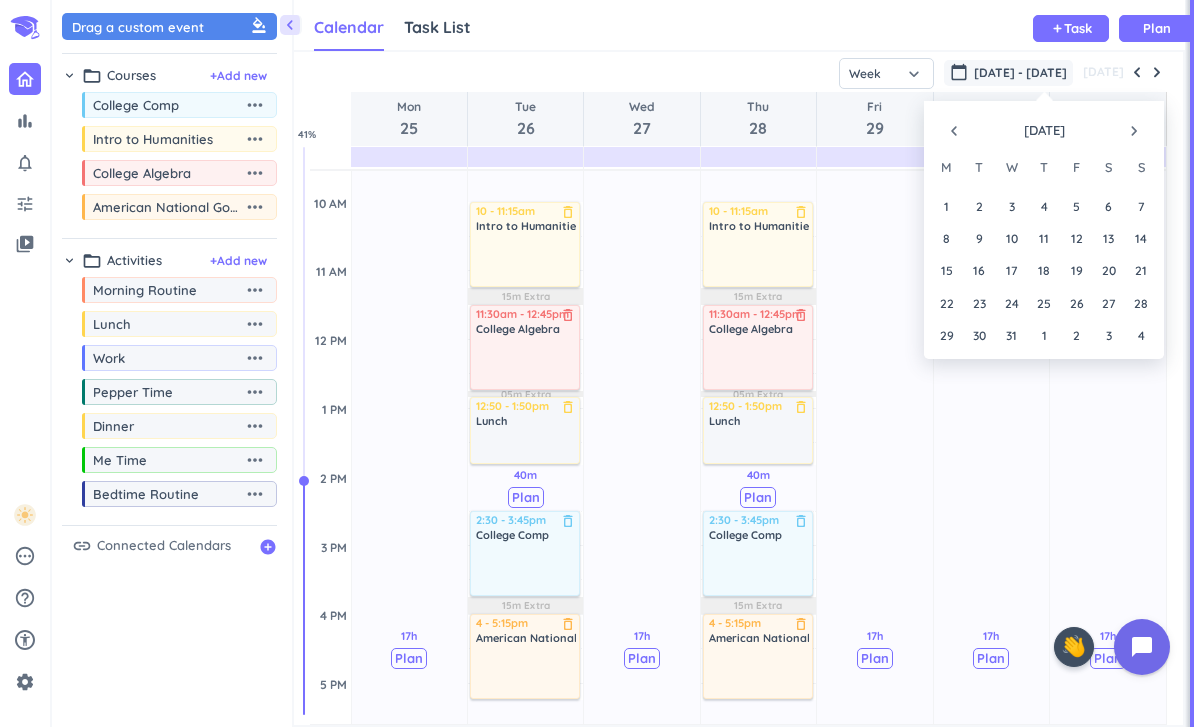 click on "21" at bounding box center [1141, 270] 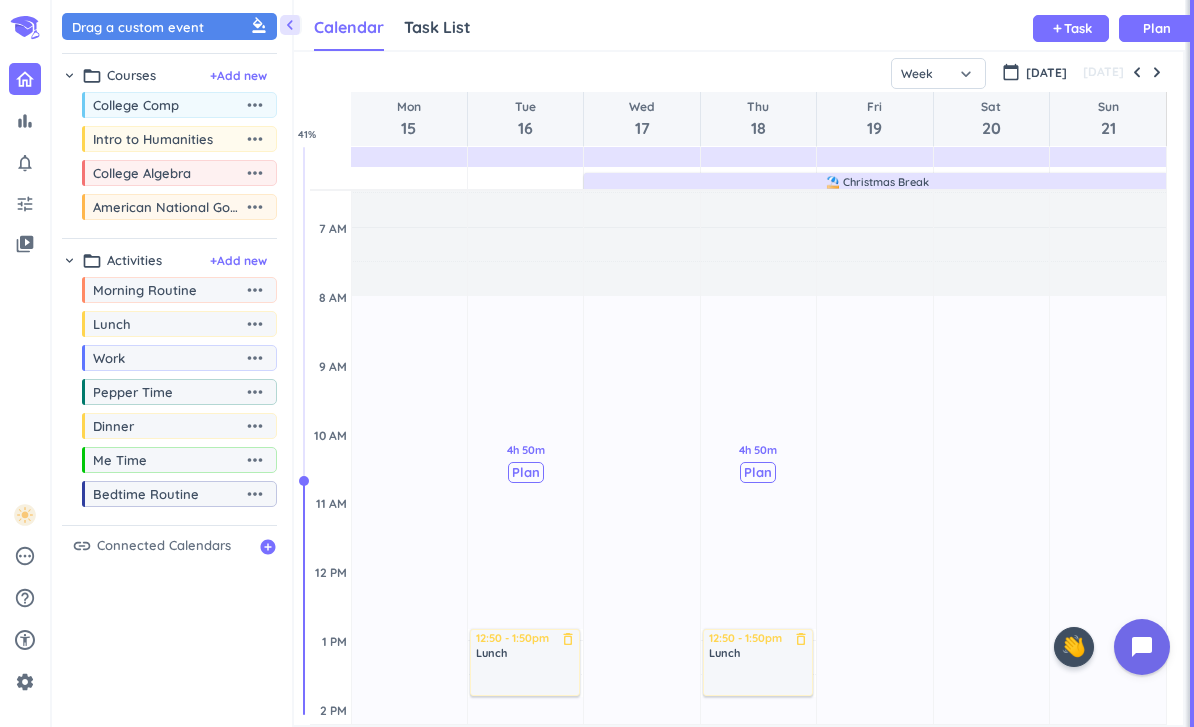 scroll, scrollTop: 169, scrollLeft: 0, axis: vertical 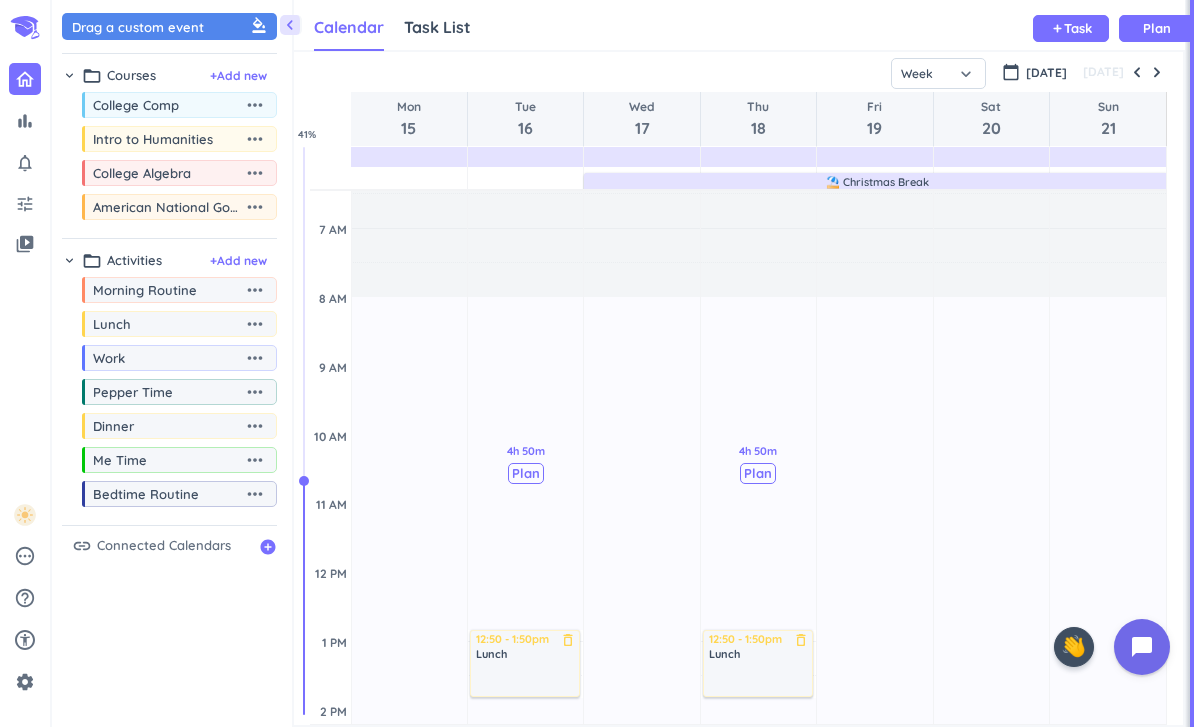 click on "4h 50m Past due Plan" at bounding box center [525, 463] 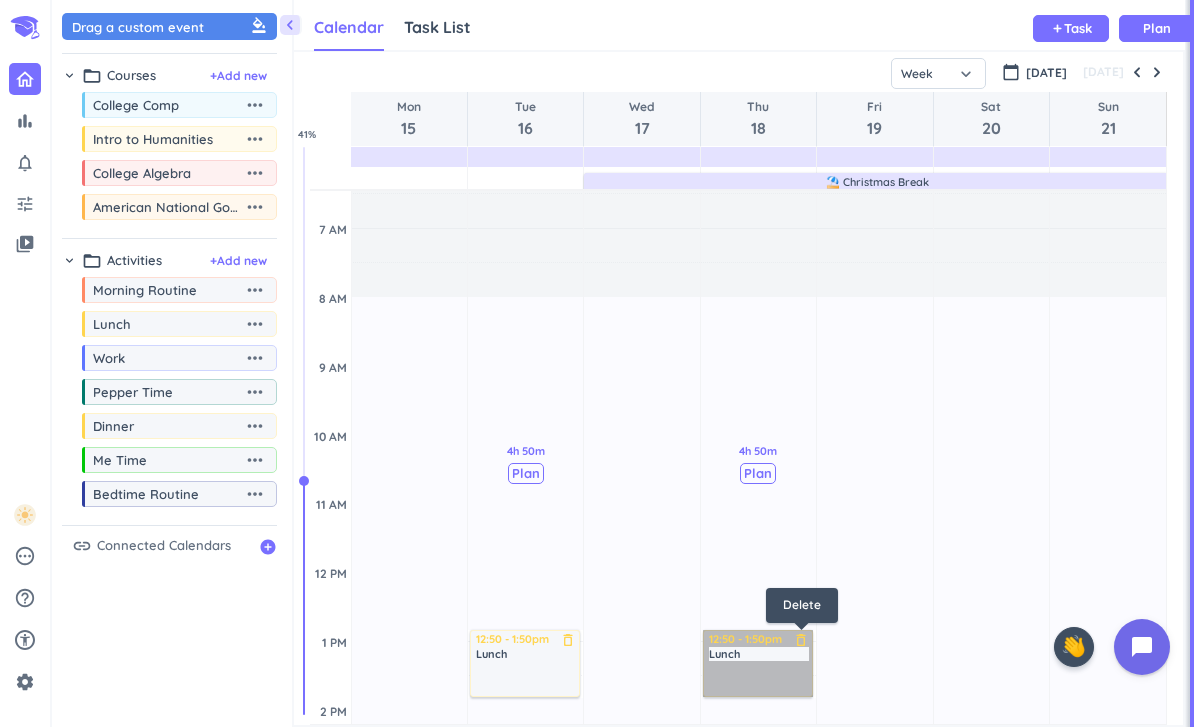 click on "12:50 - 1:50pm Lunch delete_outline" at bounding box center [758, 663] 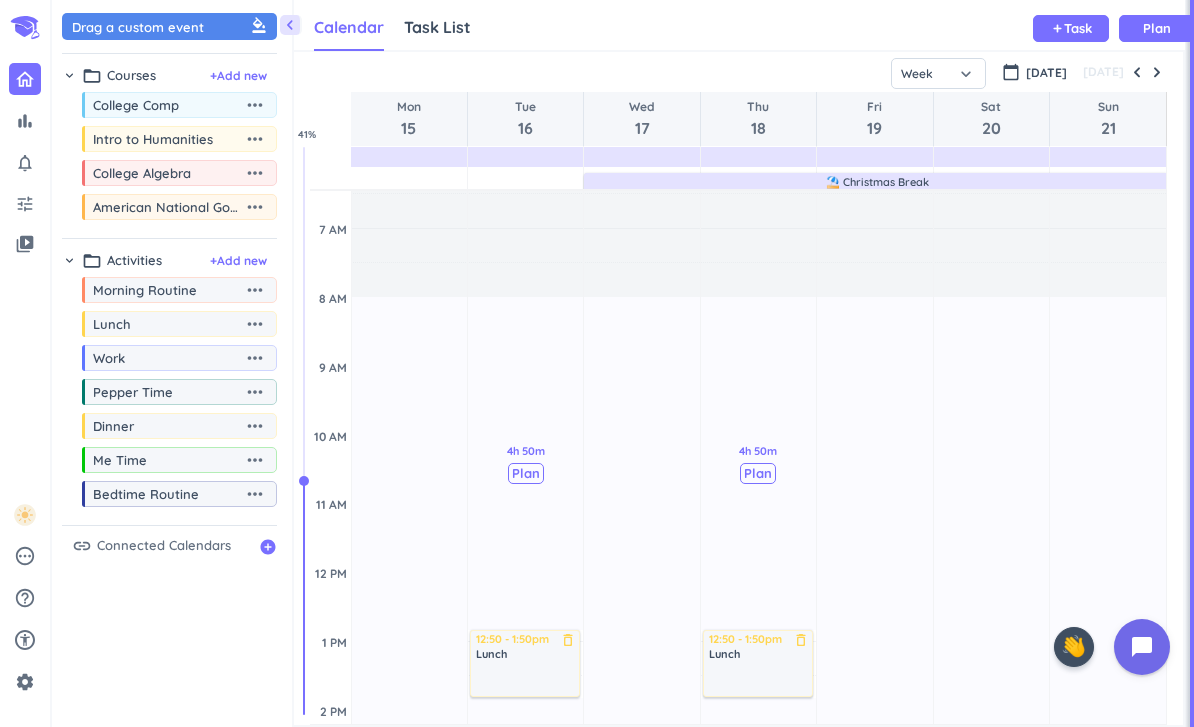 click on "4h 50m Past due Plan" at bounding box center (758, 463) 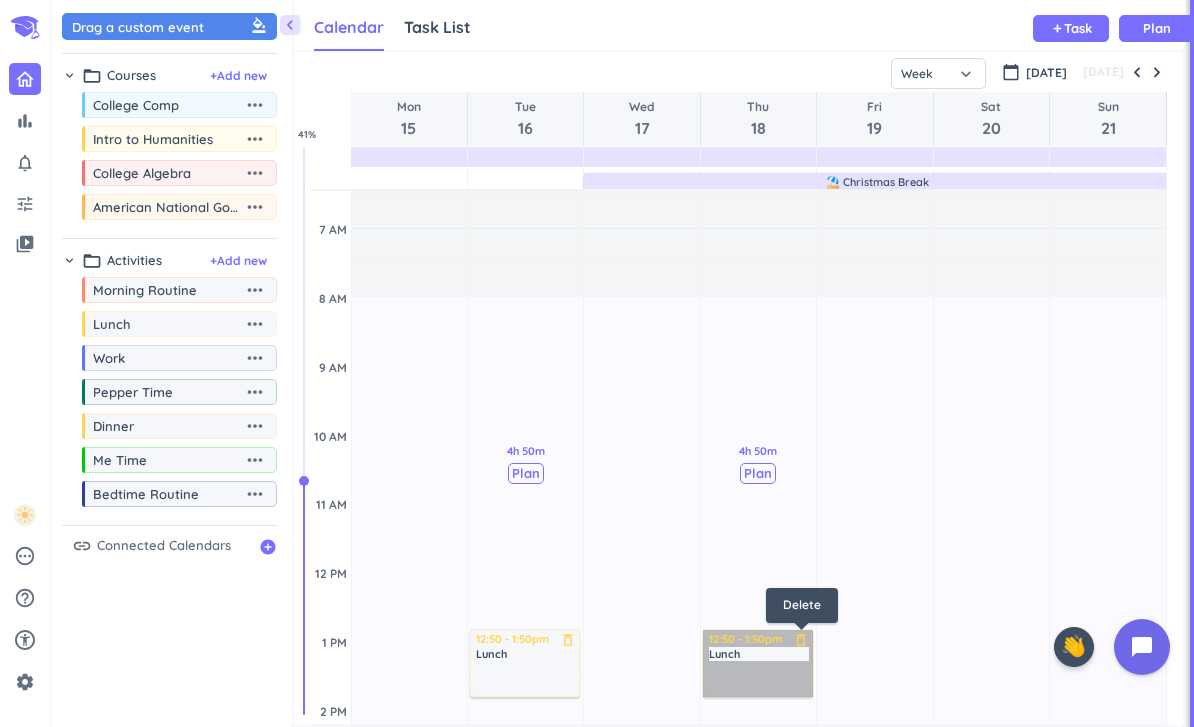click on "12:50 - 1:50pm Lunch delete_outline" at bounding box center (758, 663) 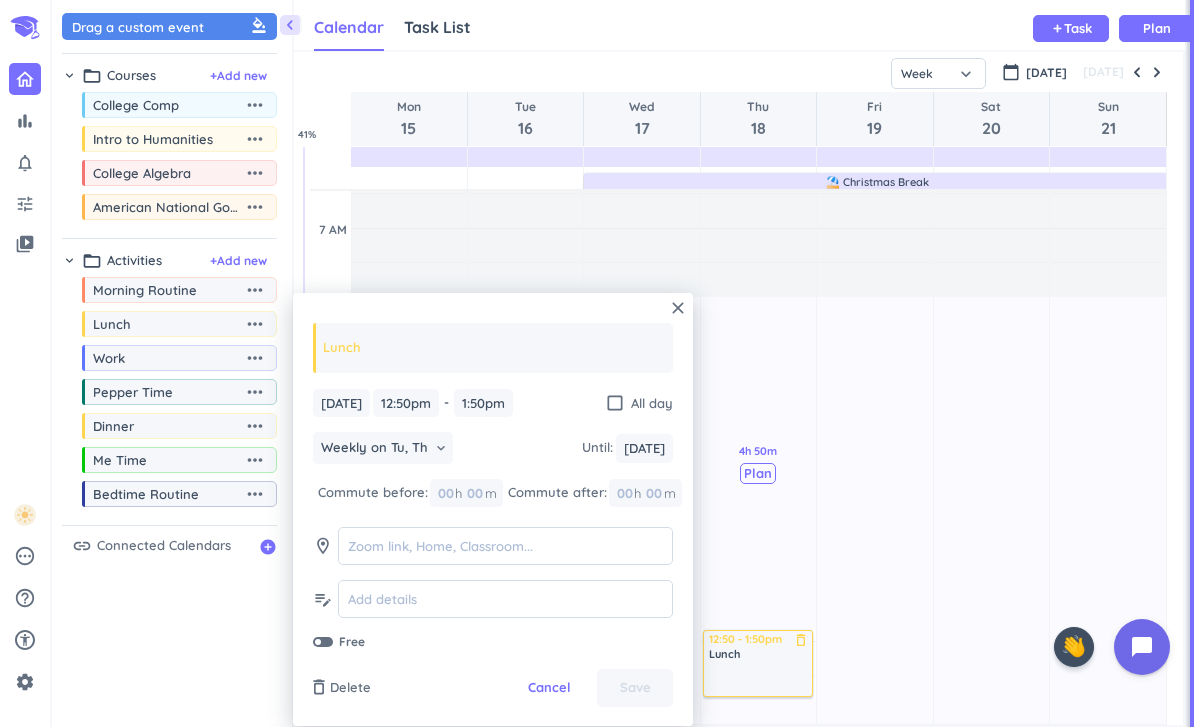 click on "Delete" at bounding box center (350, 688) 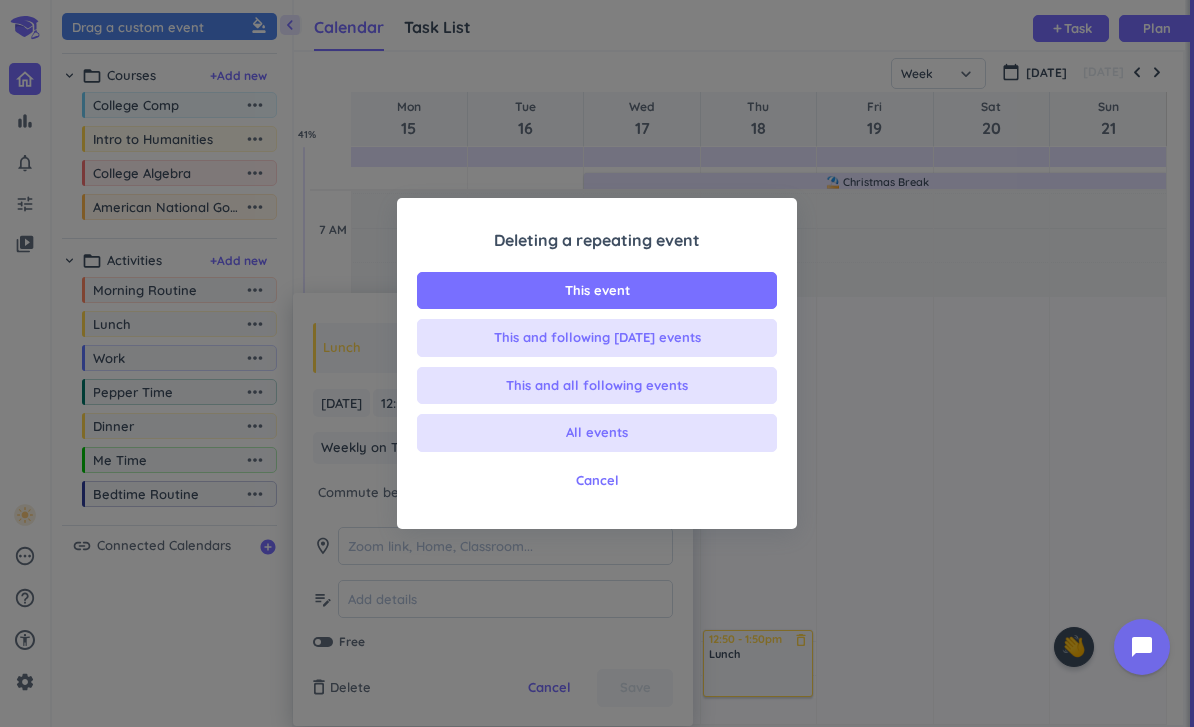 click on "This and all following events" at bounding box center (597, 386) 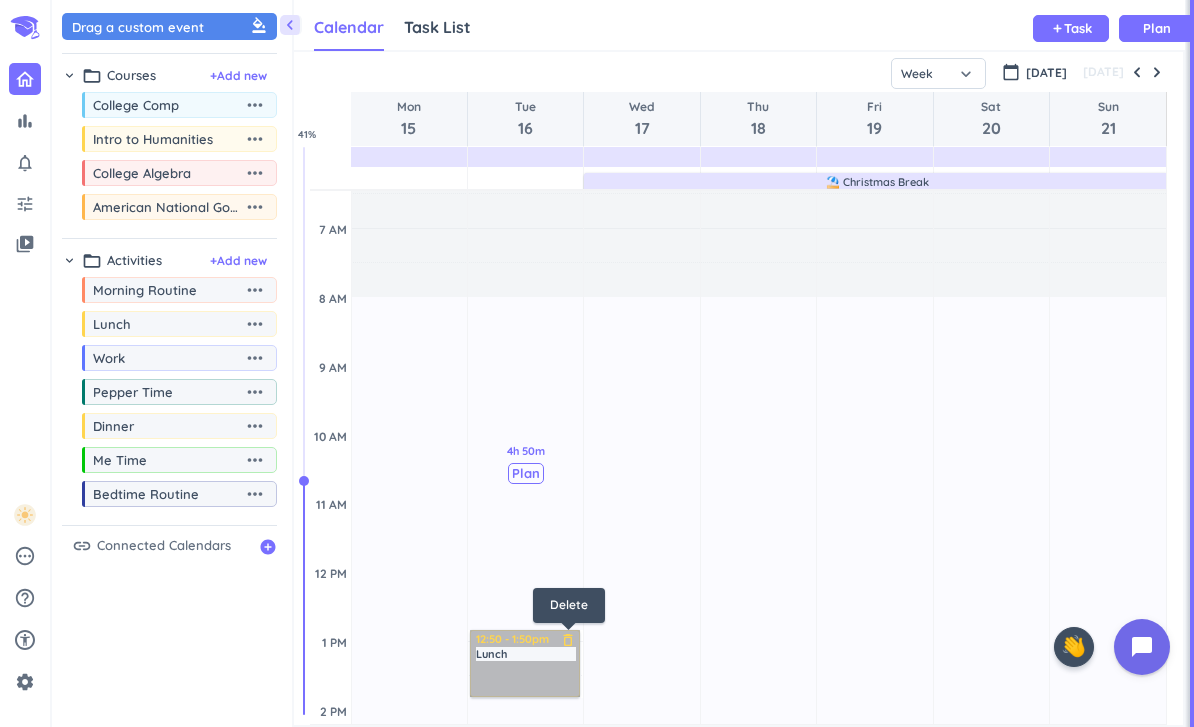 click on "12:50 - 1:50pm Lunch delete_outline" at bounding box center [525, 663] 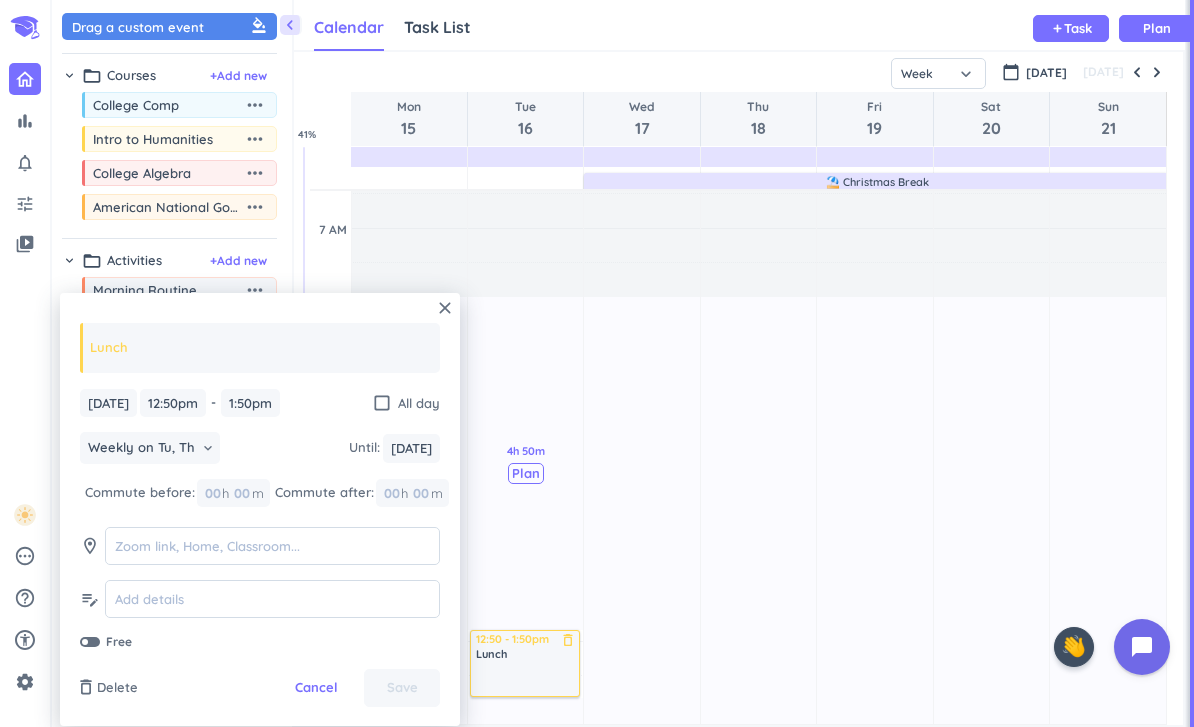 click on "Delete" at bounding box center (117, 688) 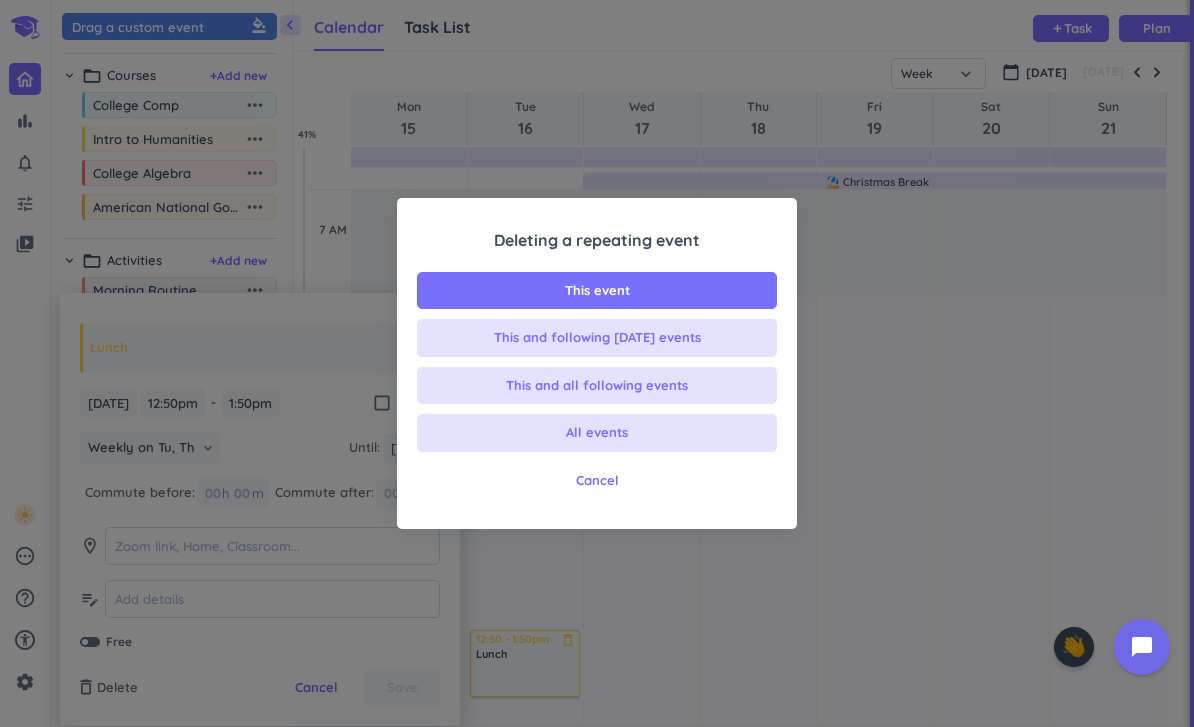 click on "All events" at bounding box center (597, 433) 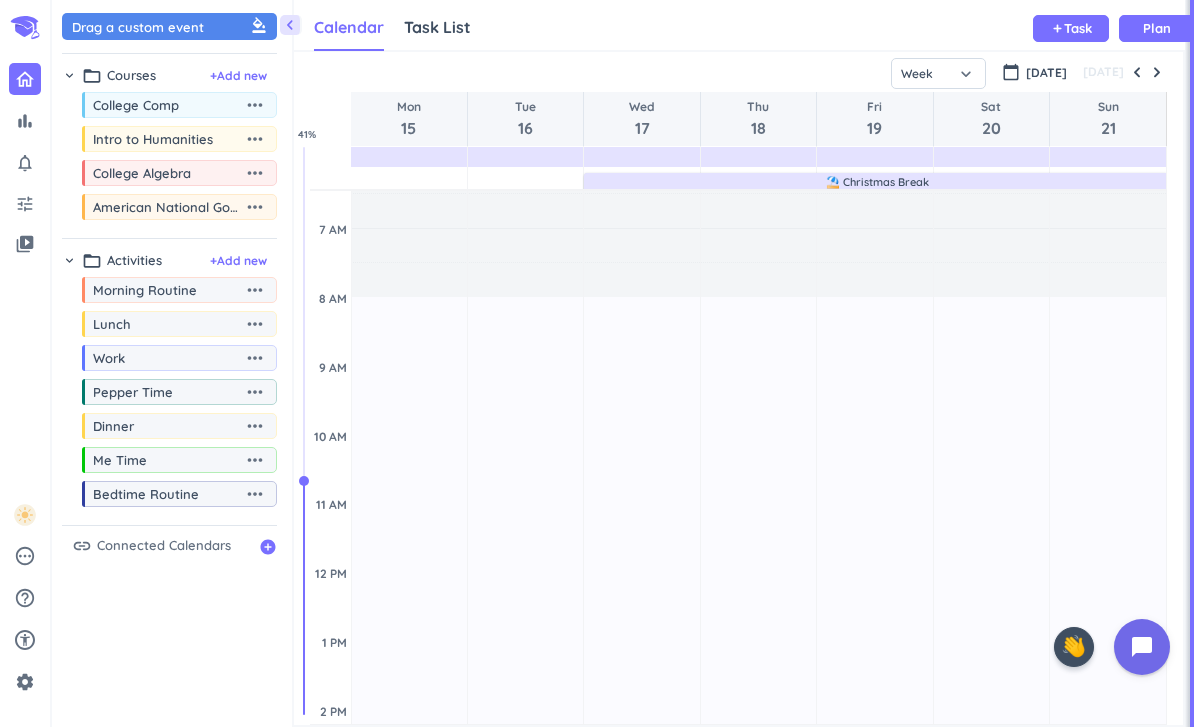 click on "17h  Past due Plan" at bounding box center (525, 881) 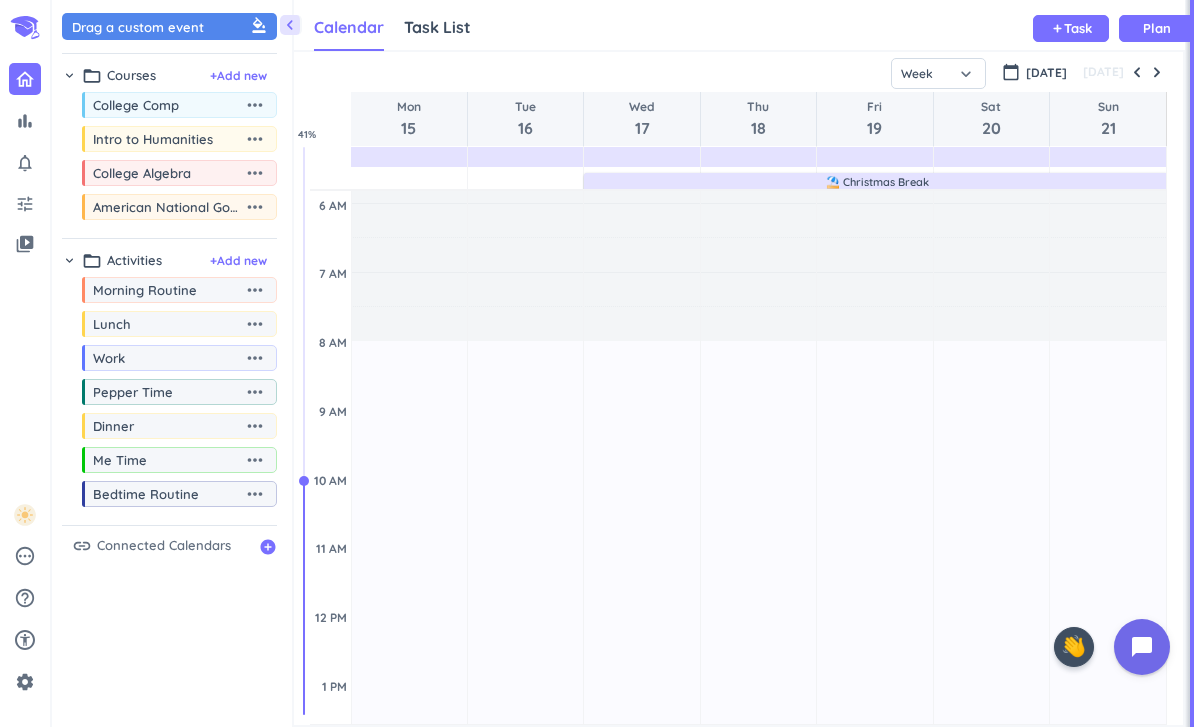 click at bounding box center (525, 177) 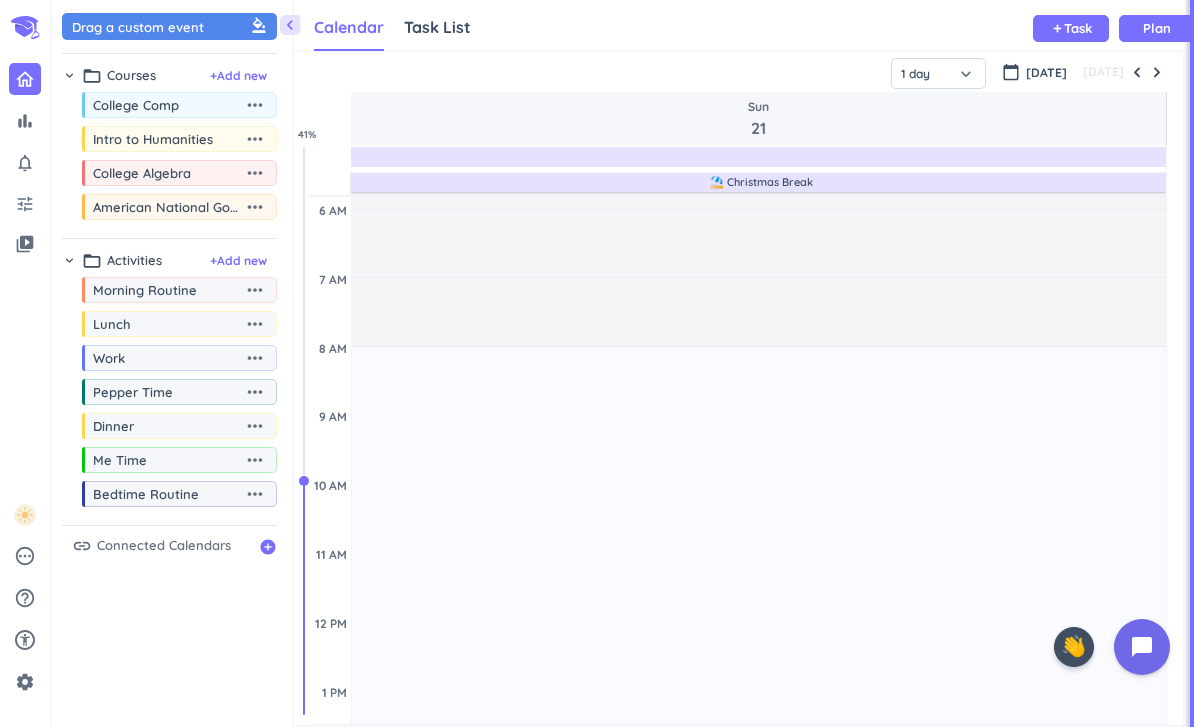 scroll, scrollTop: 139, scrollLeft: 0, axis: vertical 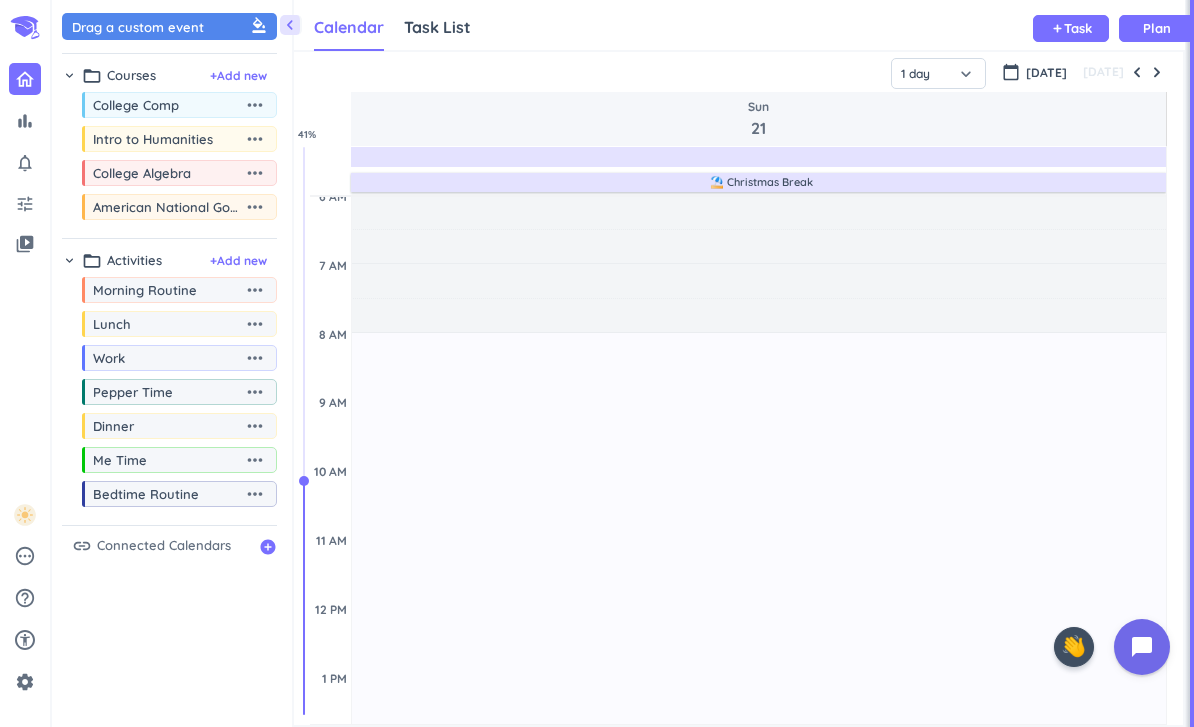 click on "⛱️ Christmas Break" at bounding box center (758, 181) 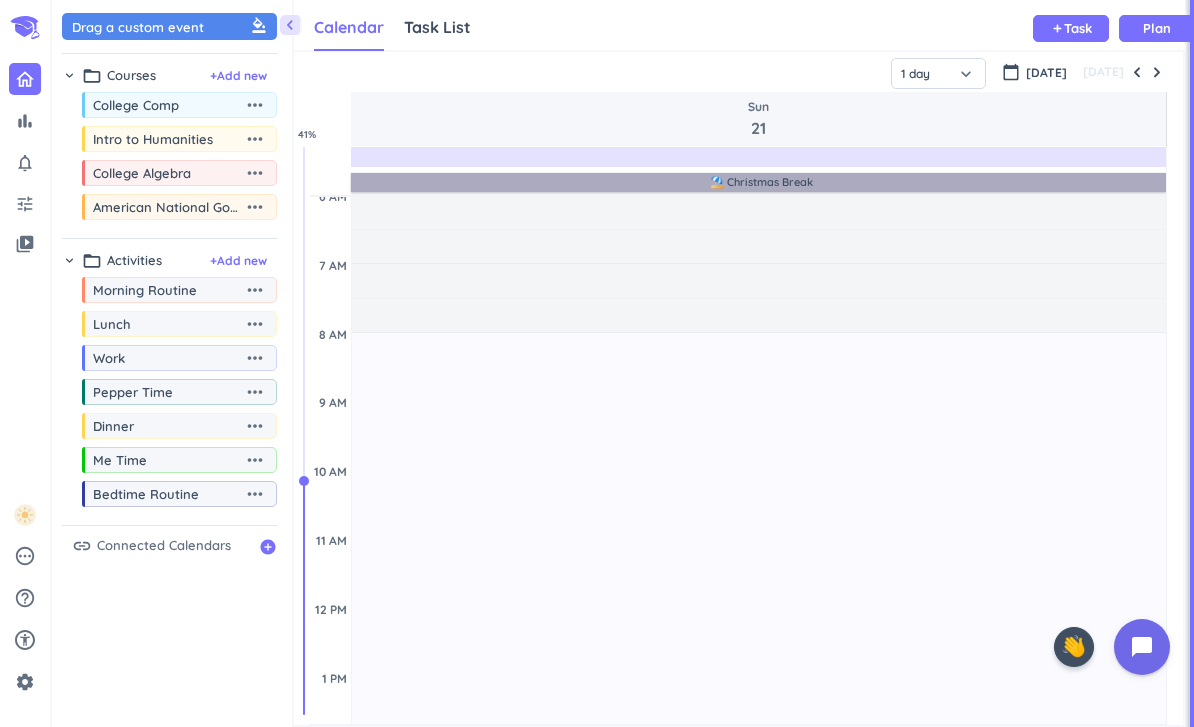 click on "⛱️ Christmas Break" at bounding box center (758, 182) 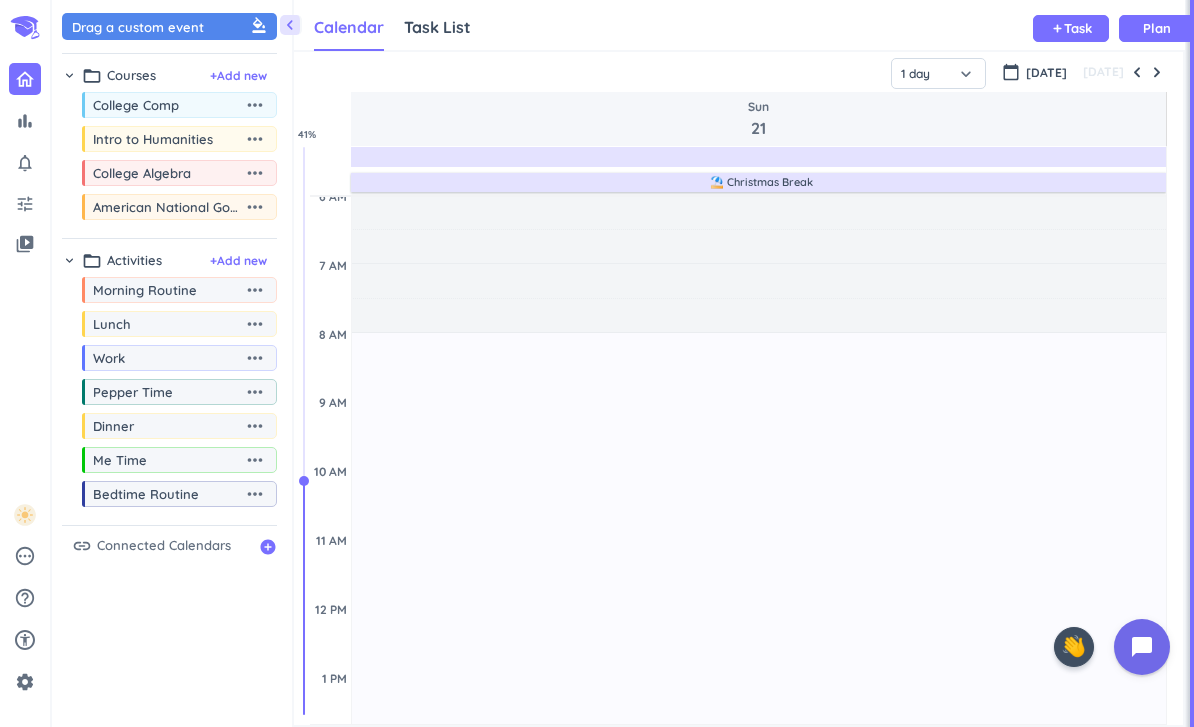 click at bounding box center (1137, 72) 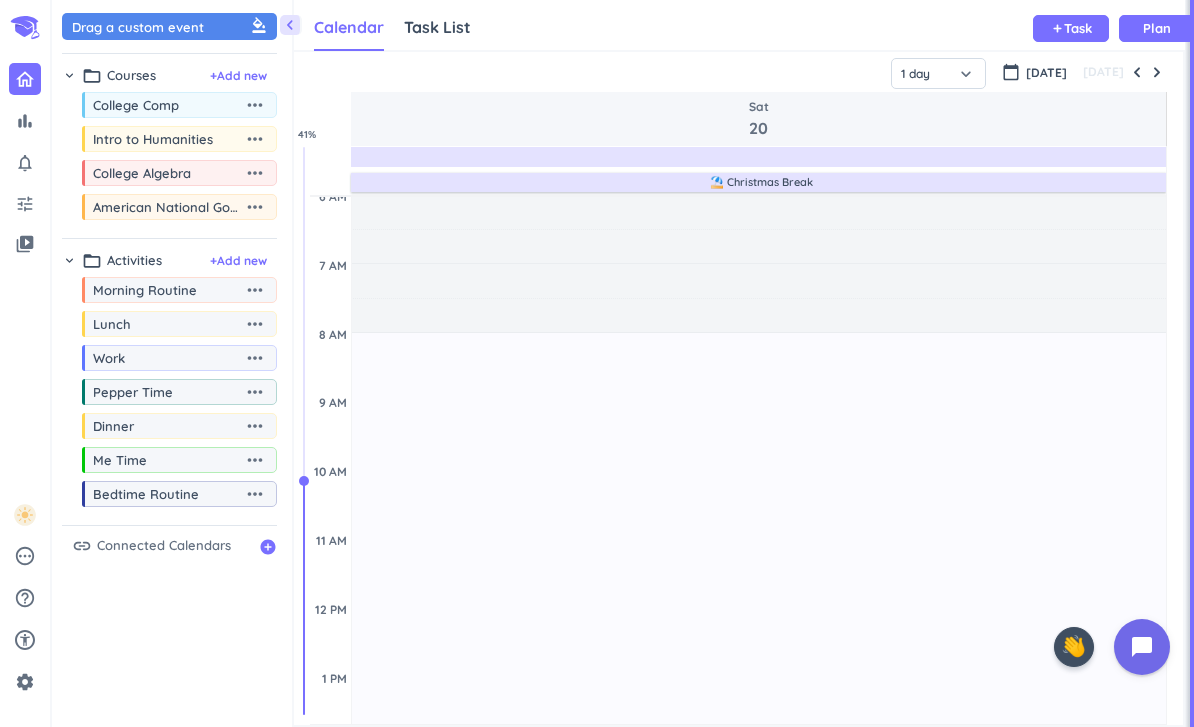 click at bounding box center (1157, 72) 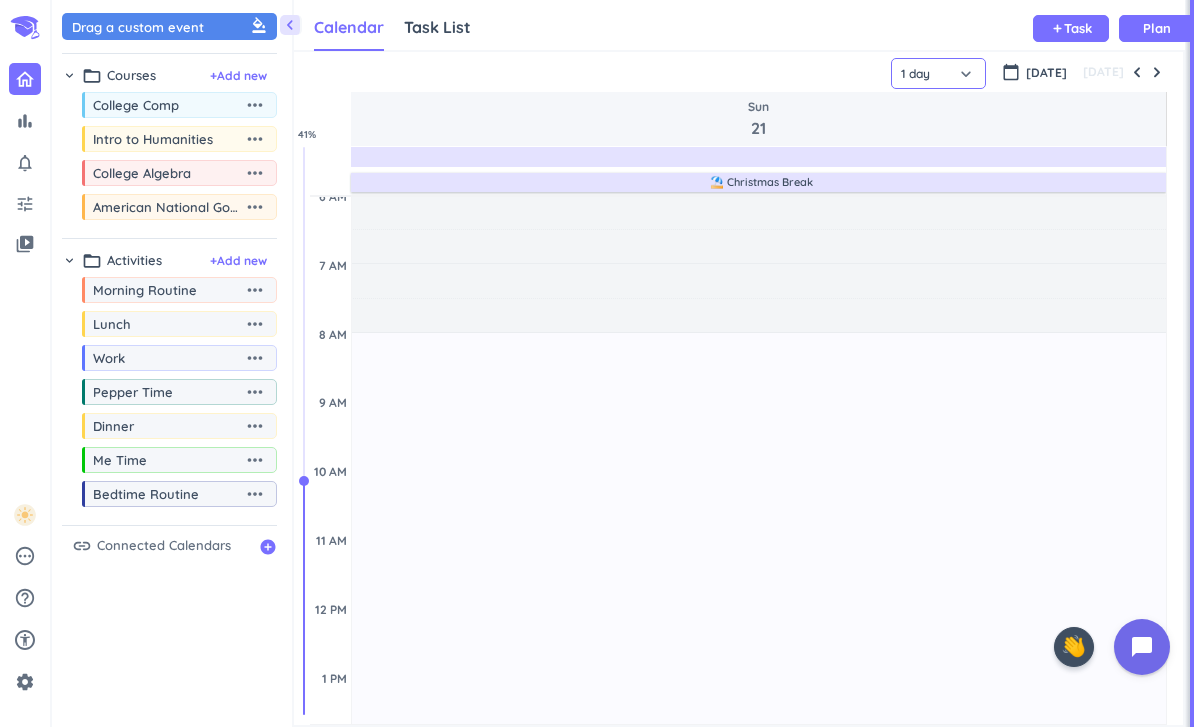 click on "1 day" 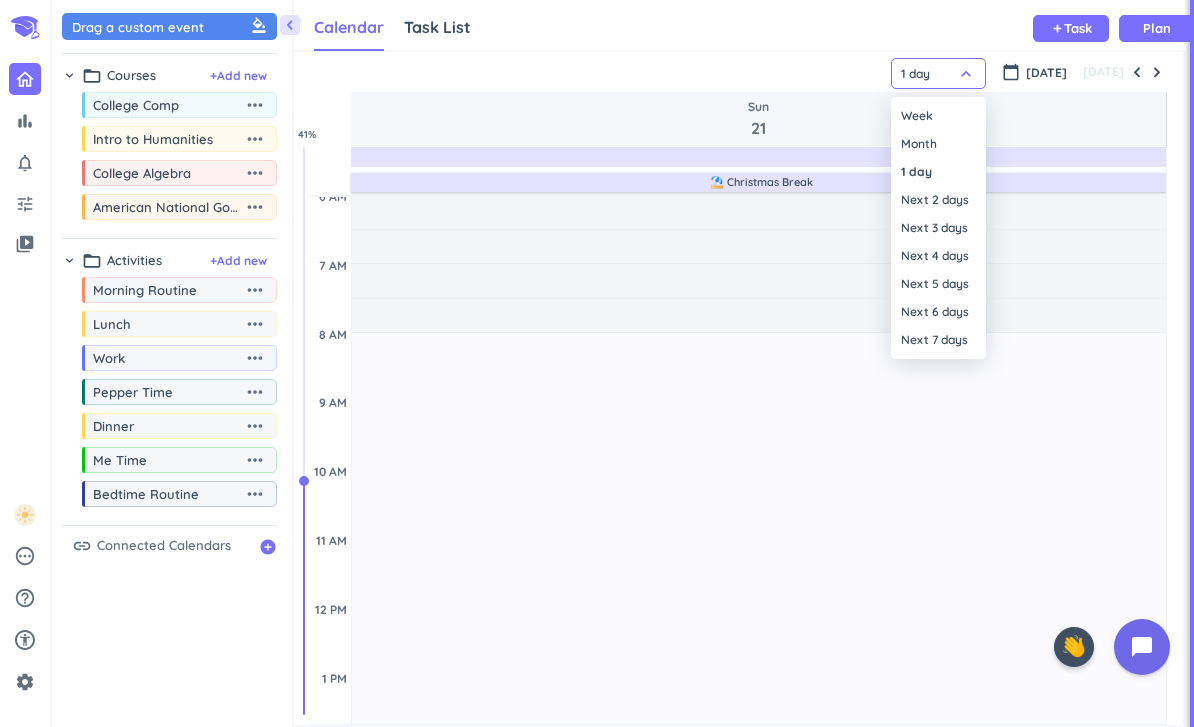 click on "Week" at bounding box center [938, 116] 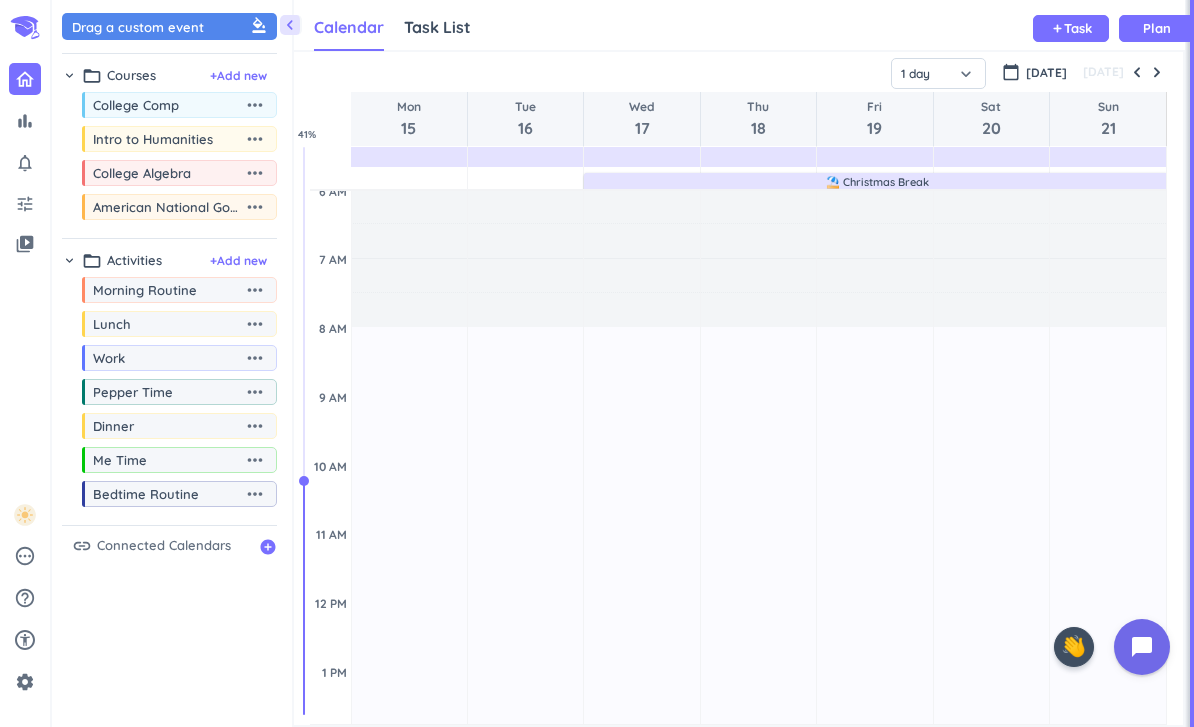 type on "Week" 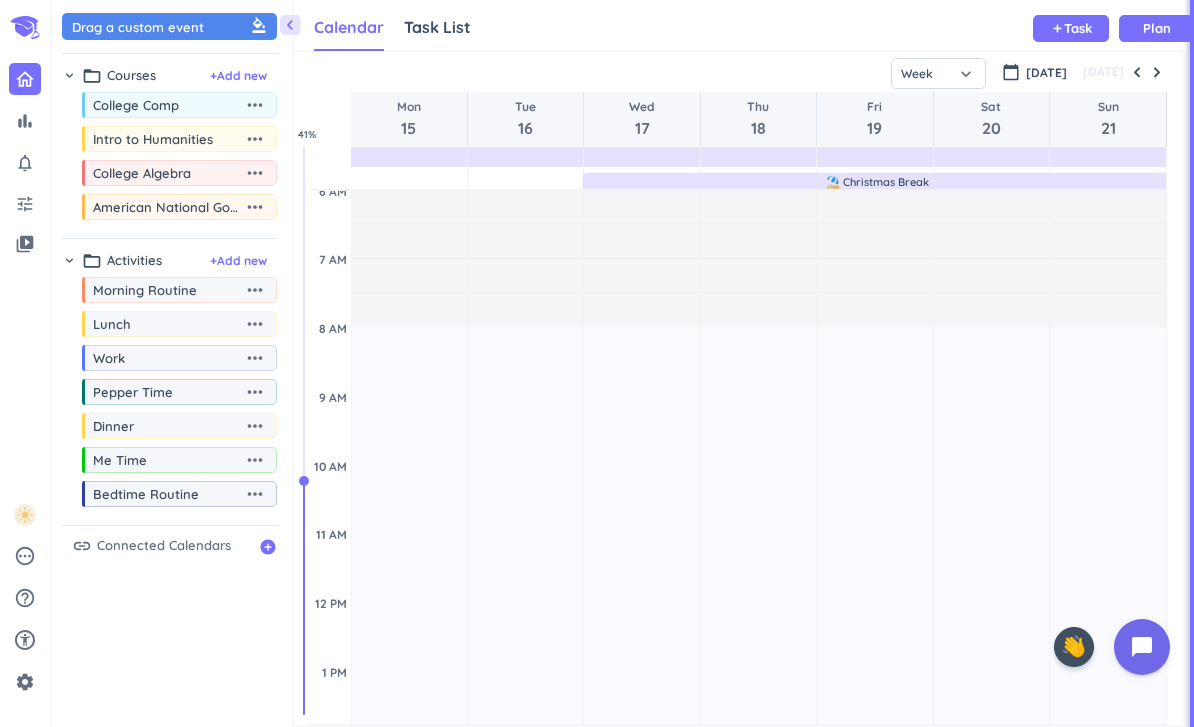 click on "17h  Past due Plan" at bounding box center (1108, 911) 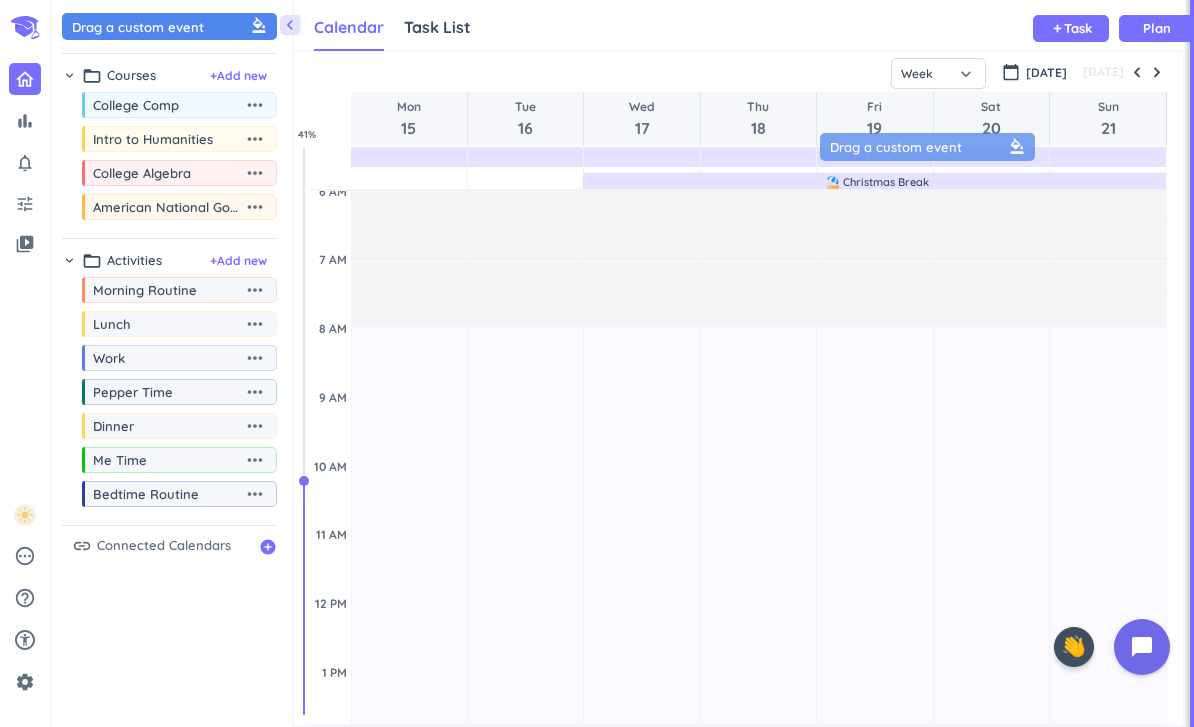 scroll, scrollTop: 3, scrollLeft: 0, axis: vertical 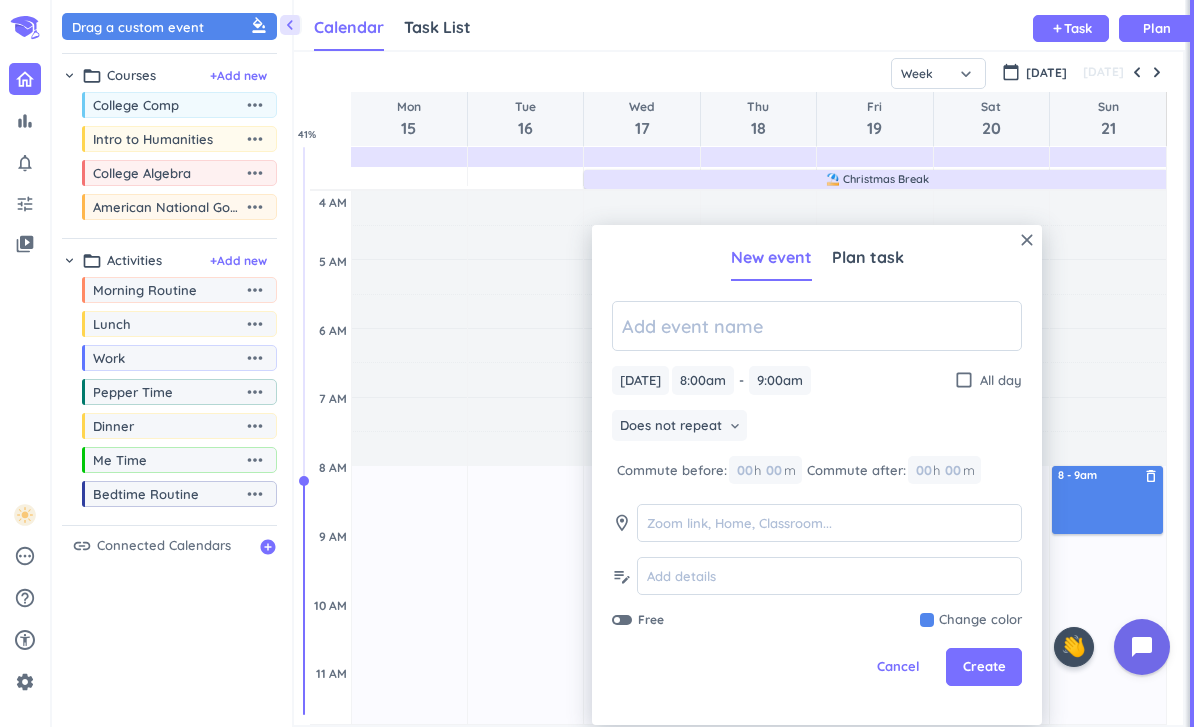 click 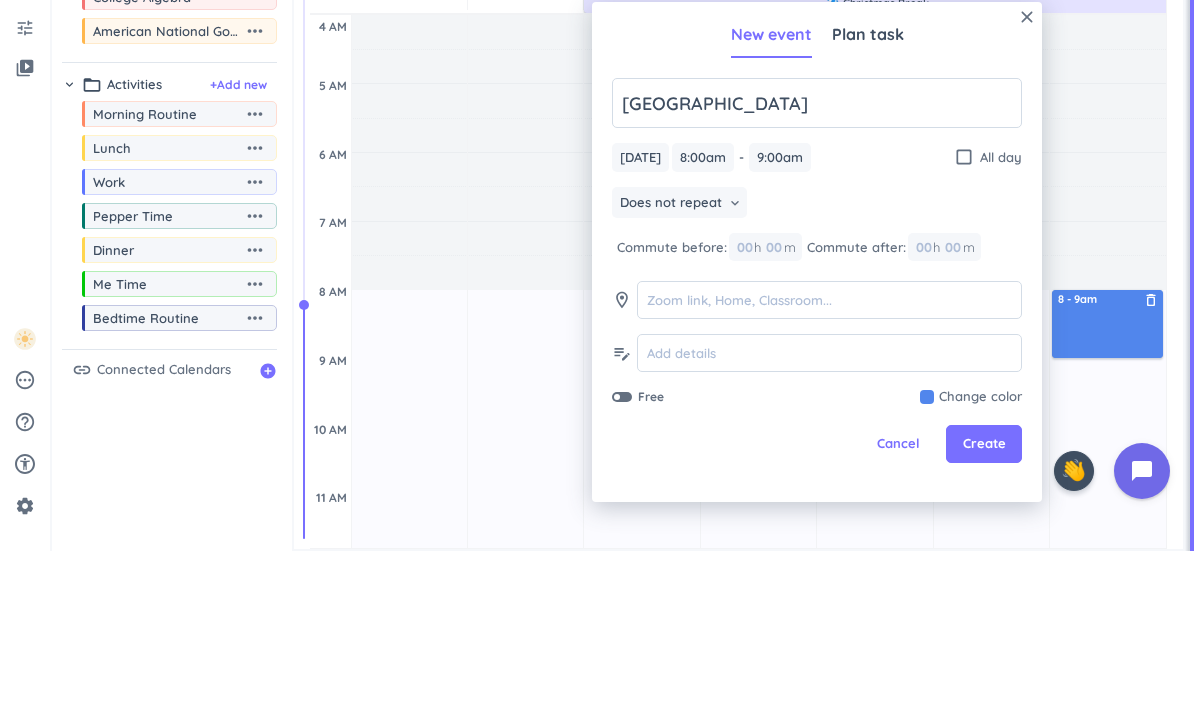 type on "[GEOGRAPHIC_DATA]" 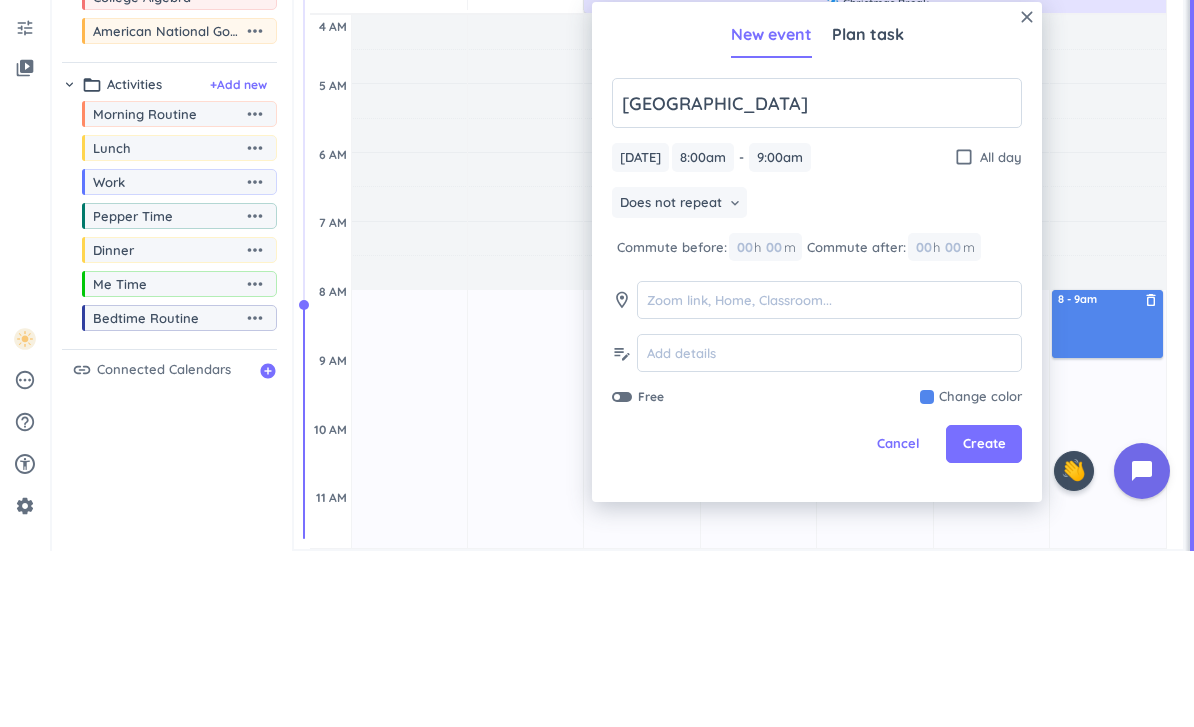click on "check_box_outline_blank" at bounding box center (964, 333) 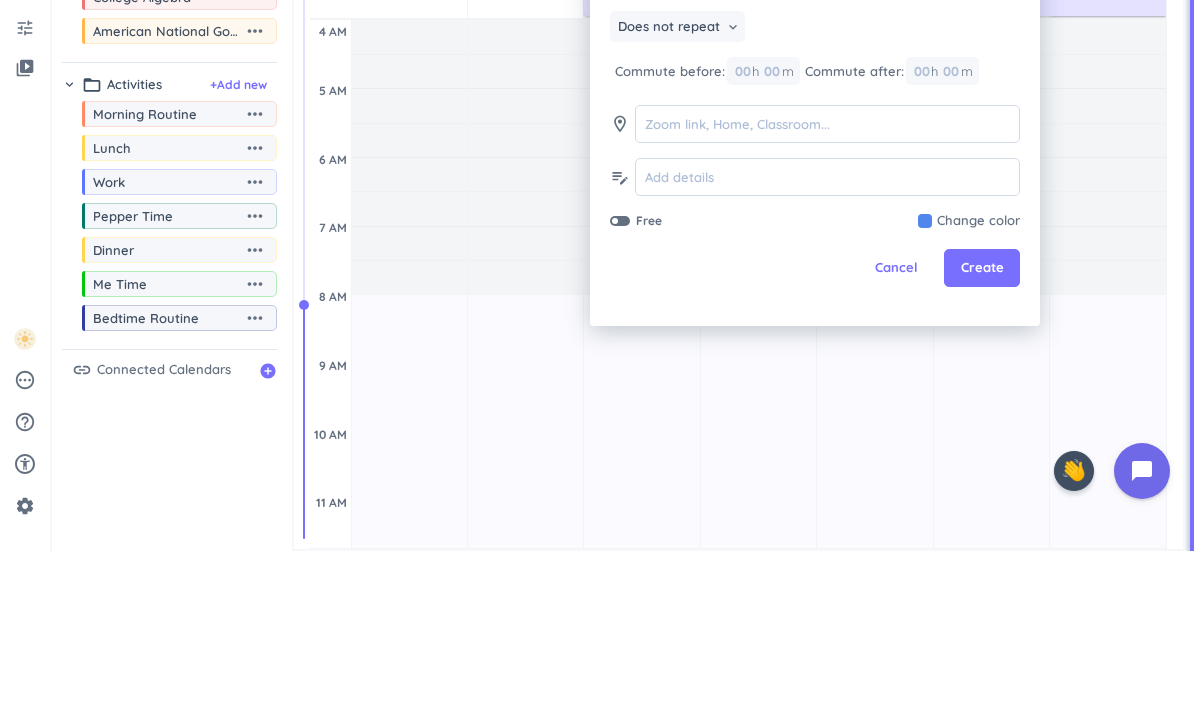 scroll, scrollTop: 0, scrollLeft: 0, axis: both 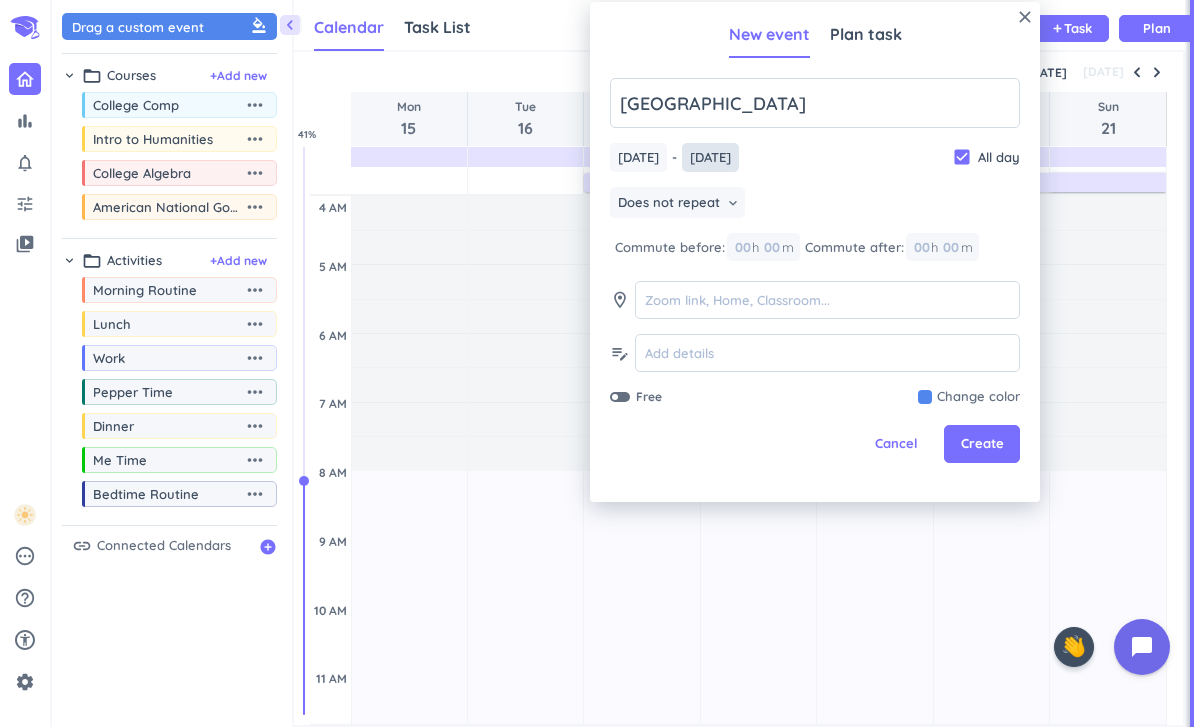 click on "[DATE]" at bounding box center [710, 157] 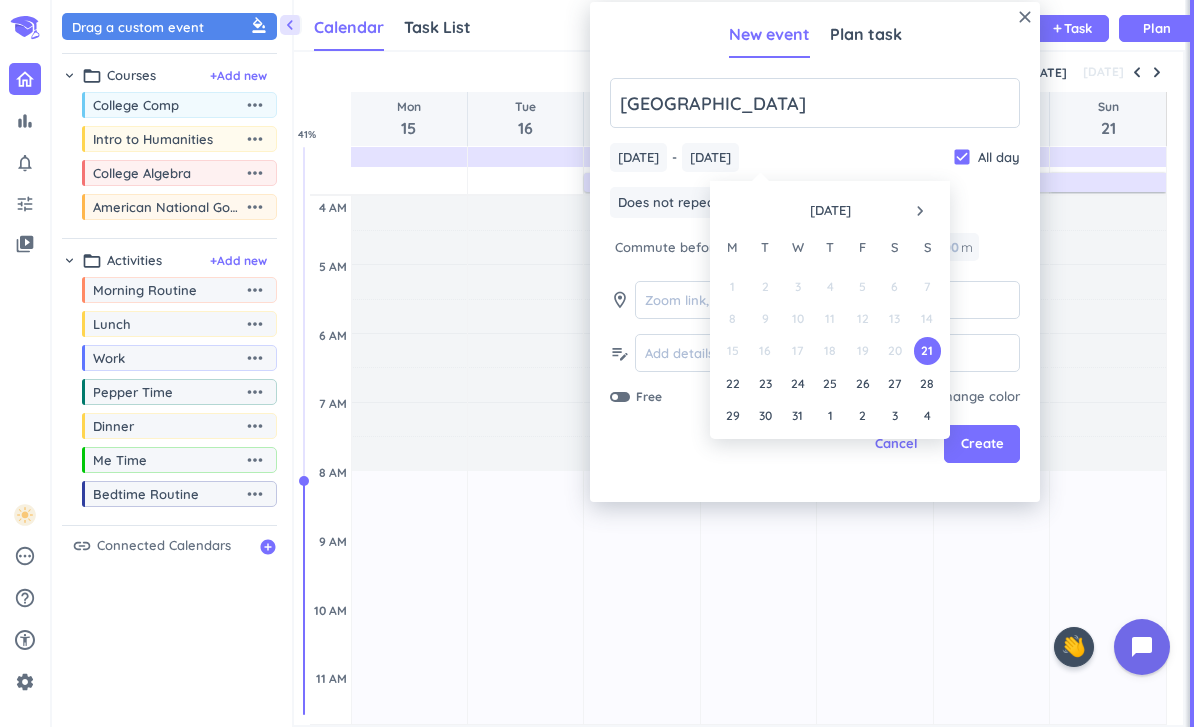 click on "23" at bounding box center (765, 383) 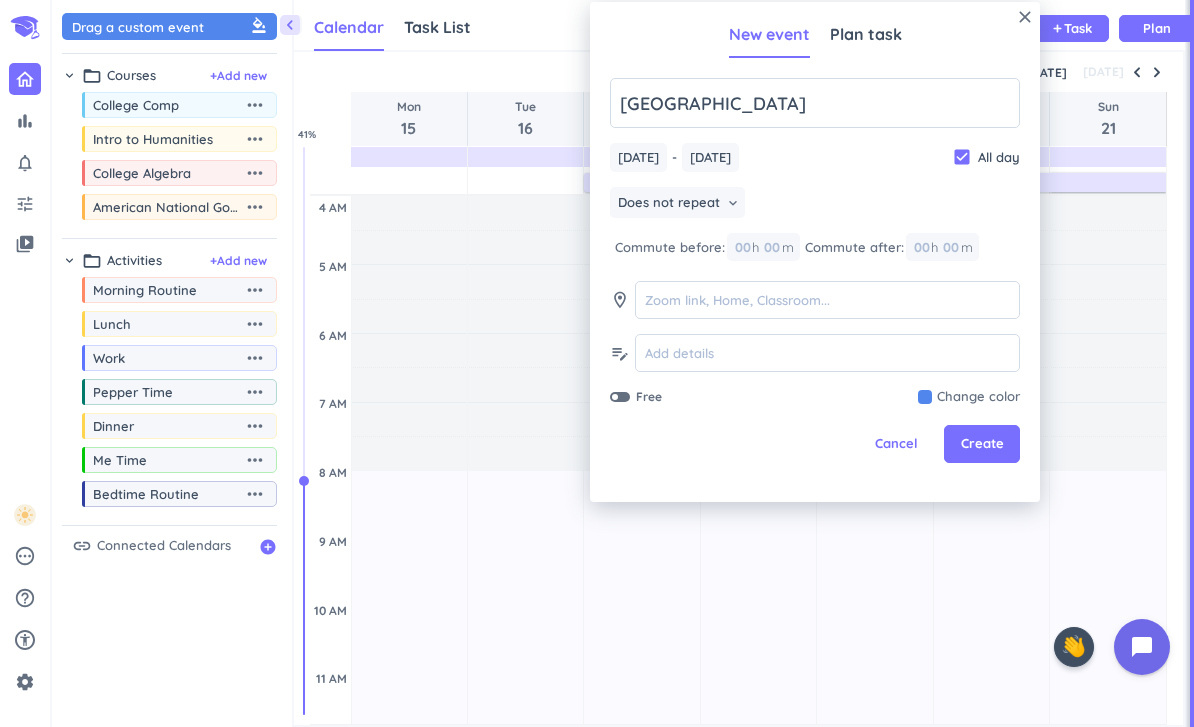click at bounding box center (969, 397) 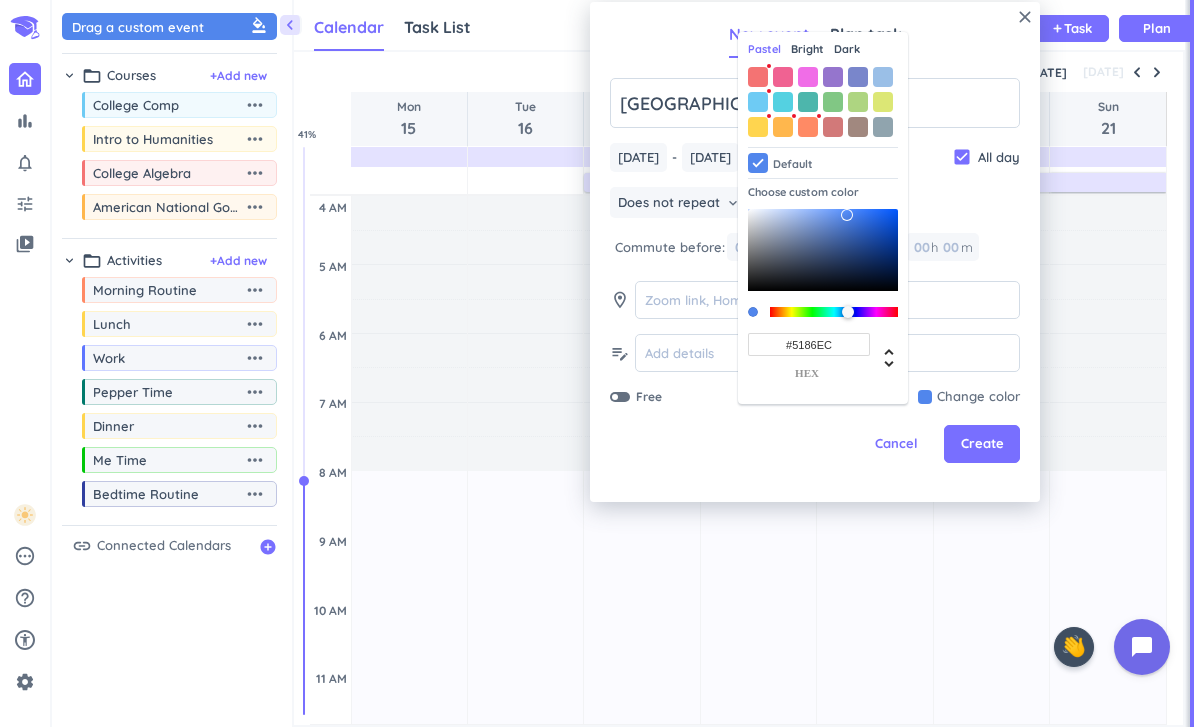 click at bounding box center (883, 127) 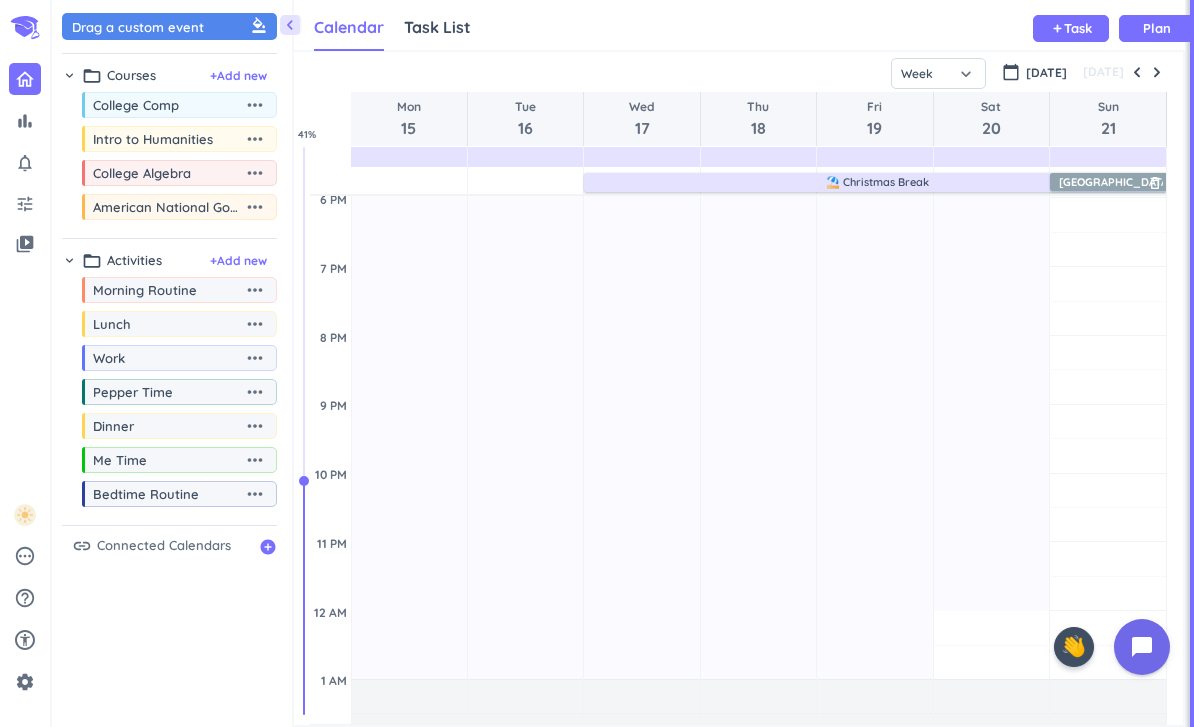 scroll, scrollTop: 1013, scrollLeft: 0, axis: vertical 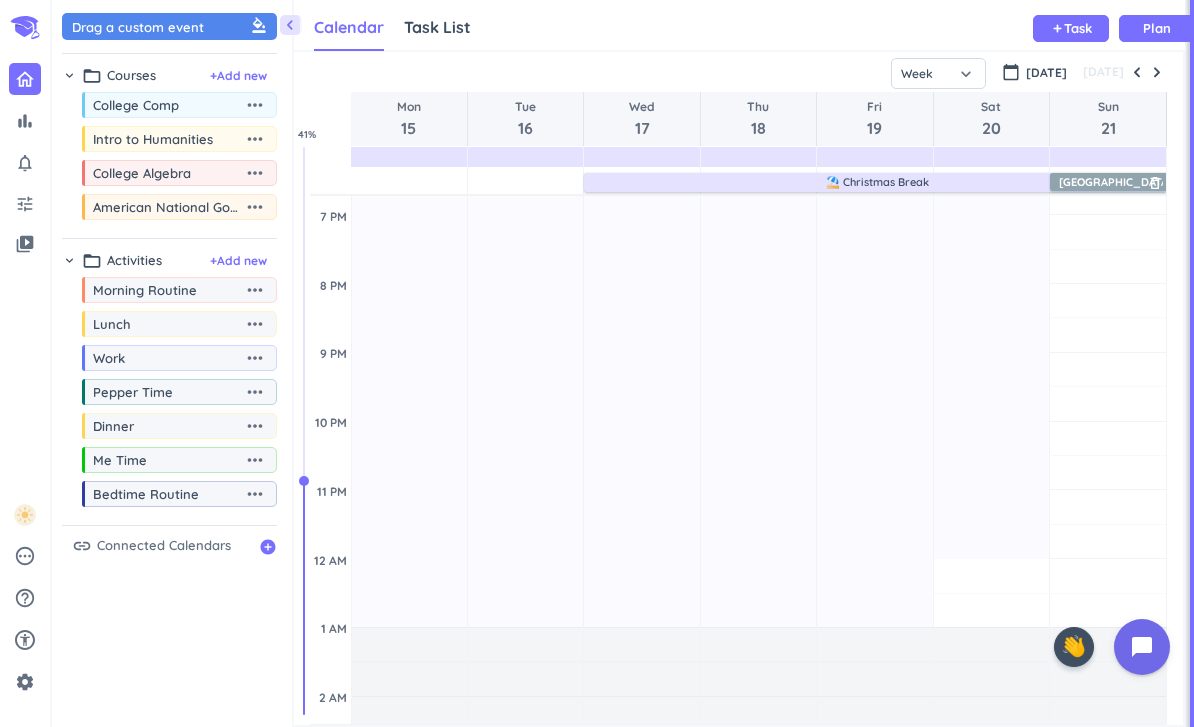 click at bounding box center (758, 266) 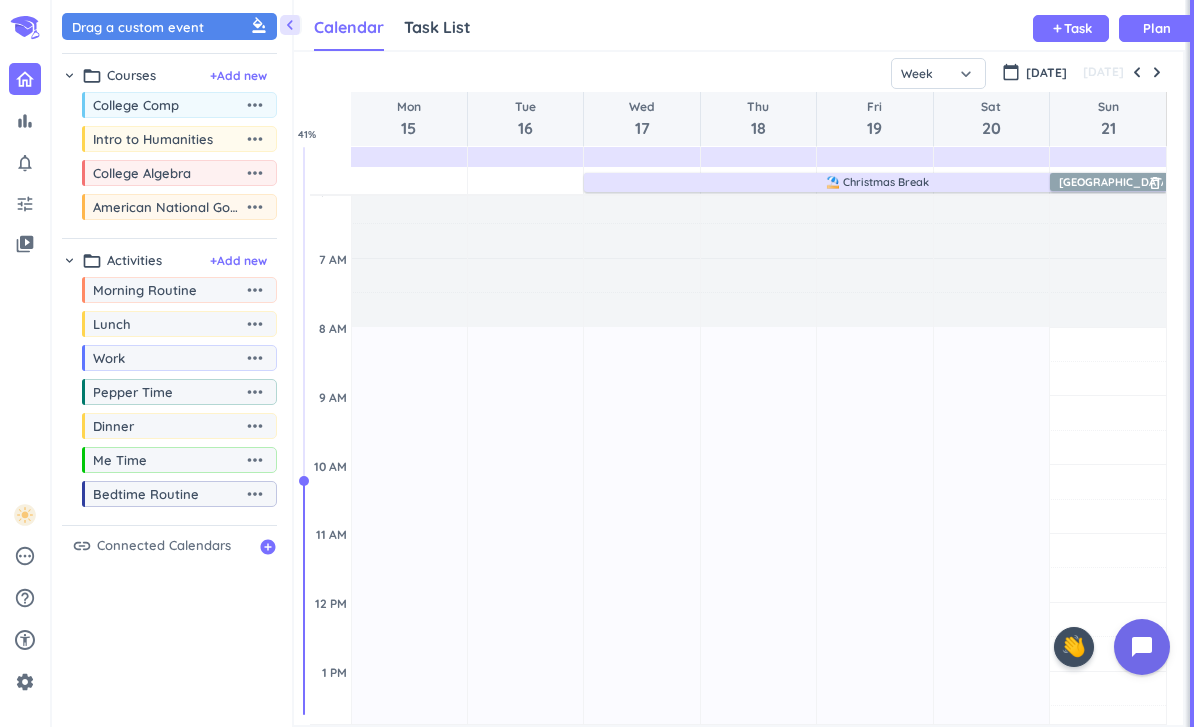 scroll, scrollTop: 97, scrollLeft: 0, axis: vertical 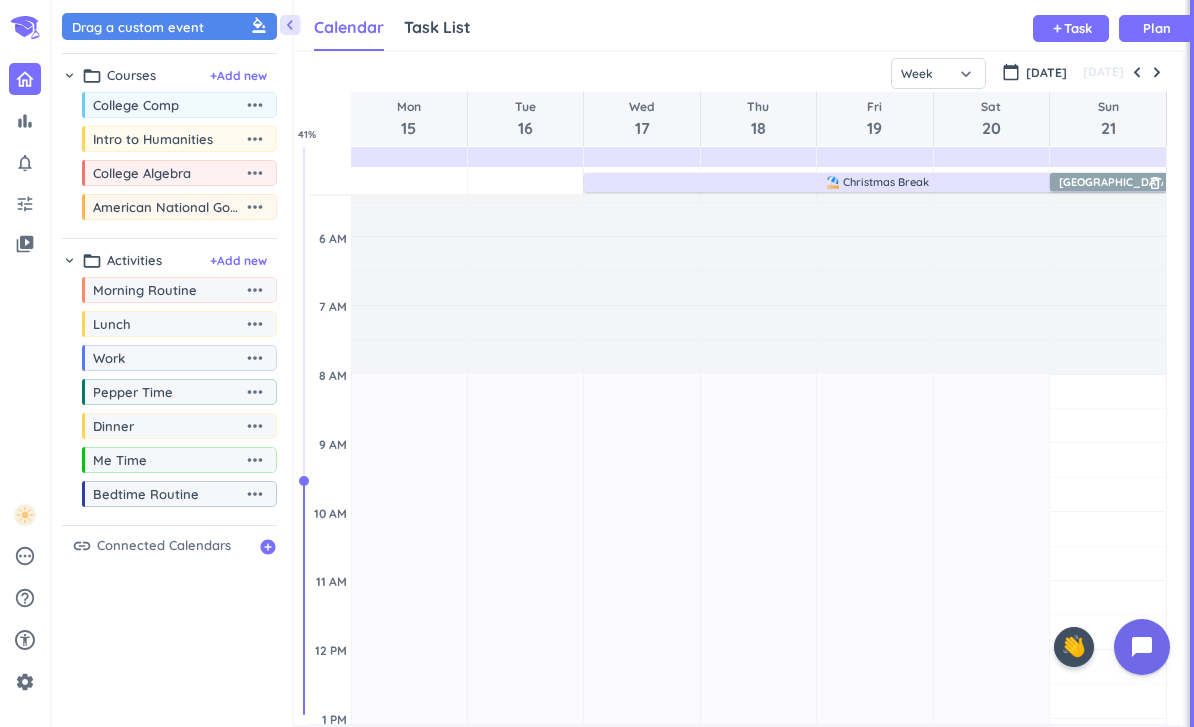 click at bounding box center (758, 426) 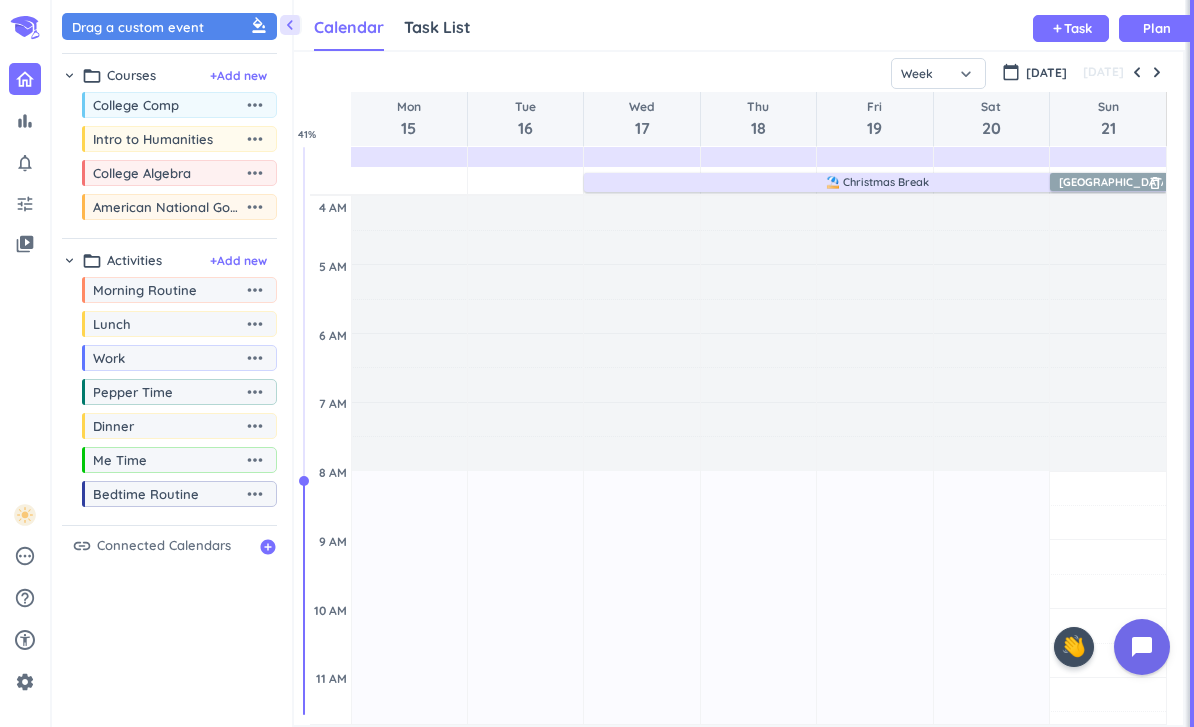 scroll, scrollTop: 0, scrollLeft: 0, axis: both 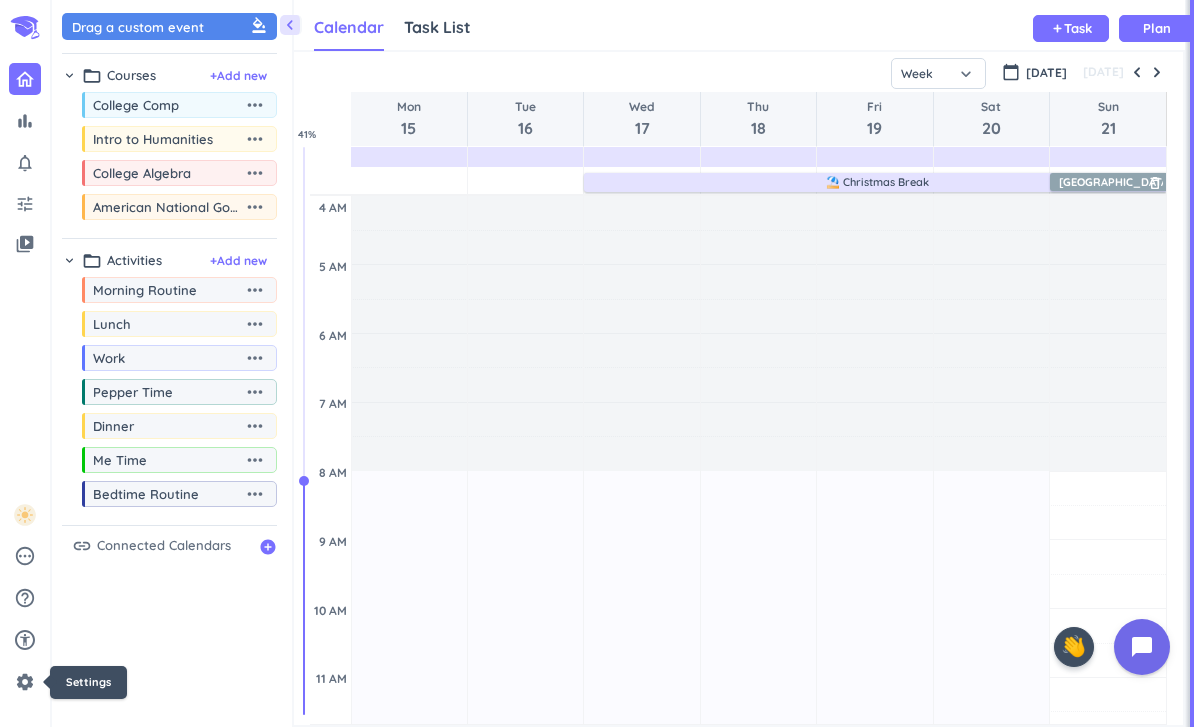 click on "settings" at bounding box center [25, 682] 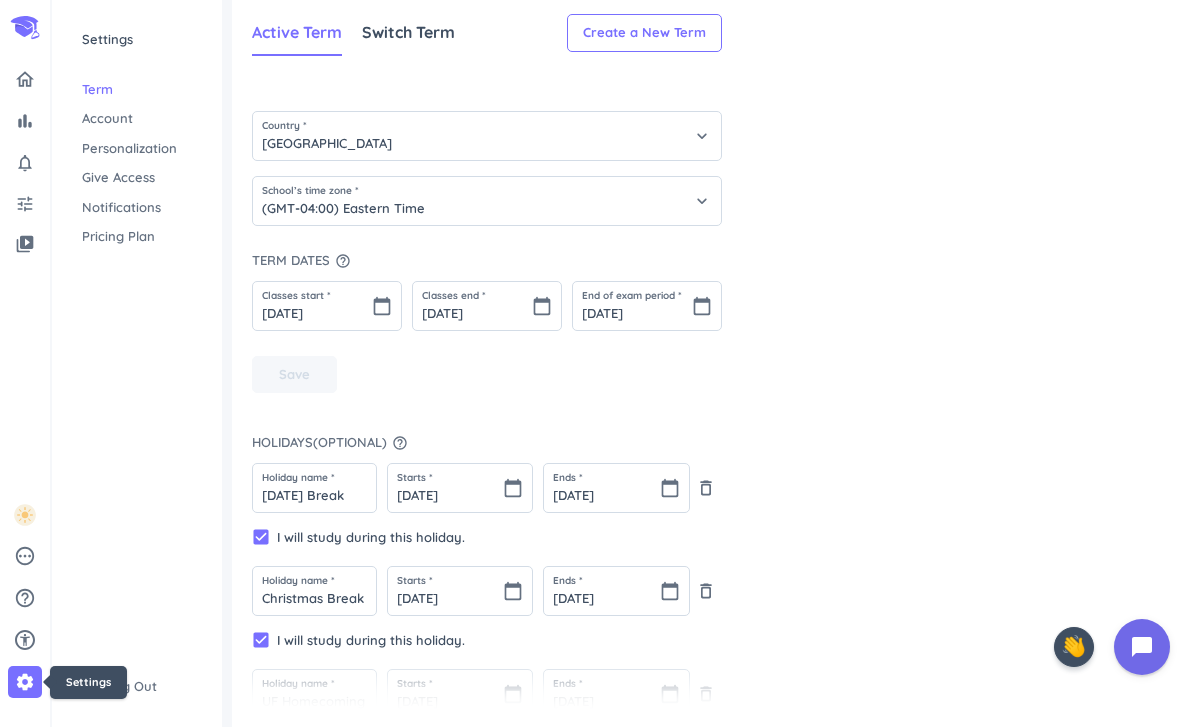 click on "Switch Term" at bounding box center [408, 32] 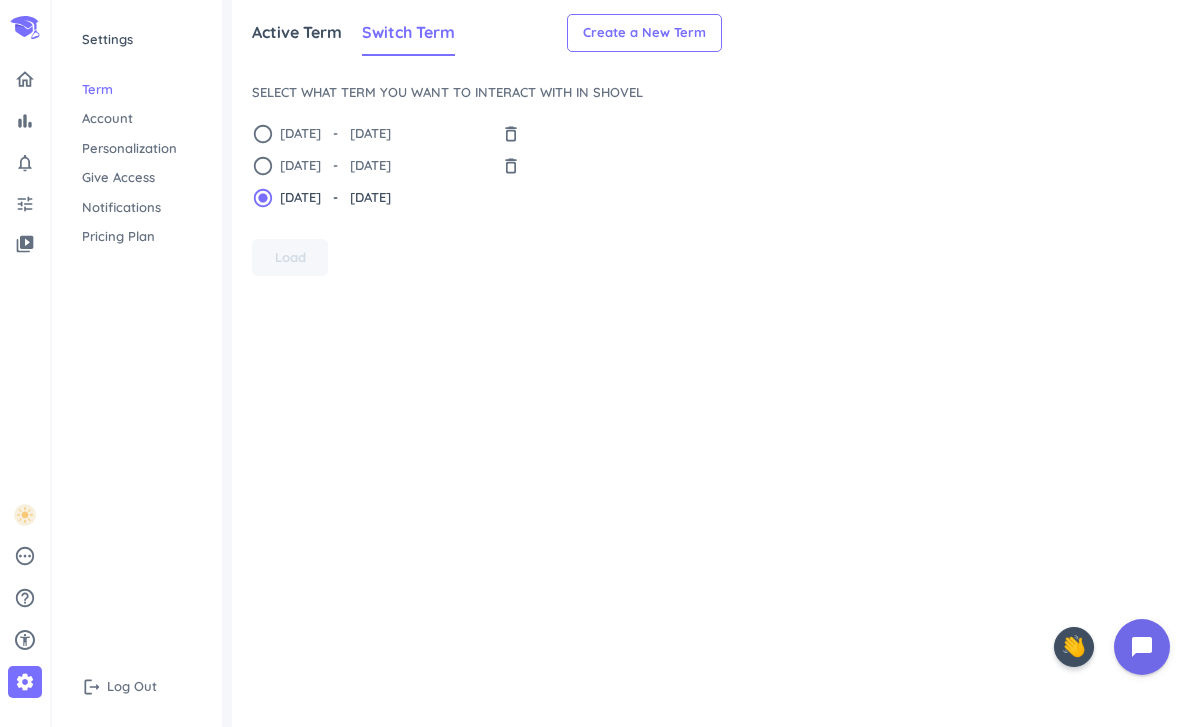 click on "[DATE]   -   [DATE]" at bounding box center (385, 166) 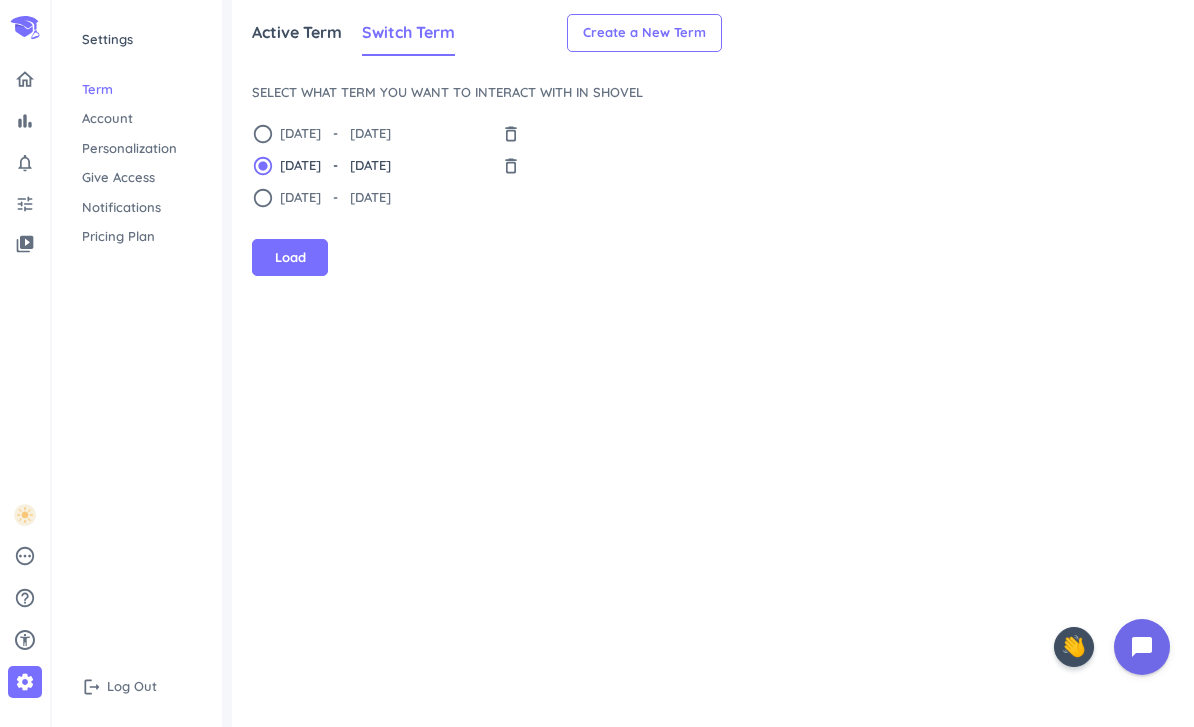 click on "Load" at bounding box center (290, 258) 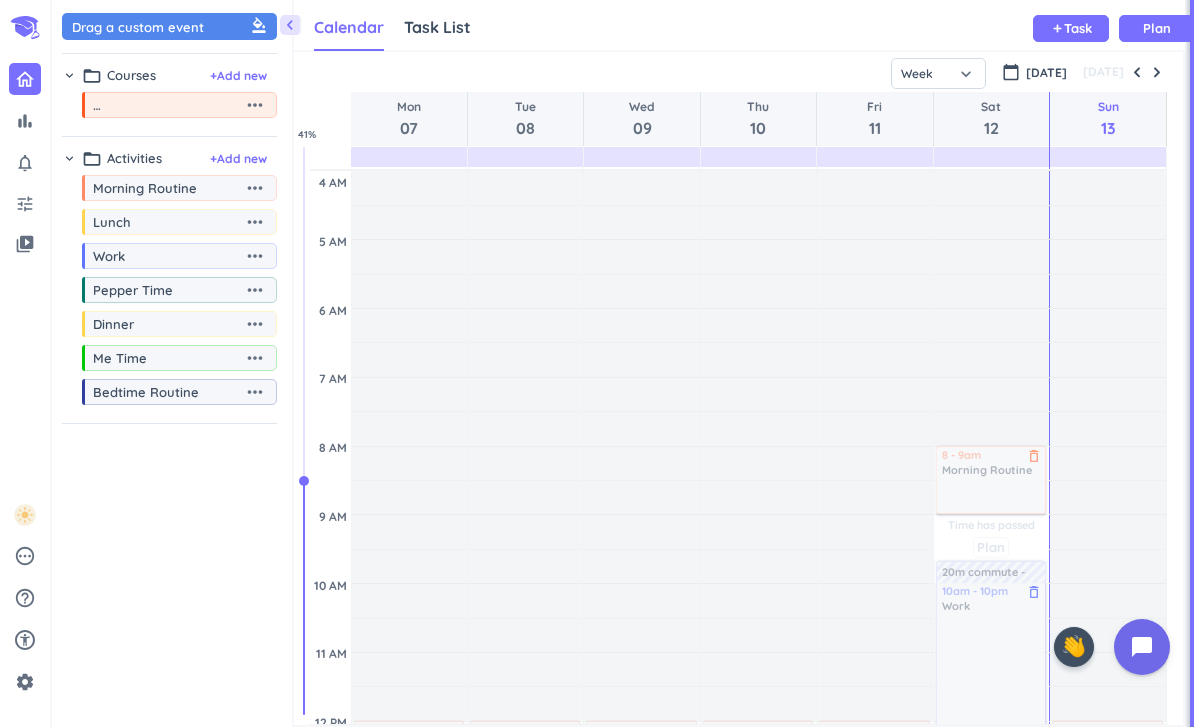 scroll, scrollTop: 1, scrollLeft: 1, axis: both 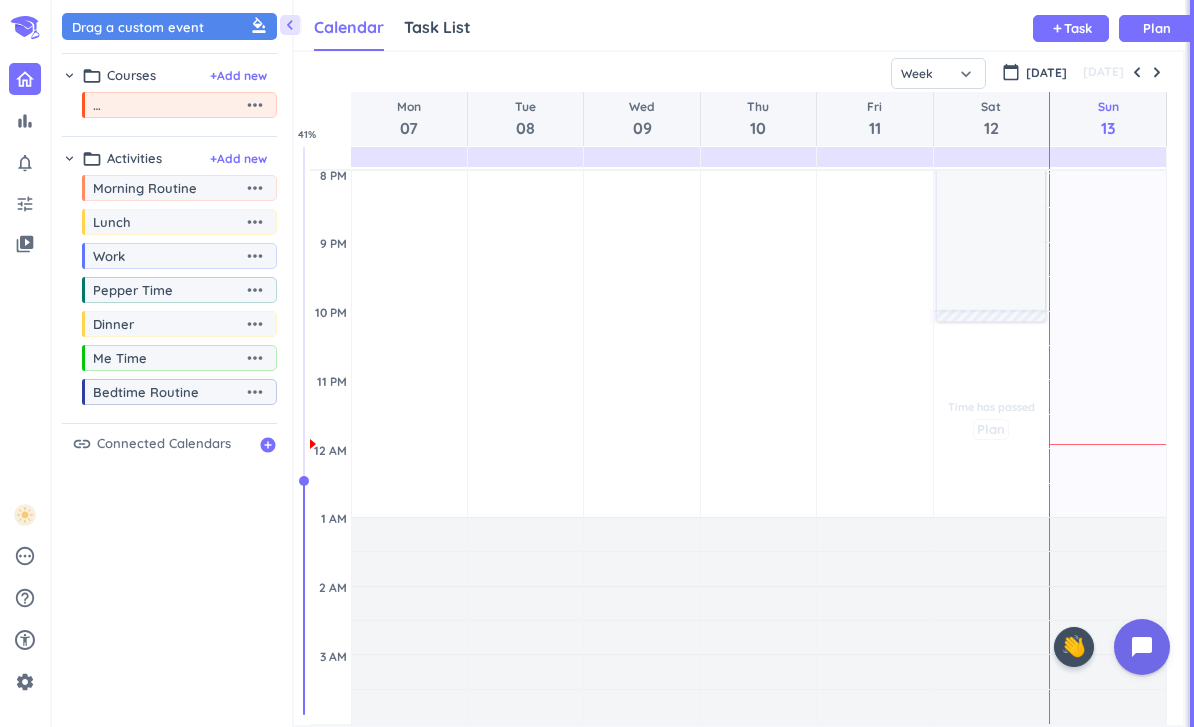 click at bounding box center (1157, 72) 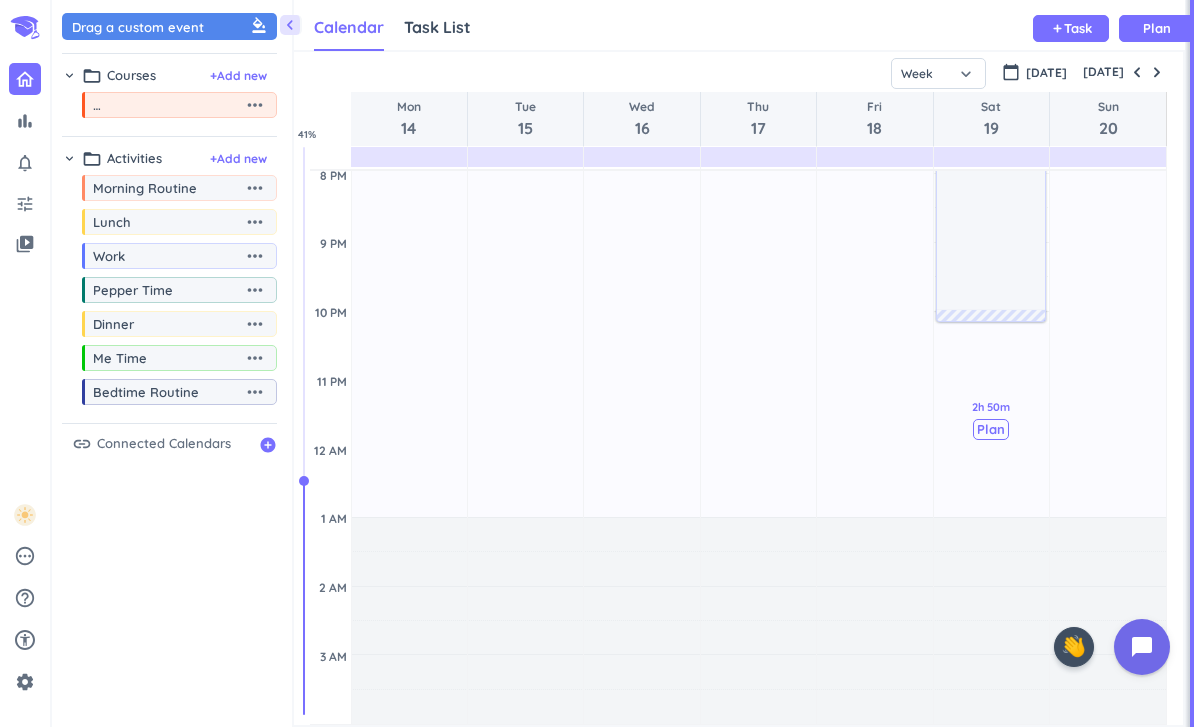 scroll, scrollTop: 139, scrollLeft: 0, axis: vertical 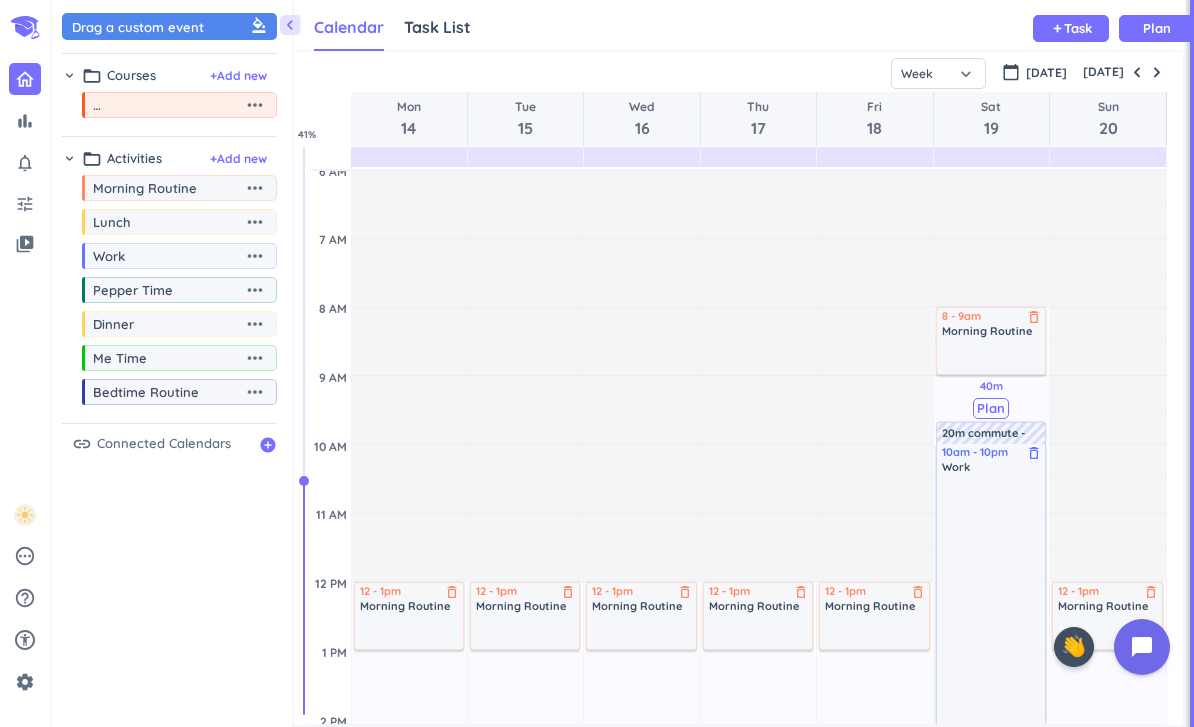 click at bounding box center [1157, 72] 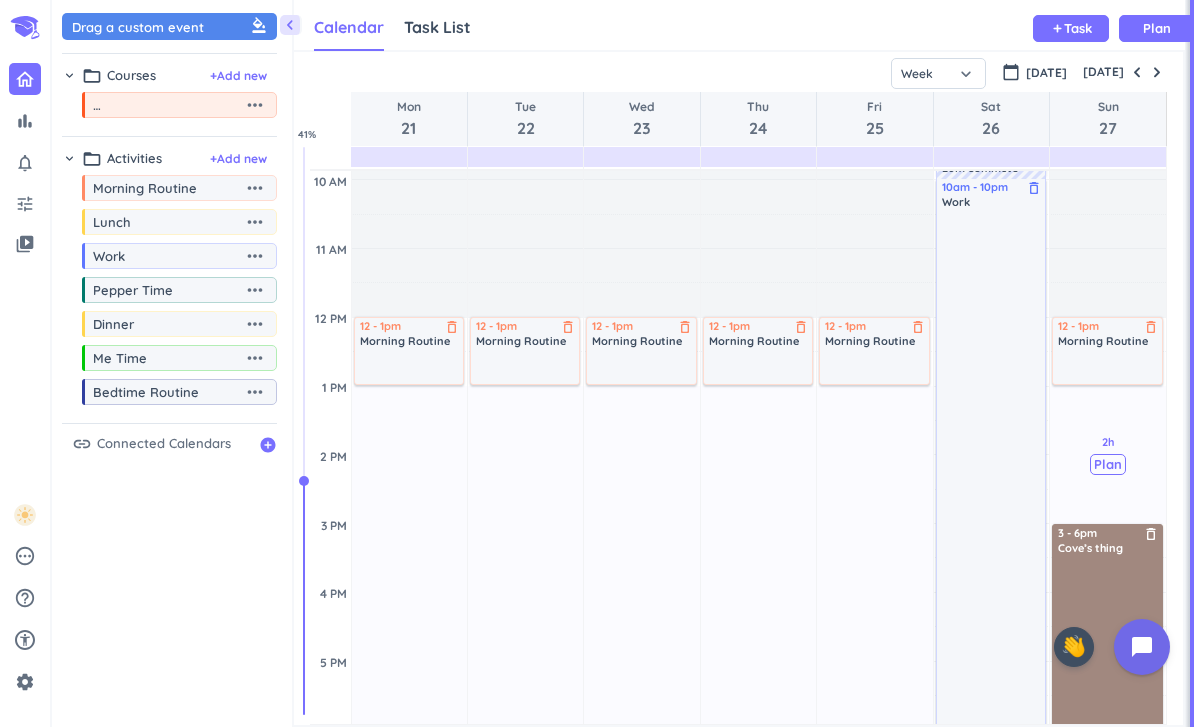 scroll, scrollTop: 437, scrollLeft: 0, axis: vertical 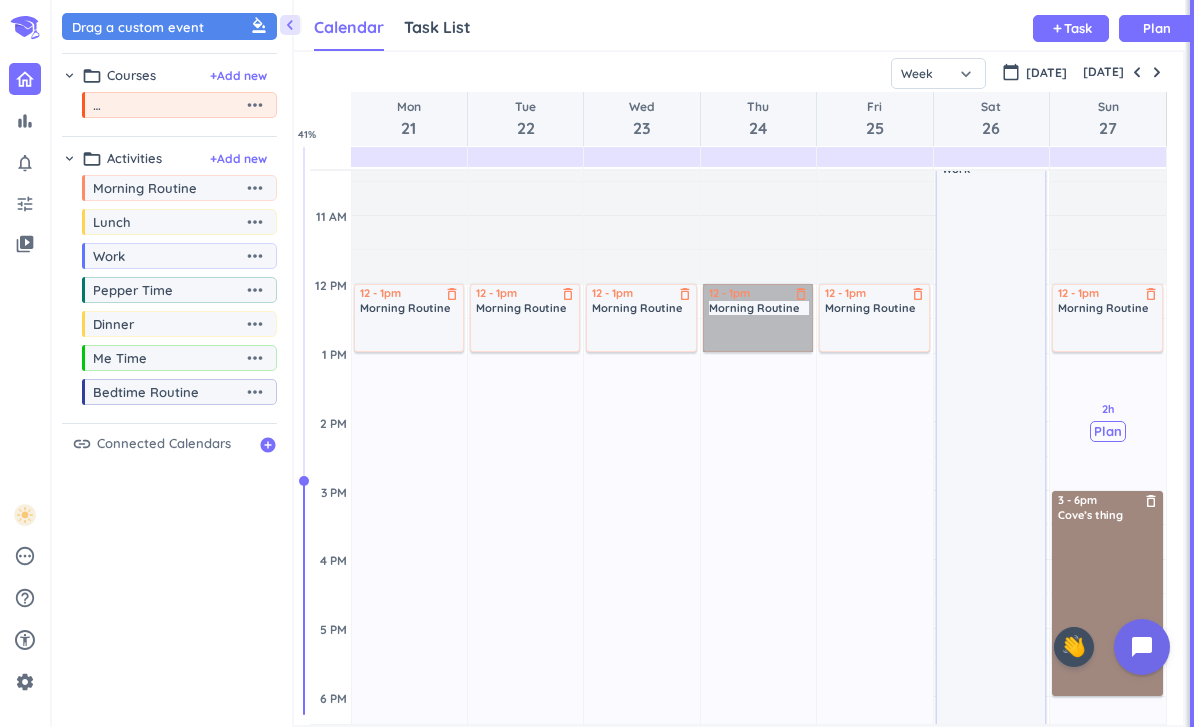 click on "12 - 1pm Morning Routine delete_outline" at bounding box center [758, 318] 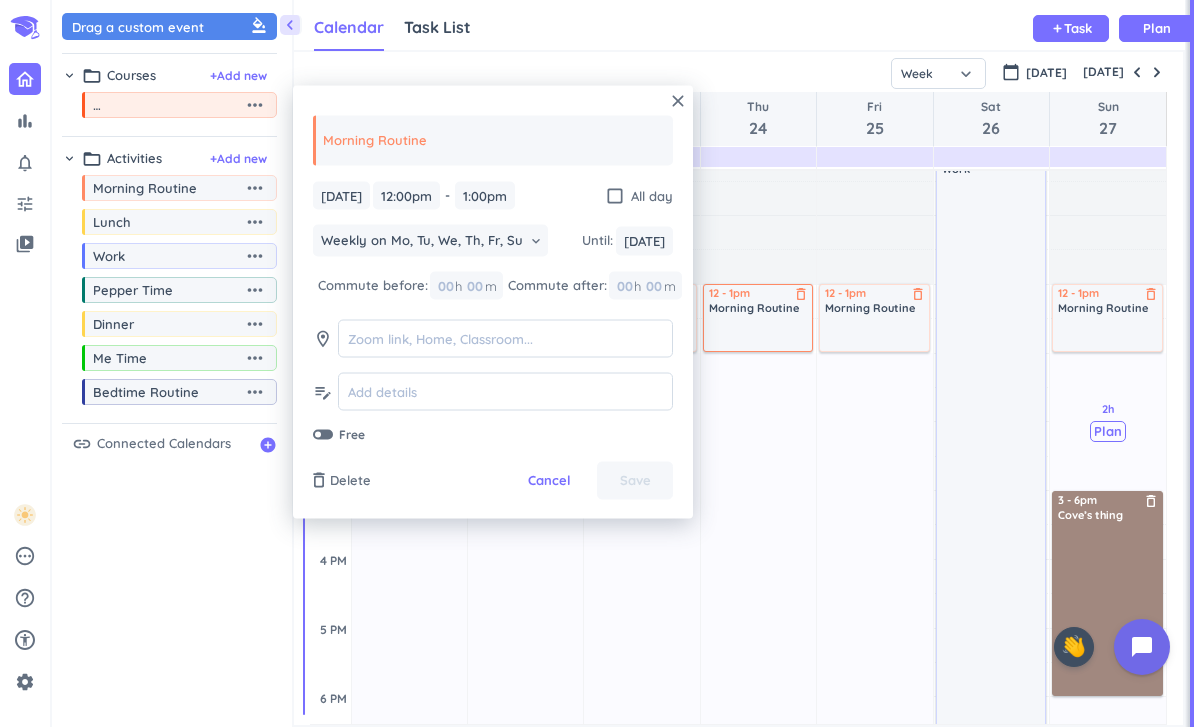 click on "Delete" at bounding box center [350, 481] 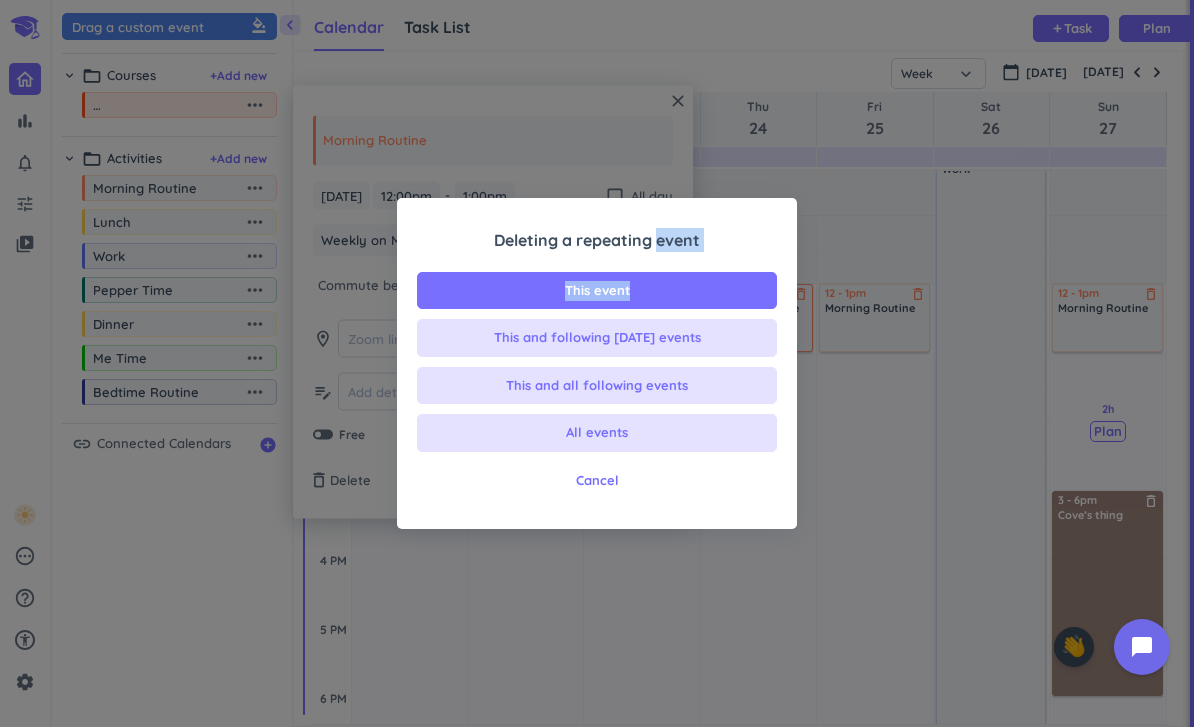 click on "This event" at bounding box center [597, 291] 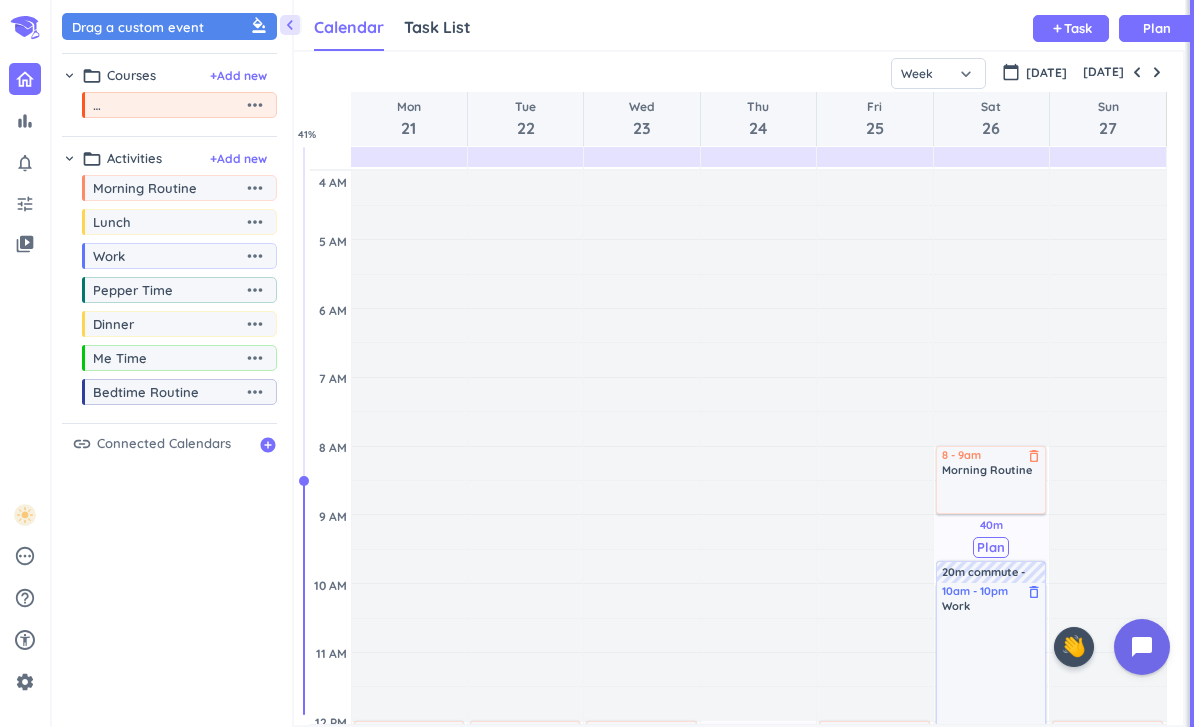 scroll, scrollTop: 0, scrollLeft: 0, axis: both 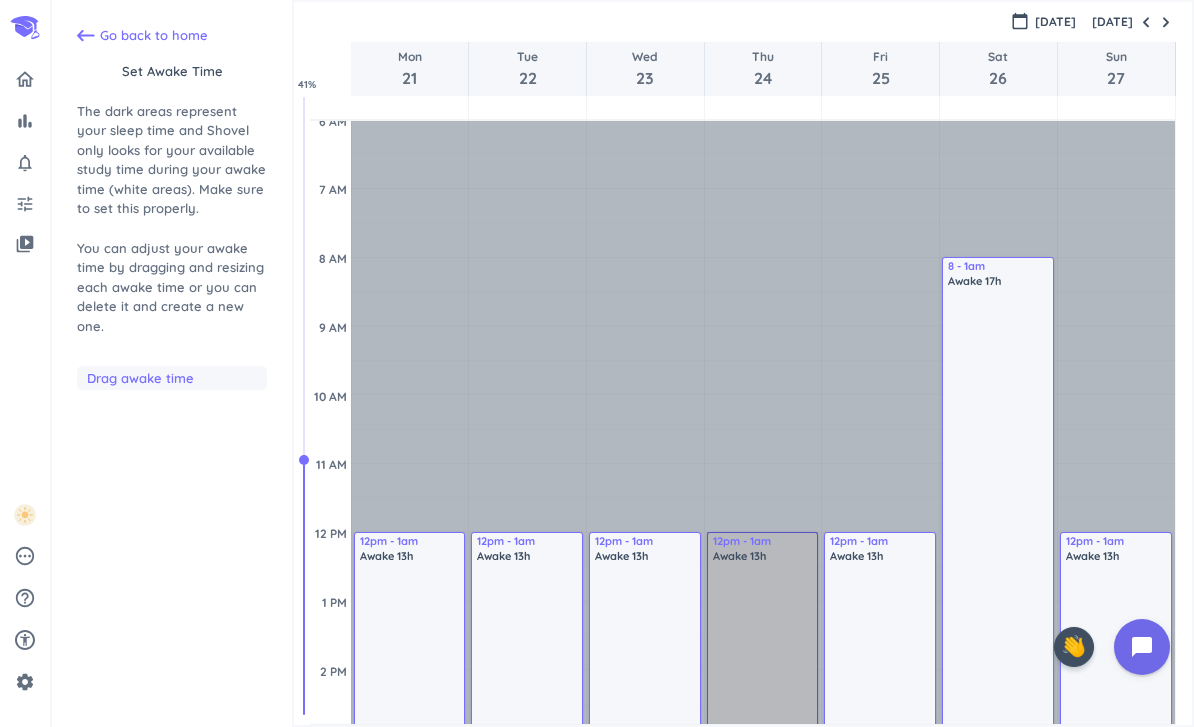 click on "12pm - 1am Awake   13h" at bounding box center [763, 978] 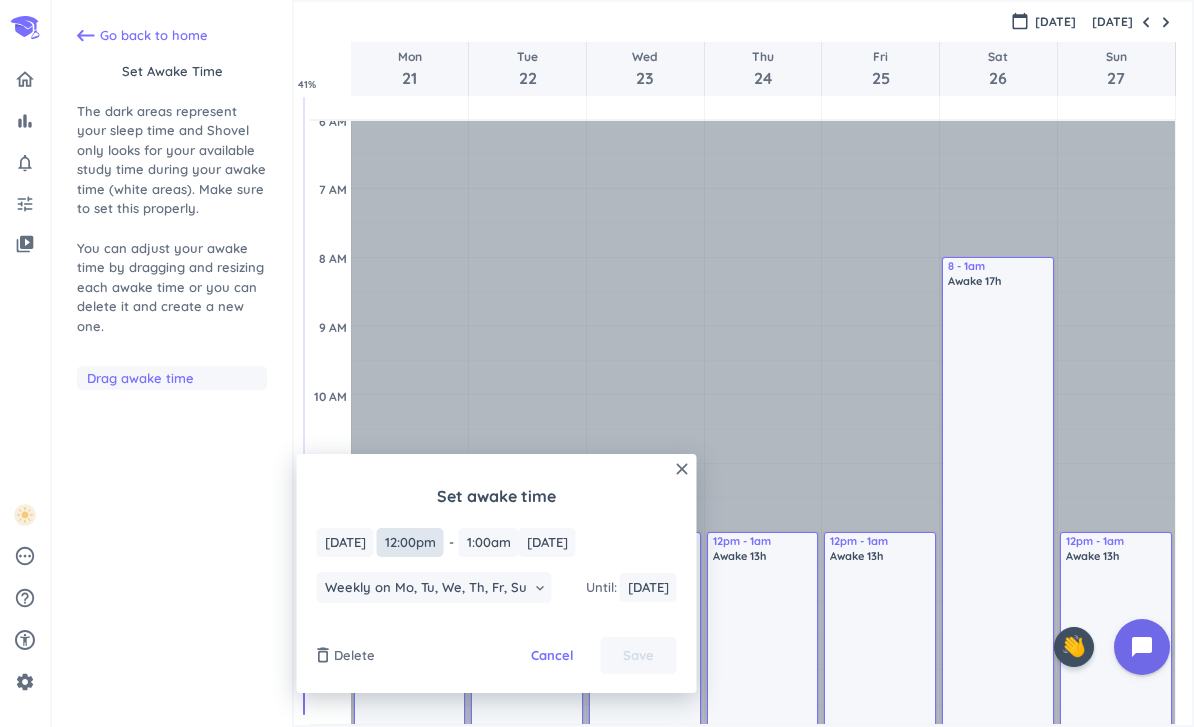 click on "12:00pm" at bounding box center (410, 542) 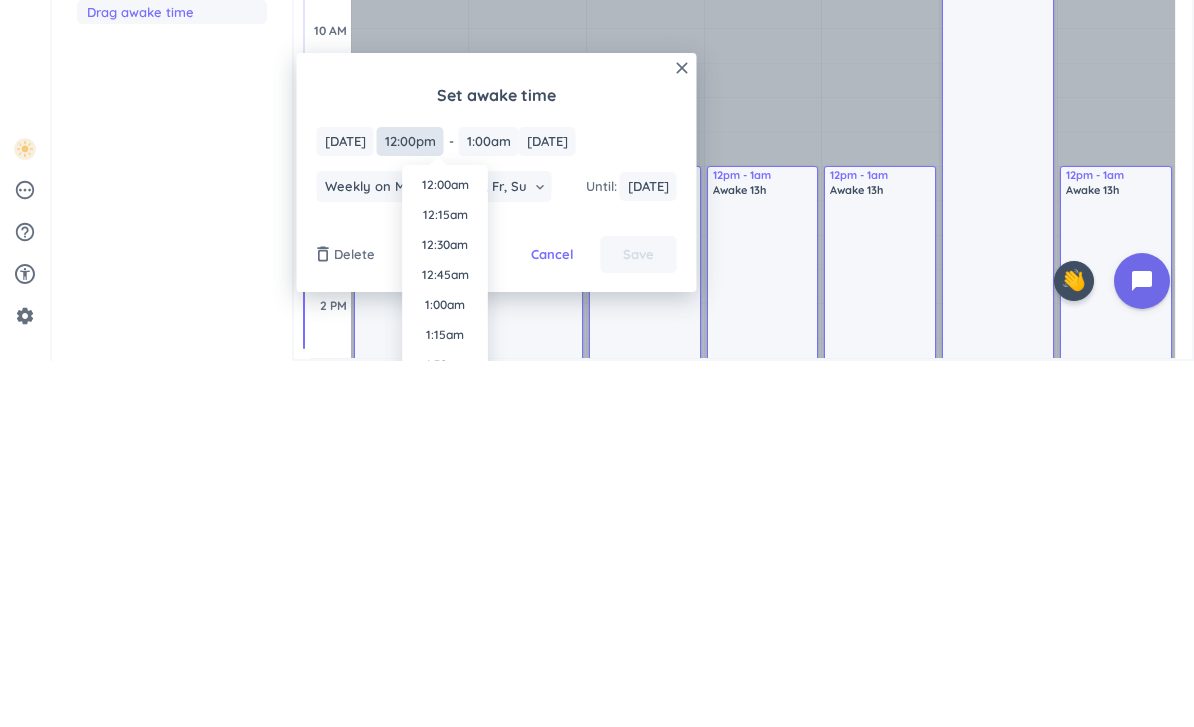 scroll, scrollTop: 1350, scrollLeft: 0, axis: vertical 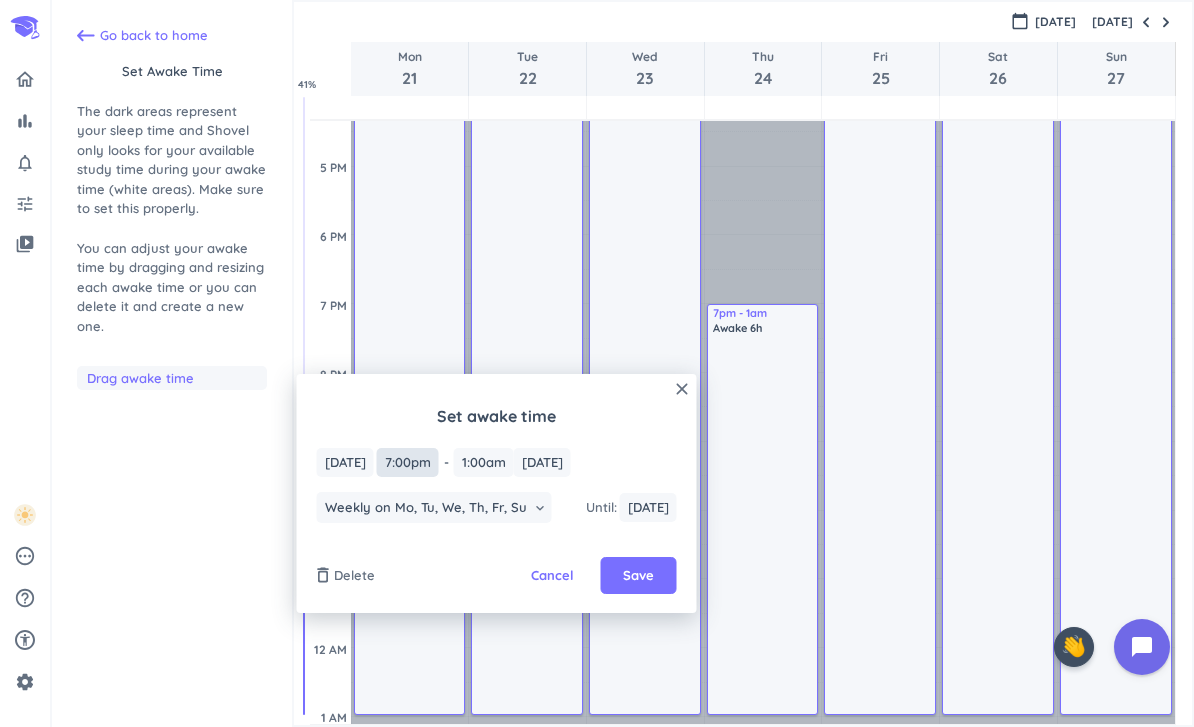 click on "7:00pm" at bounding box center [408, 462] 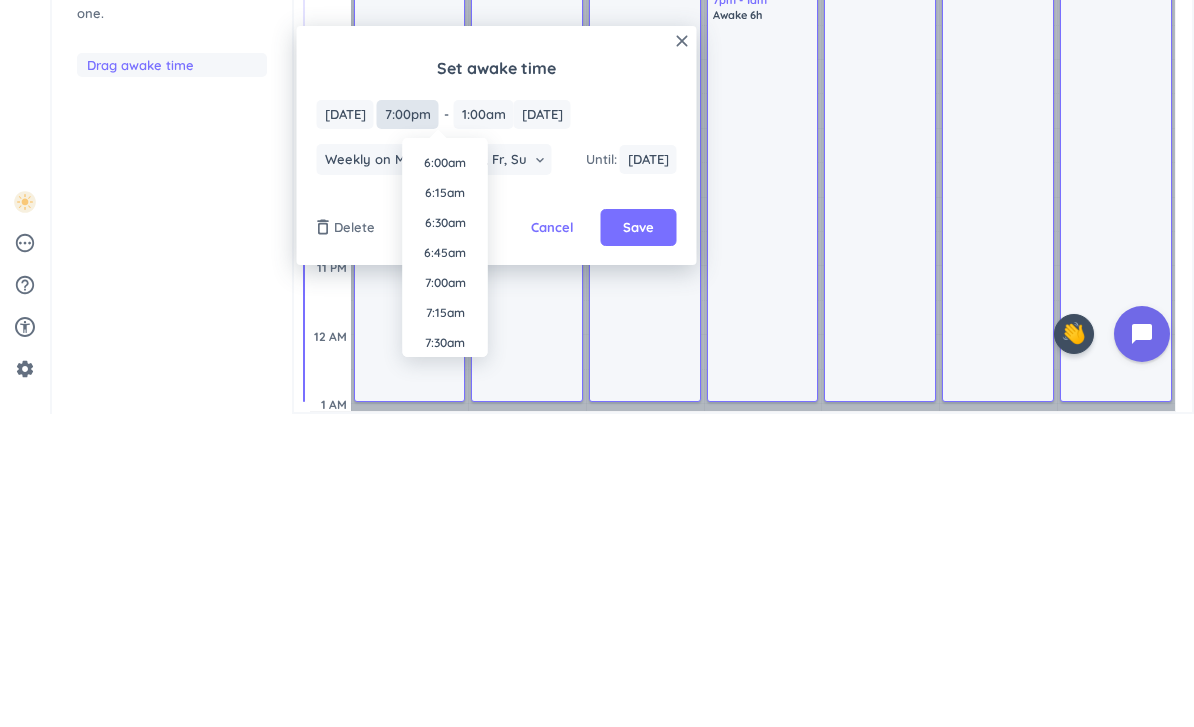 scroll, scrollTop: 728, scrollLeft: 0, axis: vertical 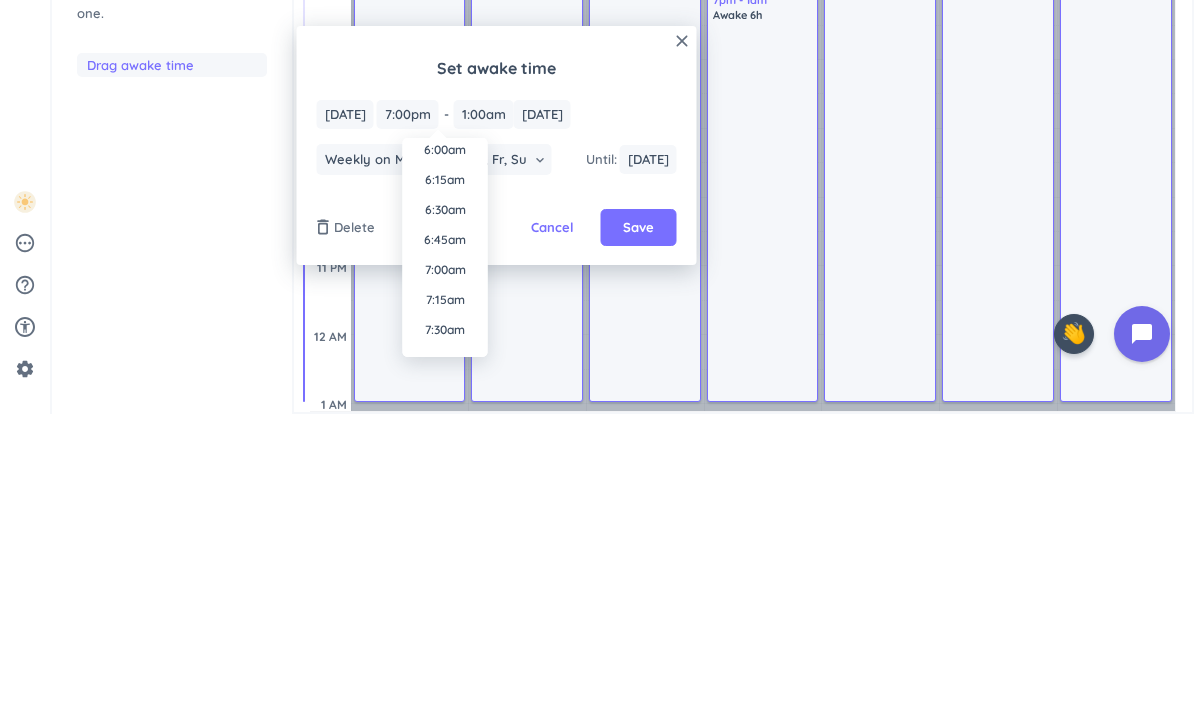 click on "7:00am" at bounding box center [445, 583] 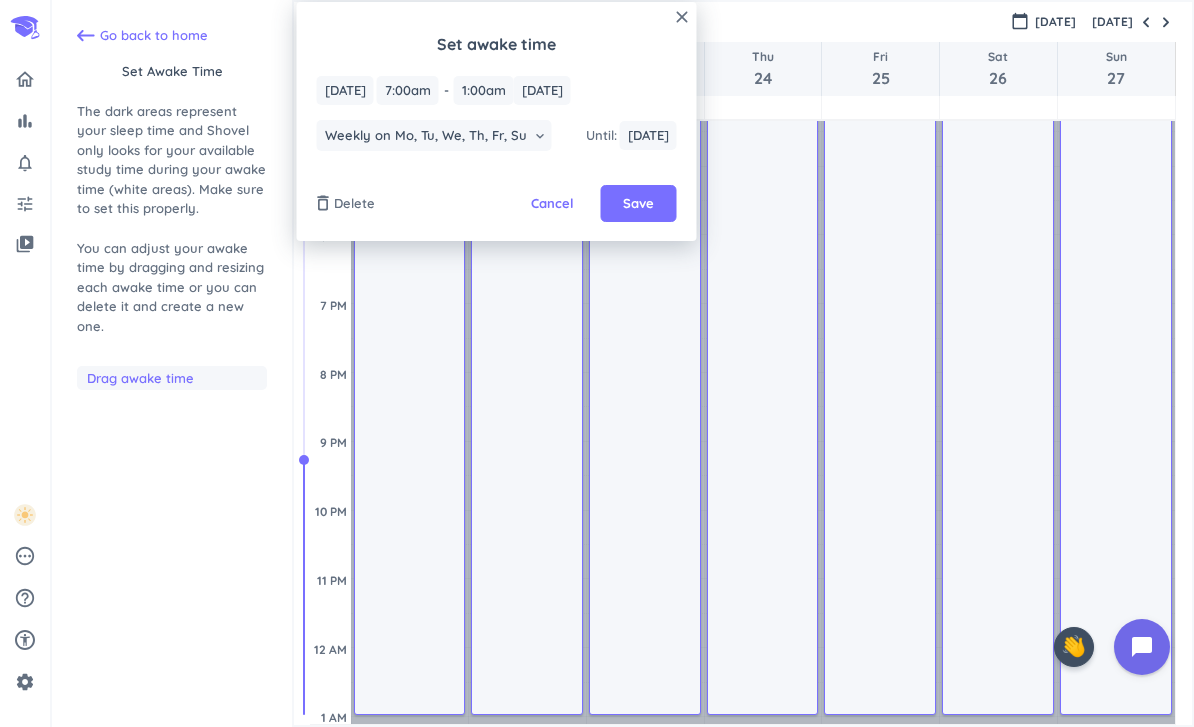 click on "Save" at bounding box center [638, 204] 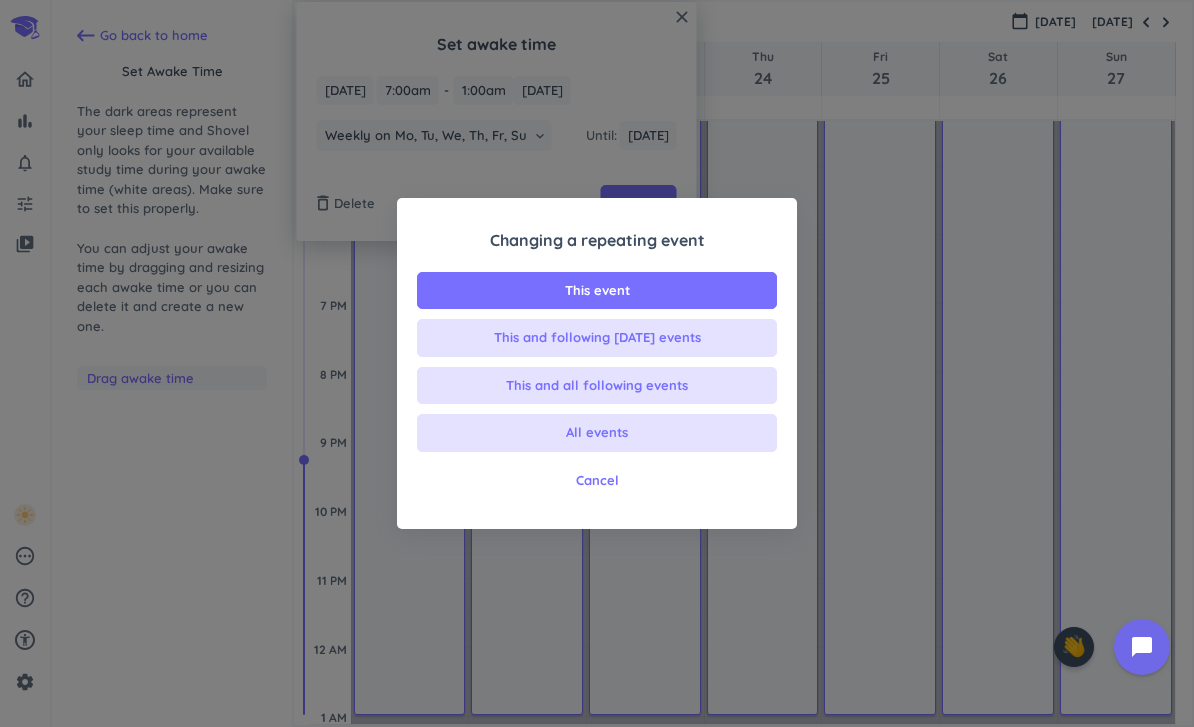 click on "This event" at bounding box center [597, 291] 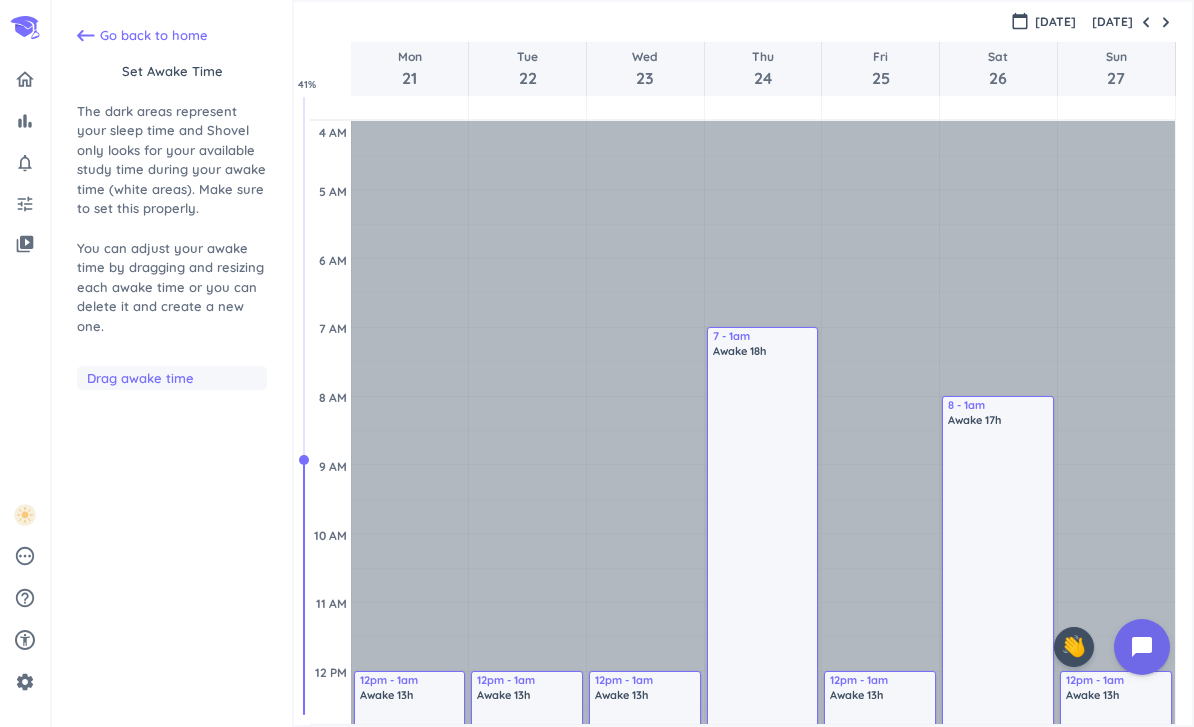 scroll, scrollTop: 0, scrollLeft: 0, axis: both 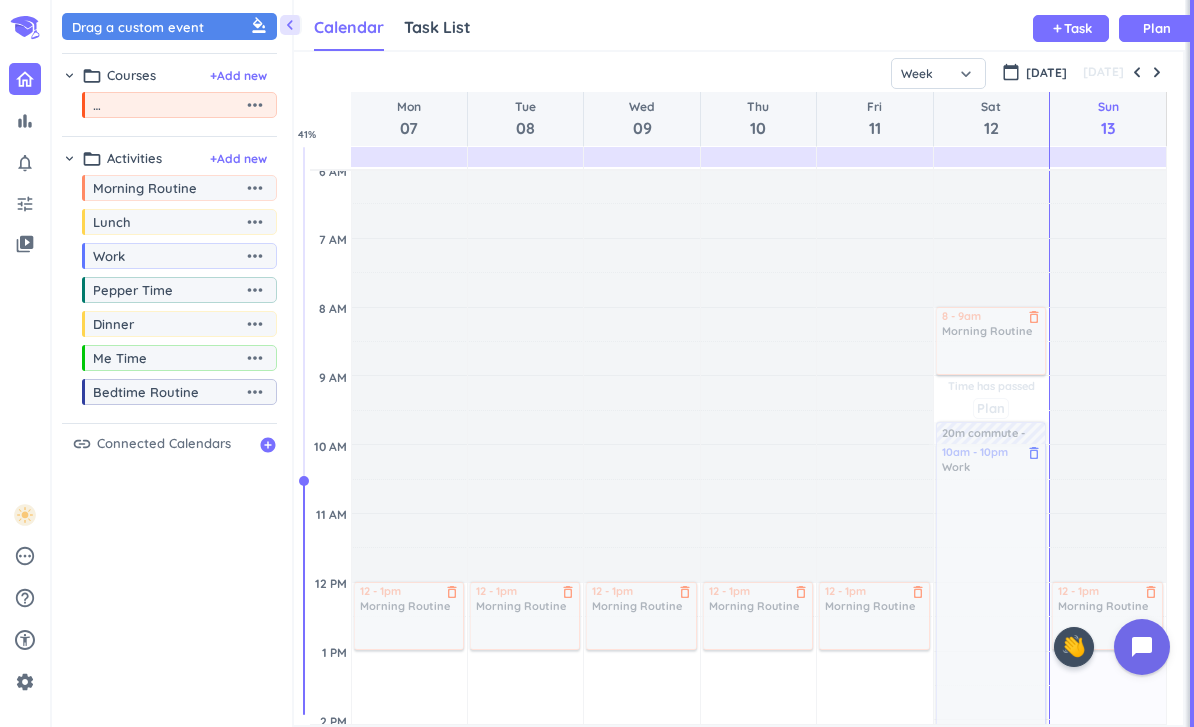 click at bounding box center (1157, 72) 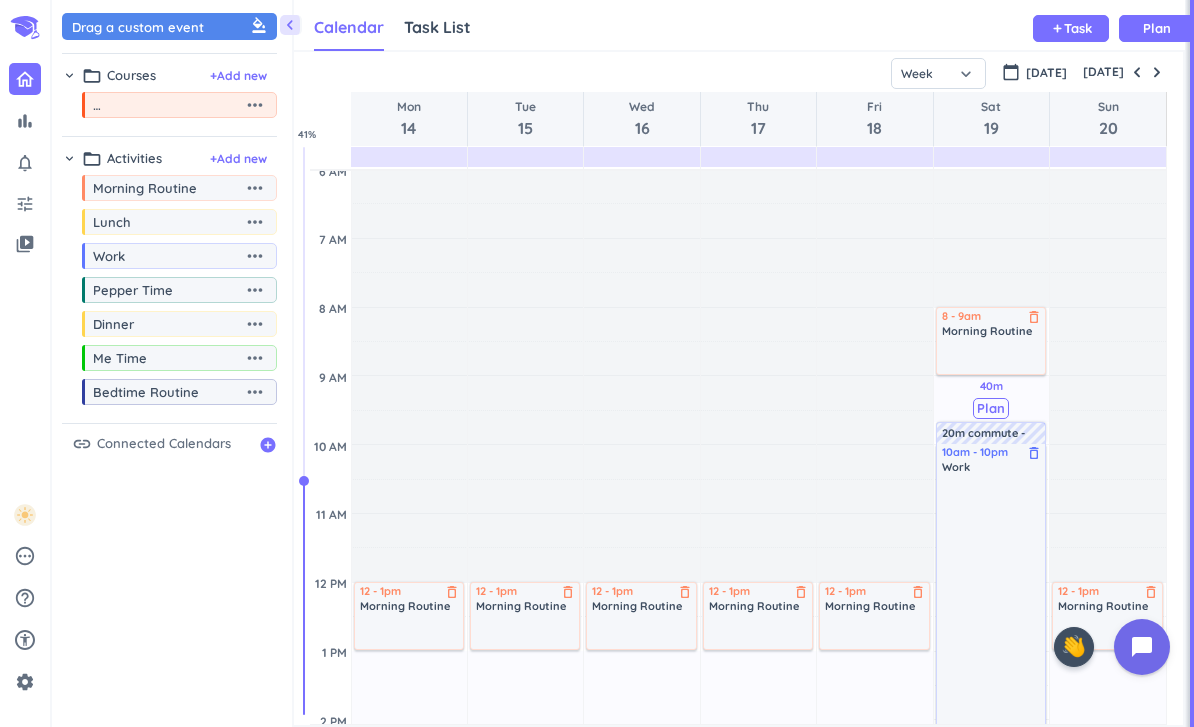 click on "SHOVEL [DATE] - [DATE] Week Month Next 7 days keyboard_arrow_down Week keyboard_arrow_down calendar_today [DATE] [DATE] Mon 14 Tue 15 Wed 16 Thu 17 Fri 18 Sat 19 Sun 20 4 AM 5 AM 6 AM 7 AM 8 AM 9 AM 10 AM 11 AM 12 PM 1 PM 2 PM 3 PM 4 PM 5 PM 6 PM 7 PM 8 PM 9 PM 10 PM 11 PM 12 AM 1 AM 2 AM 3 AM 12h  Past due Plan Adjust Awake Time Adjust Awake Time 12 - 1pm Morning Routine delete_outline 12h  Past due Plan Adjust Awake Time Adjust Awake Time 12 - 1pm Morning Routine delete_outline 12h  Past due Plan Adjust Awake Time Adjust Awake Time 12 - 1pm Morning Routine delete_outline 12h  Past due Plan Adjust Awake Time Adjust Awake Time 12 - 1pm Morning Routine delete_outline 12h  Past due Plan Adjust Awake Time Adjust Awake Time 12 - 1pm Morning Routine delete_outline 40m Past due Plan 2h 50m Past due Plan Adjust Awake Time Adjust Awake Time 8 - 9am Morning Routine delete_outline 20m commute 10am - 10pm Work delete_outline 12h  Past due Plan Adjust Awake Time Adjust Awake Time 12 - 1pm Morning Routine 41 %" at bounding box center (738, 388) 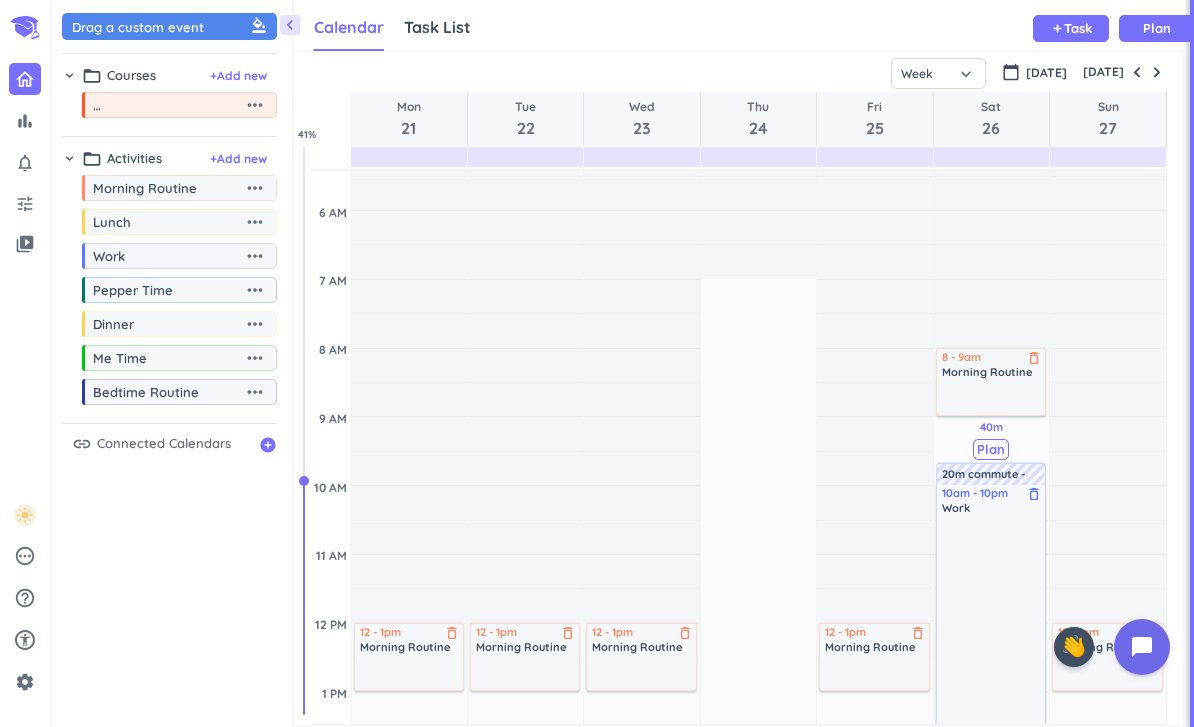 scroll, scrollTop: 97, scrollLeft: 0, axis: vertical 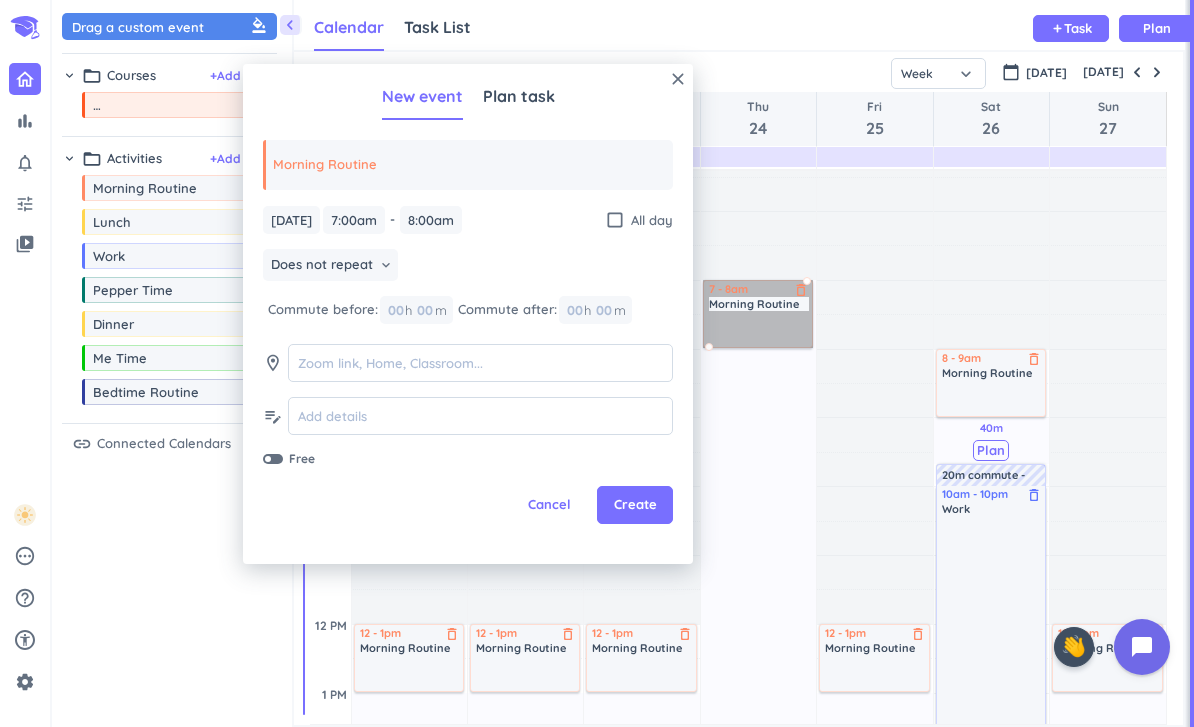 click on "Create" at bounding box center [635, 505] 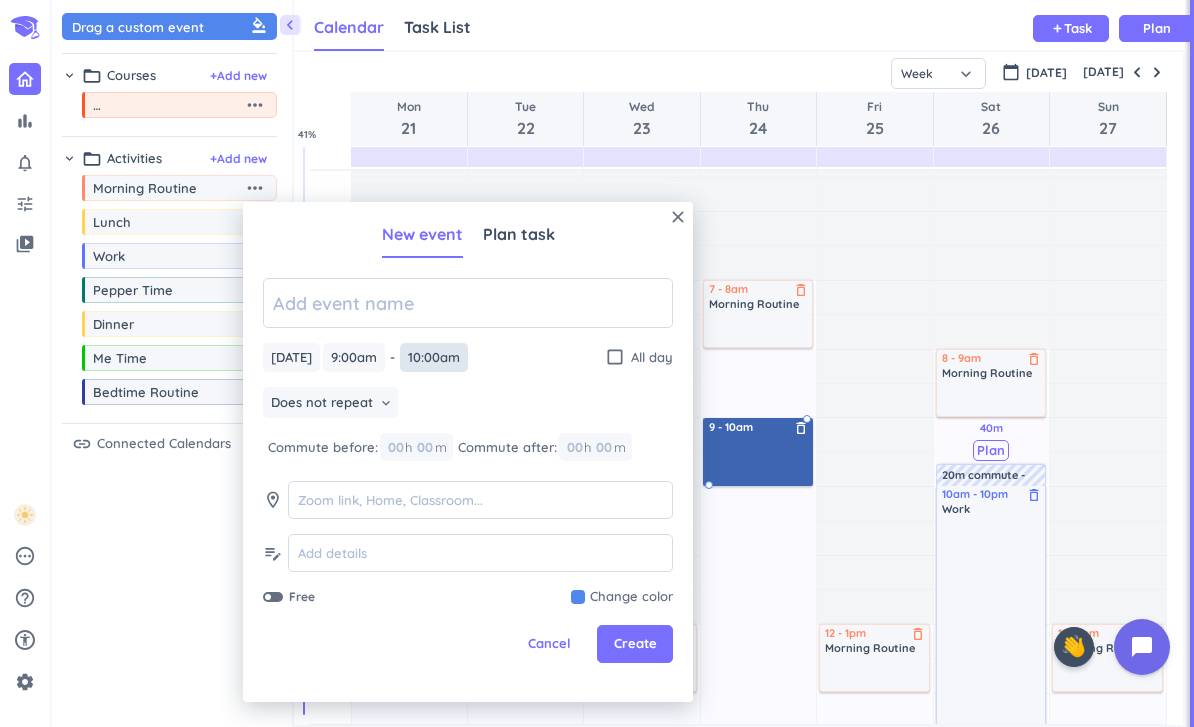 click on "10:00am" at bounding box center (434, 357) 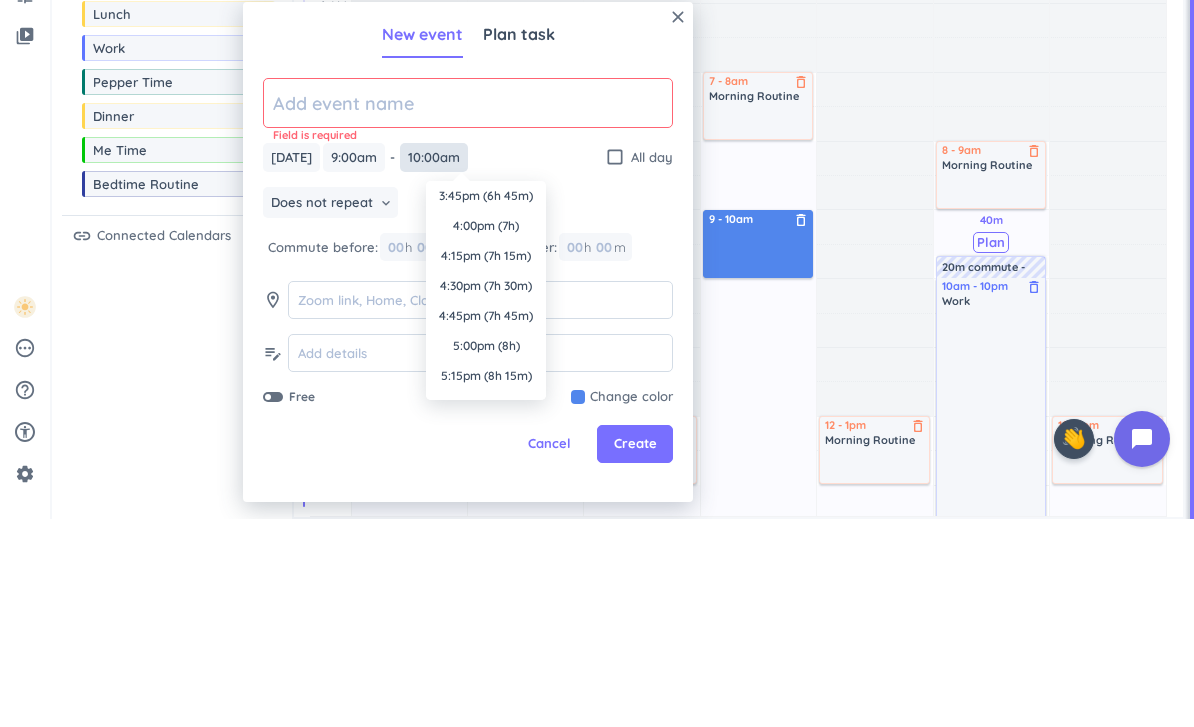 scroll, scrollTop: 773, scrollLeft: 0, axis: vertical 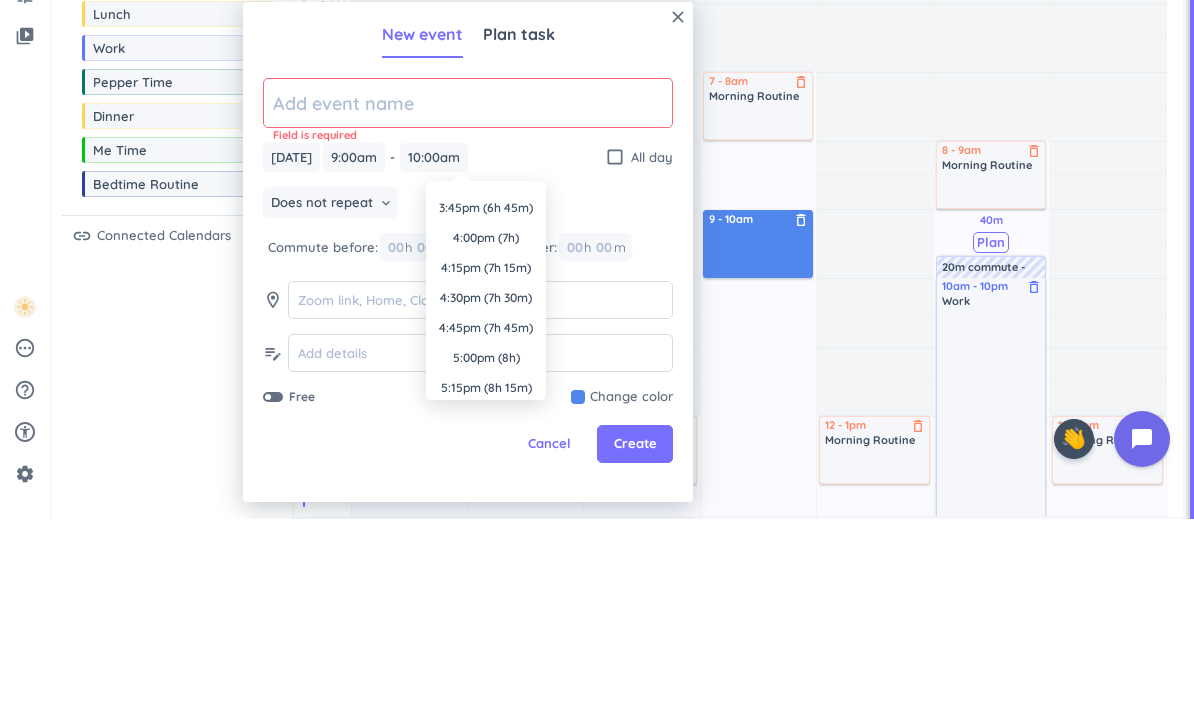 click on "4:00pm (7h)" at bounding box center (486, 446) 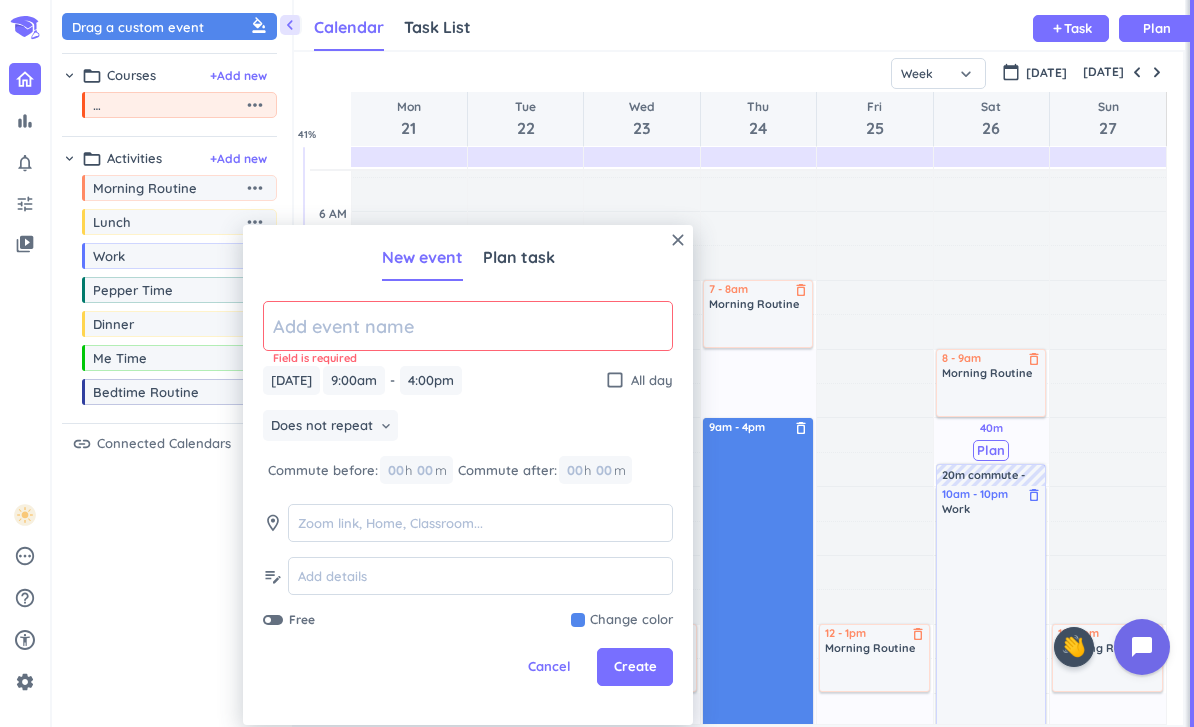 click 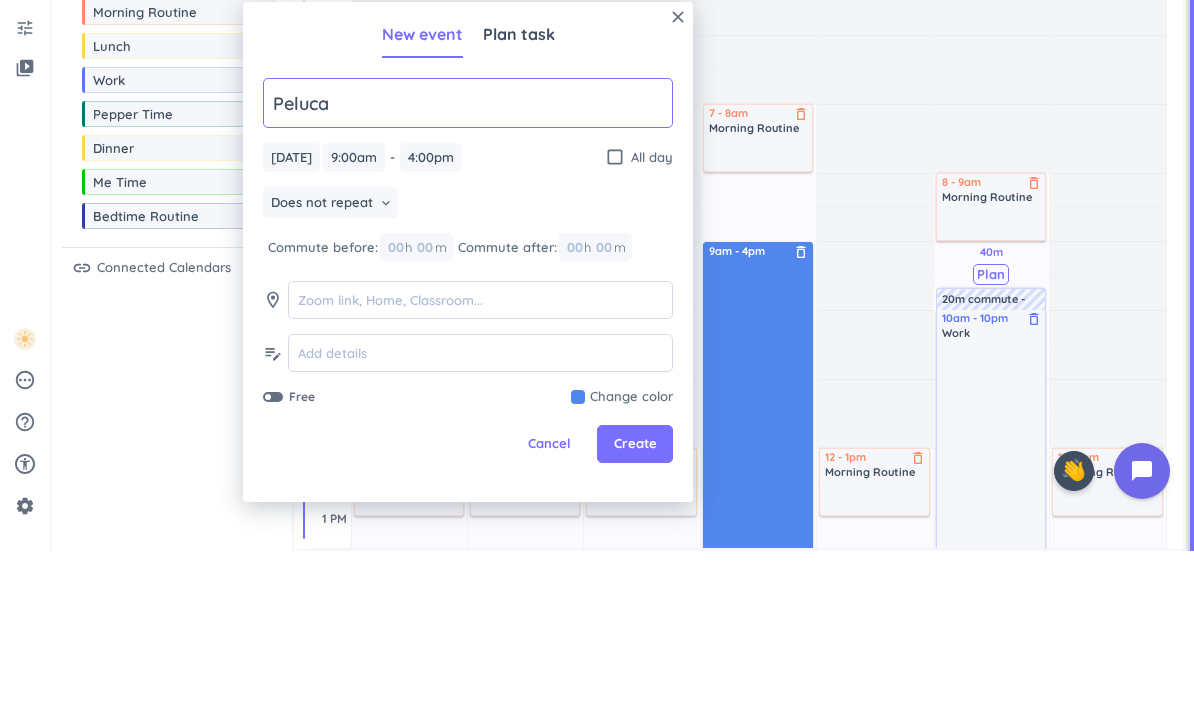 type on "Peluca" 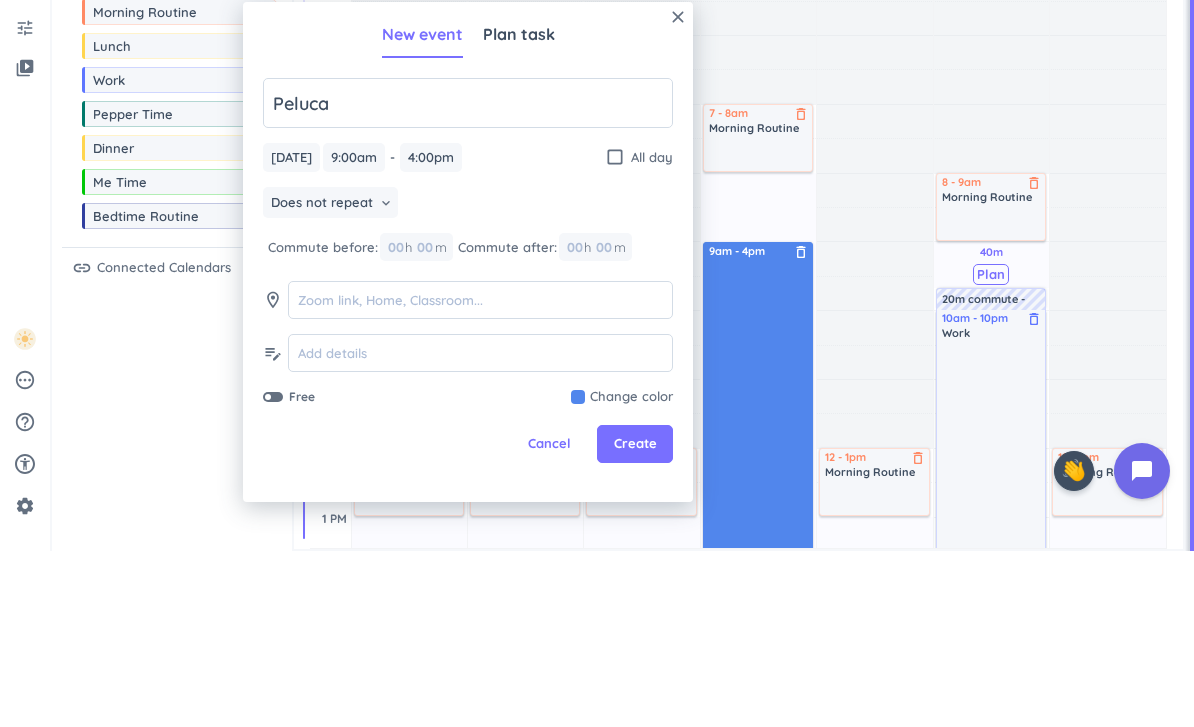 click on "Does not repeat keyboard_arrow_down" at bounding box center [468, 381] 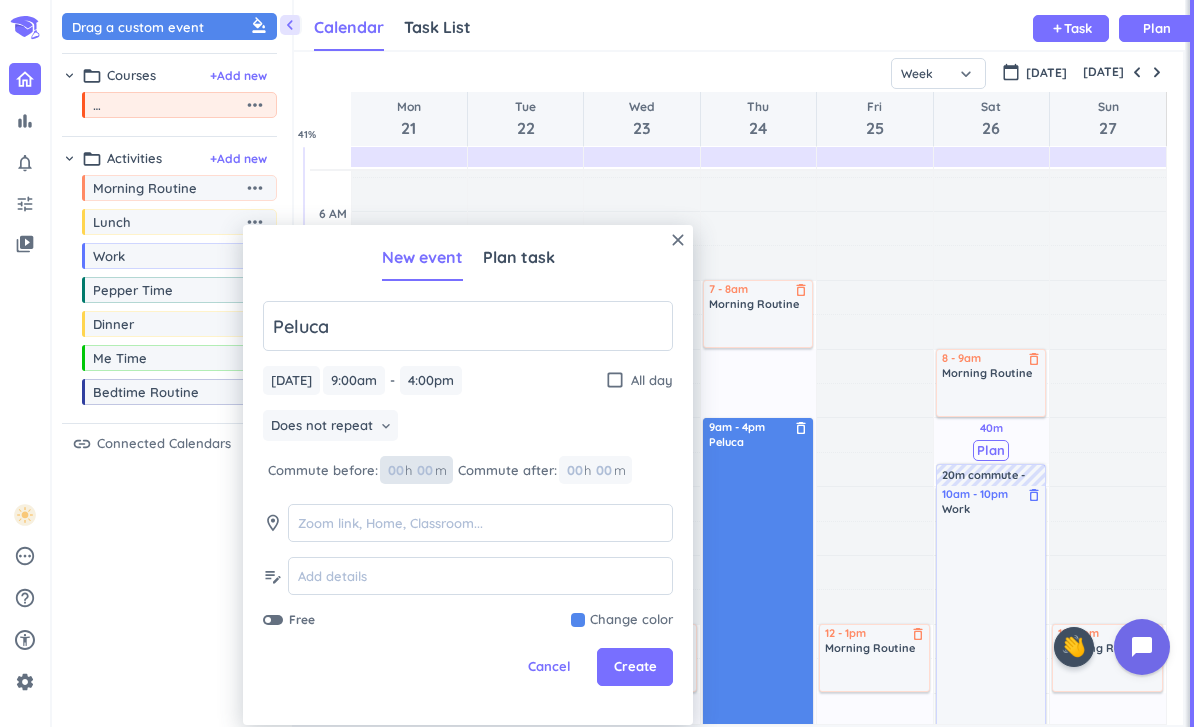 click at bounding box center [424, 470] 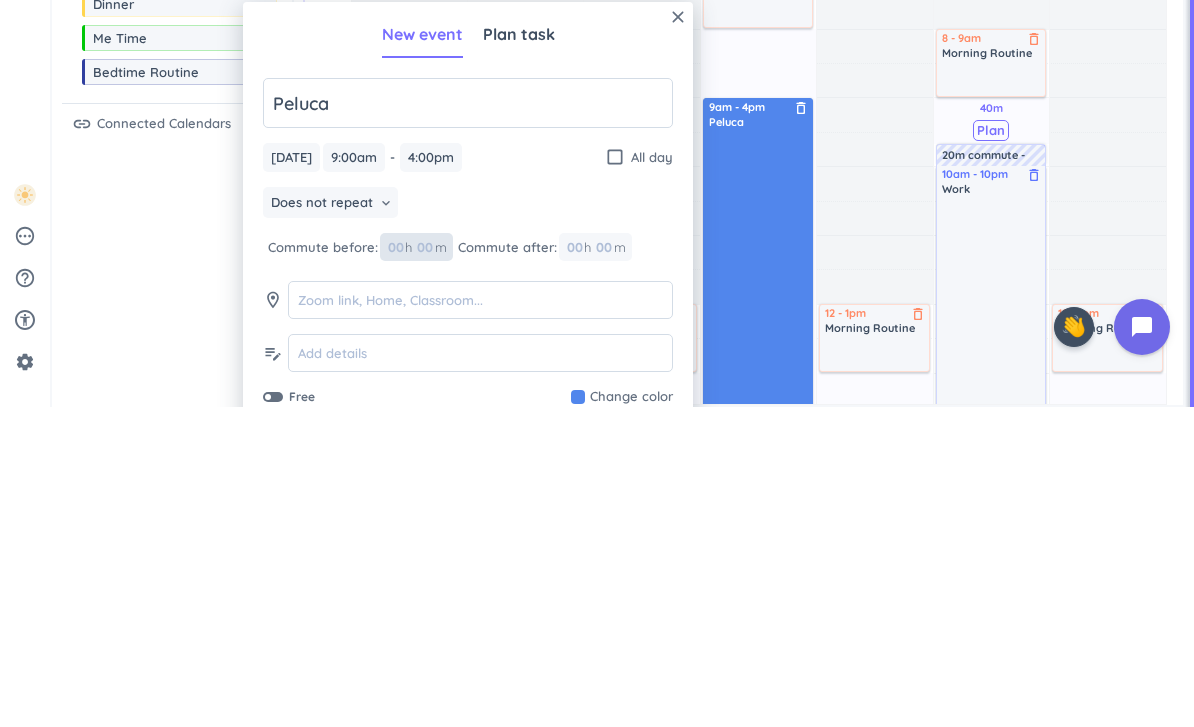 click at bounding box center [395, 567] 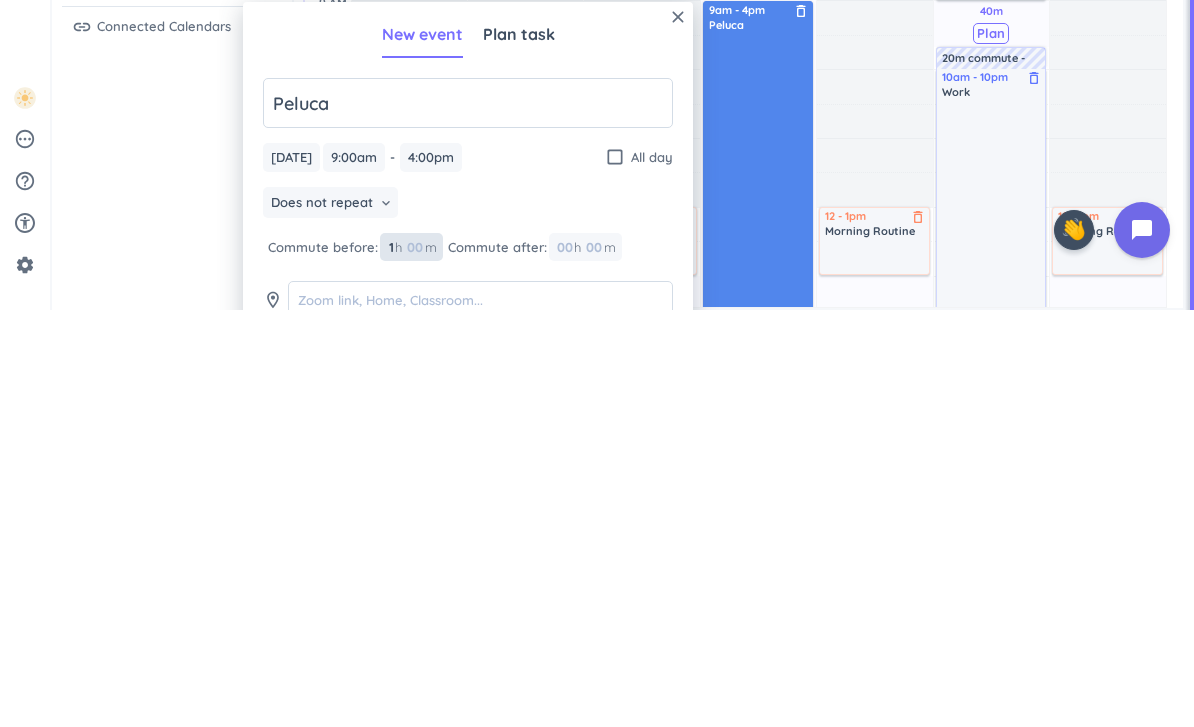 type on "1" 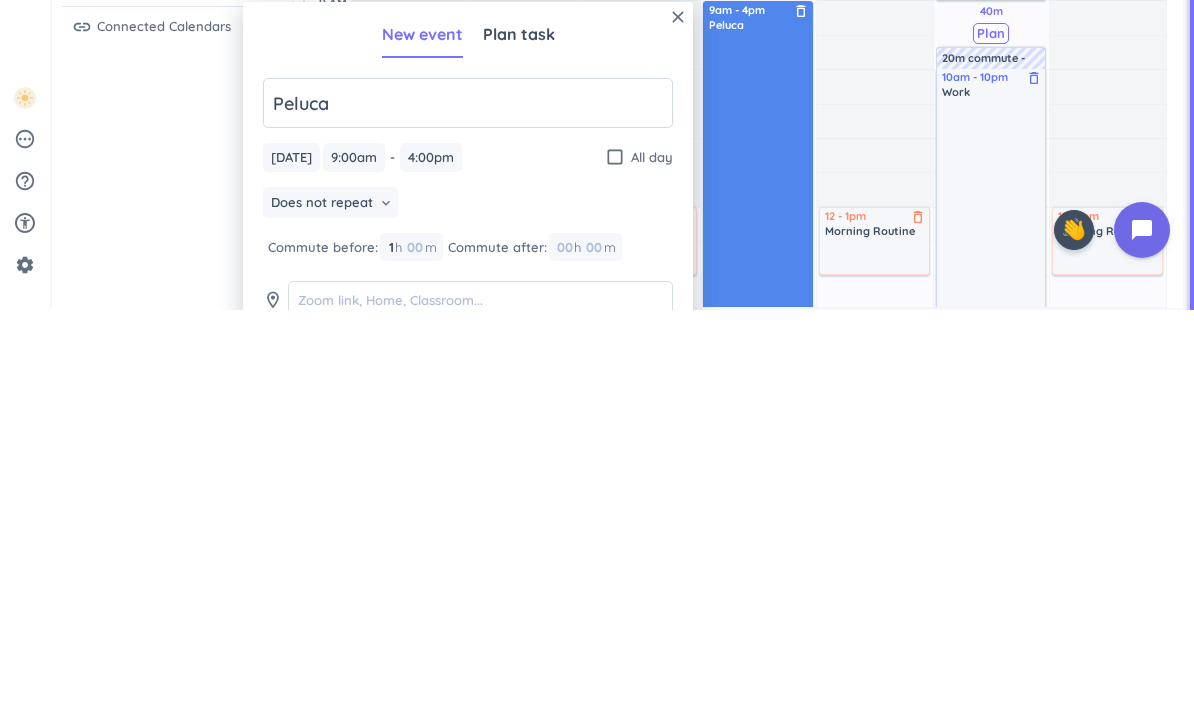 click on "Peluca [DATE] [DATE]   9:00am 9:00am - 4:00pm 4:00pm check_box_outline_blank All day Does not repeat keyboard_arrow_down Commute before: 1 1 00 h 00 m Commute after: 00 h 00 m room edit_note Free Change color" at bounding box center [468, 659] 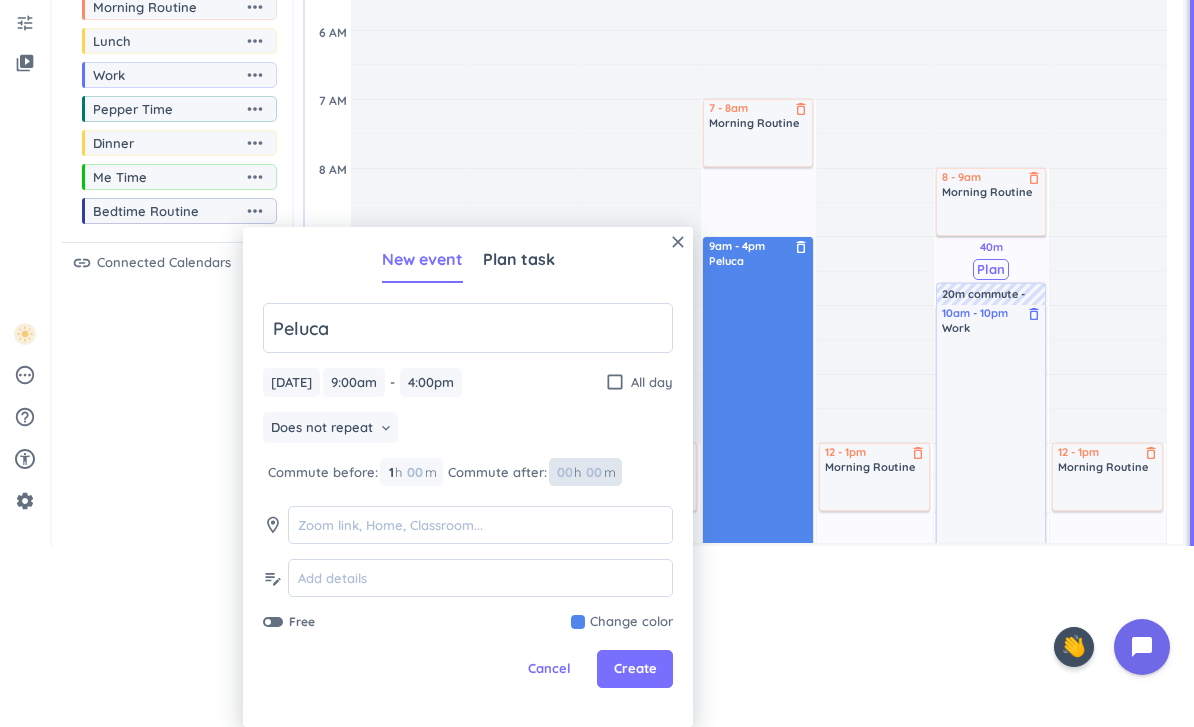 click at bounding box center [564, 472] 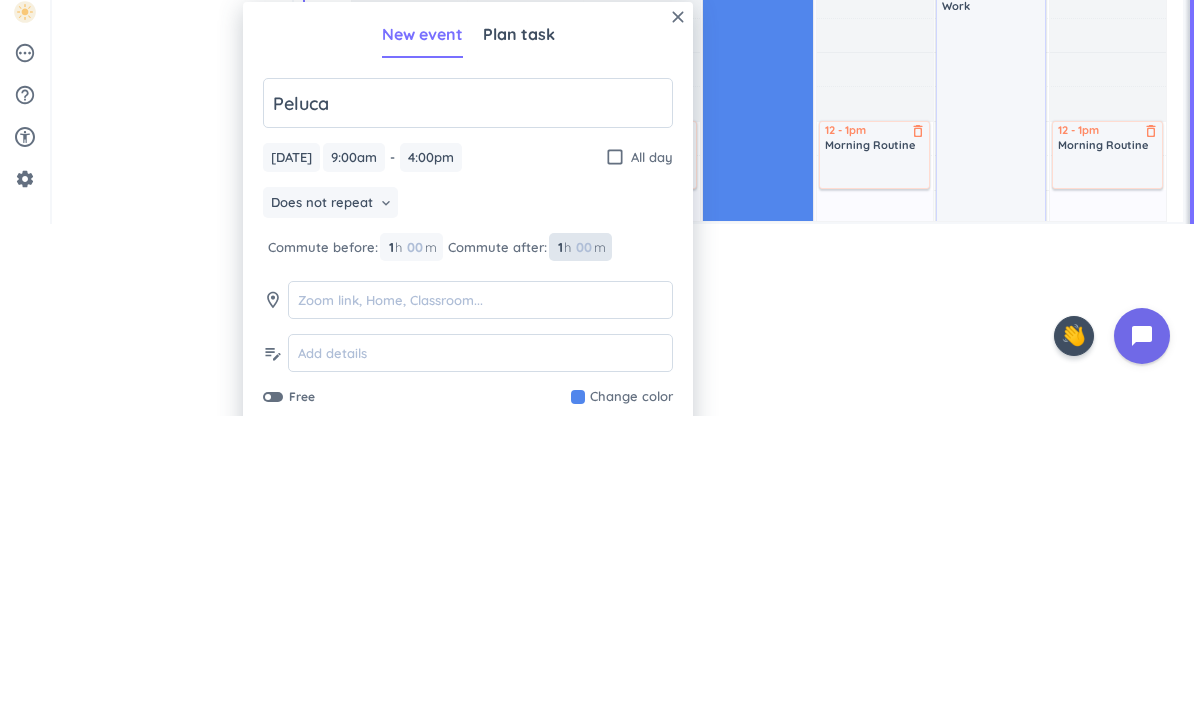 type on "1" 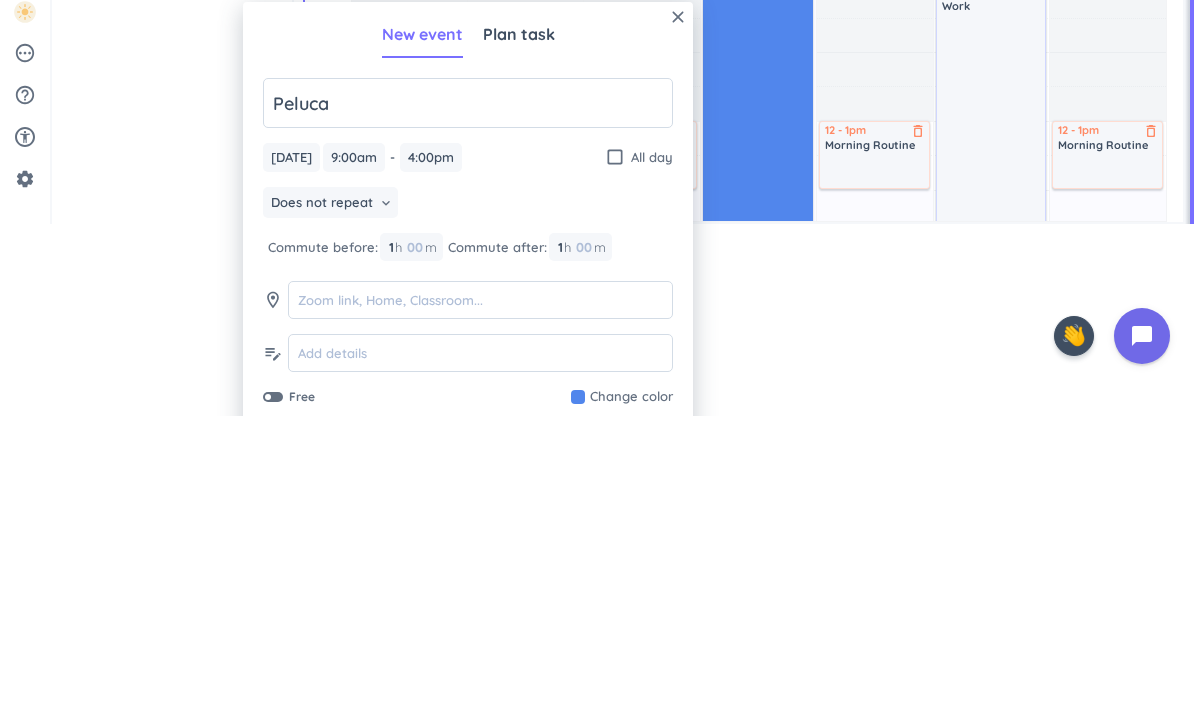 click on "Peluca [DATE] [DATE]   9:00am 9:00am - 4:00pm 4:00pm check_box_outline_blank All day Does not repeat keyboard_arrow_down Commute before: 1 1 00 h 00 m Commute after: 1 1 00 h 00 m room edit_note Free Change color" at bounding box center [468, 553] 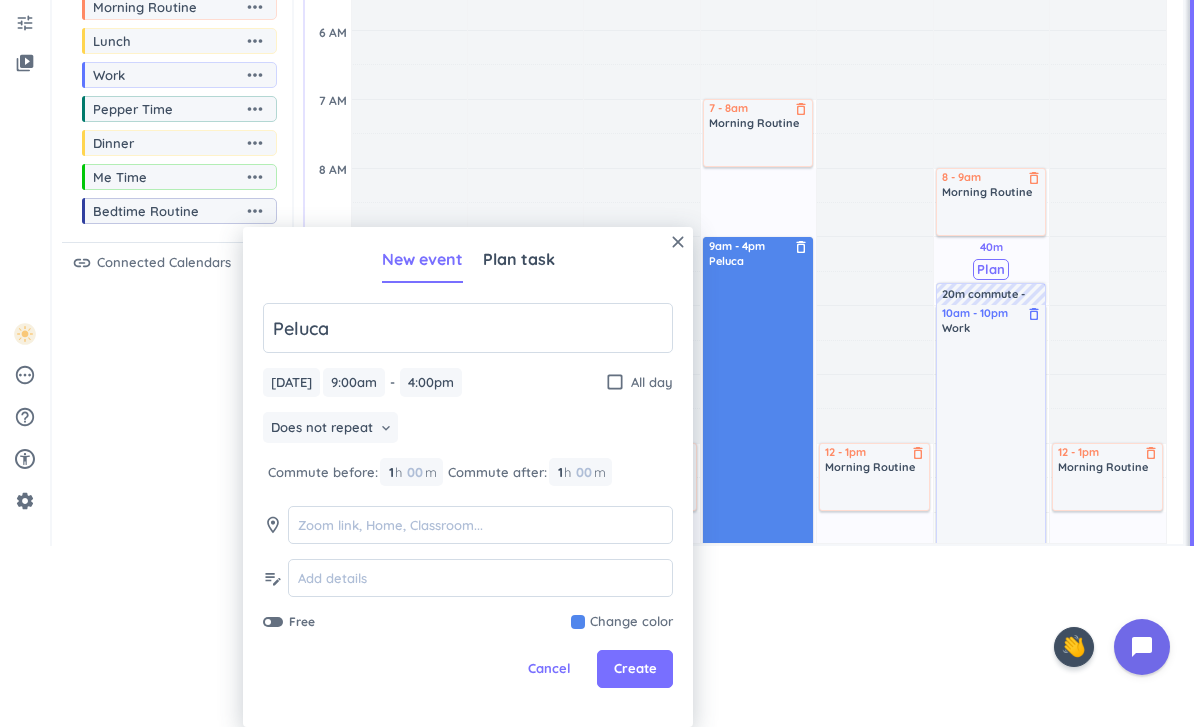 click at bounding box center [622, 622] 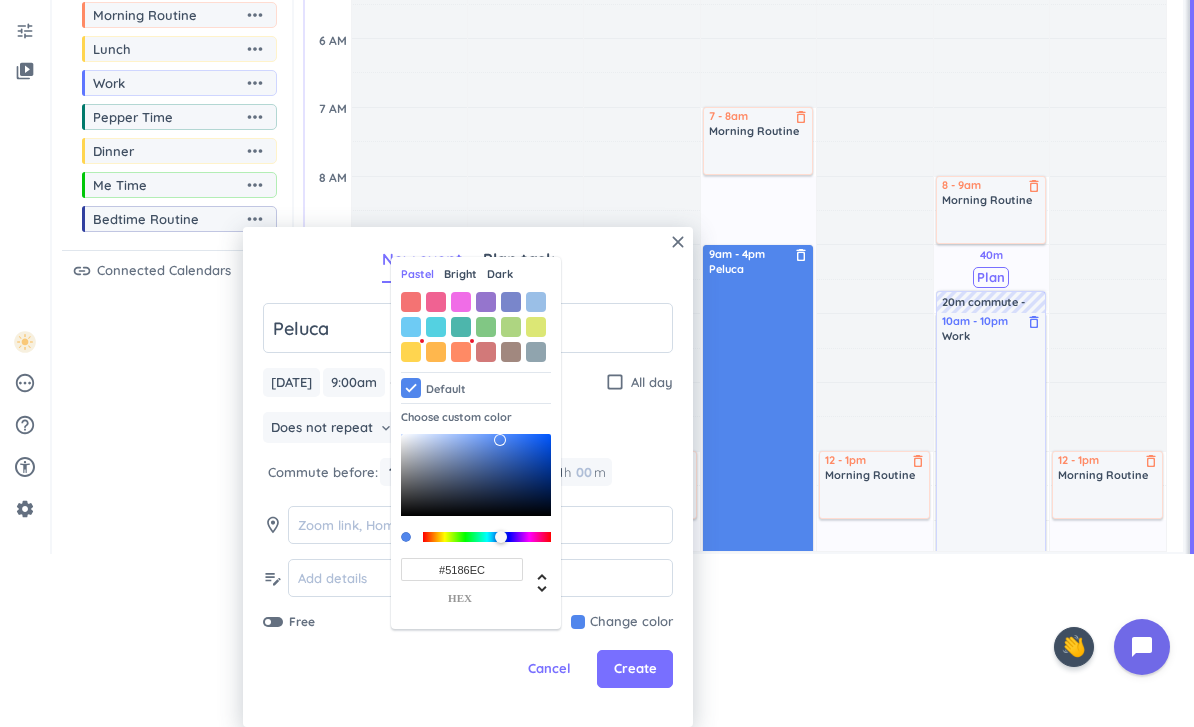 click at bounding box center (536, 352) 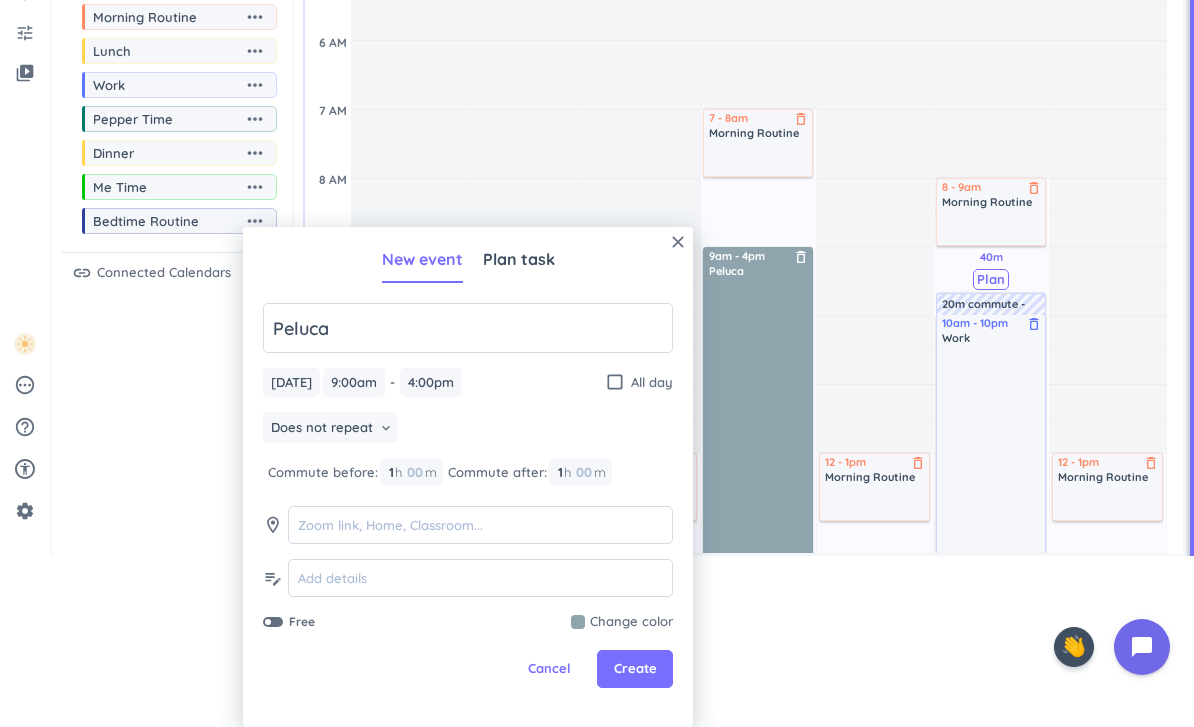 click on "Create" at bounding box center [635, 669] 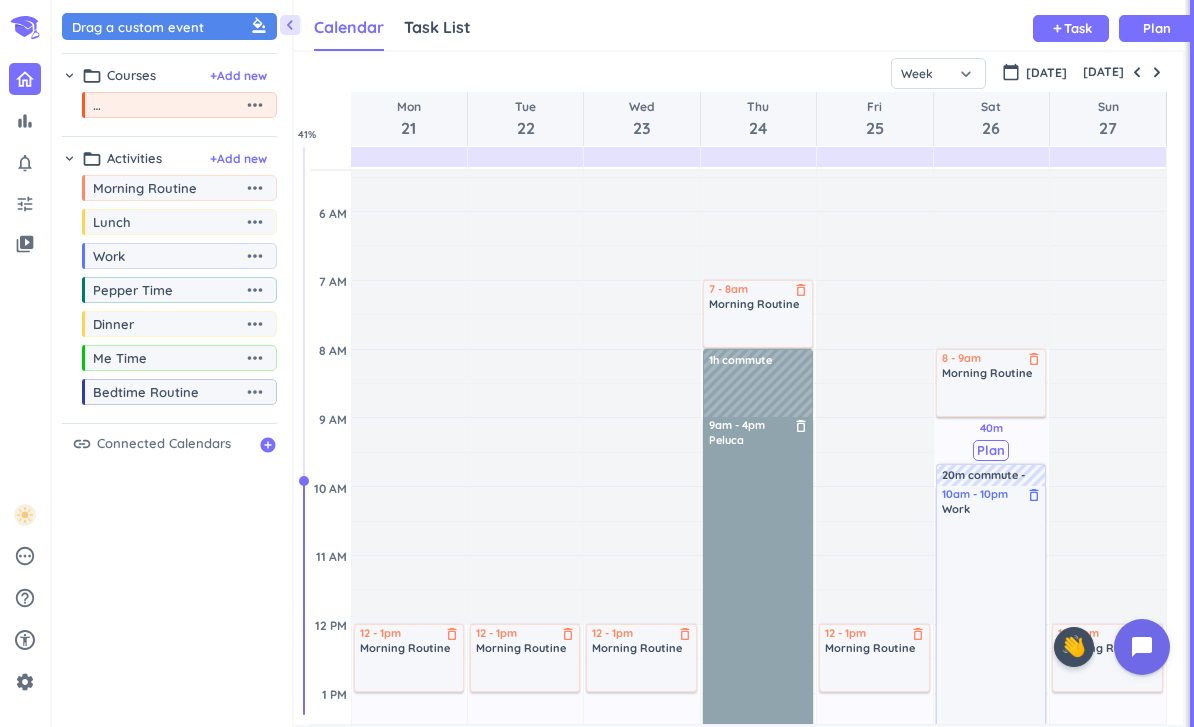 scroll, scrollTop: 0, scrollLeft: 0, axis: both 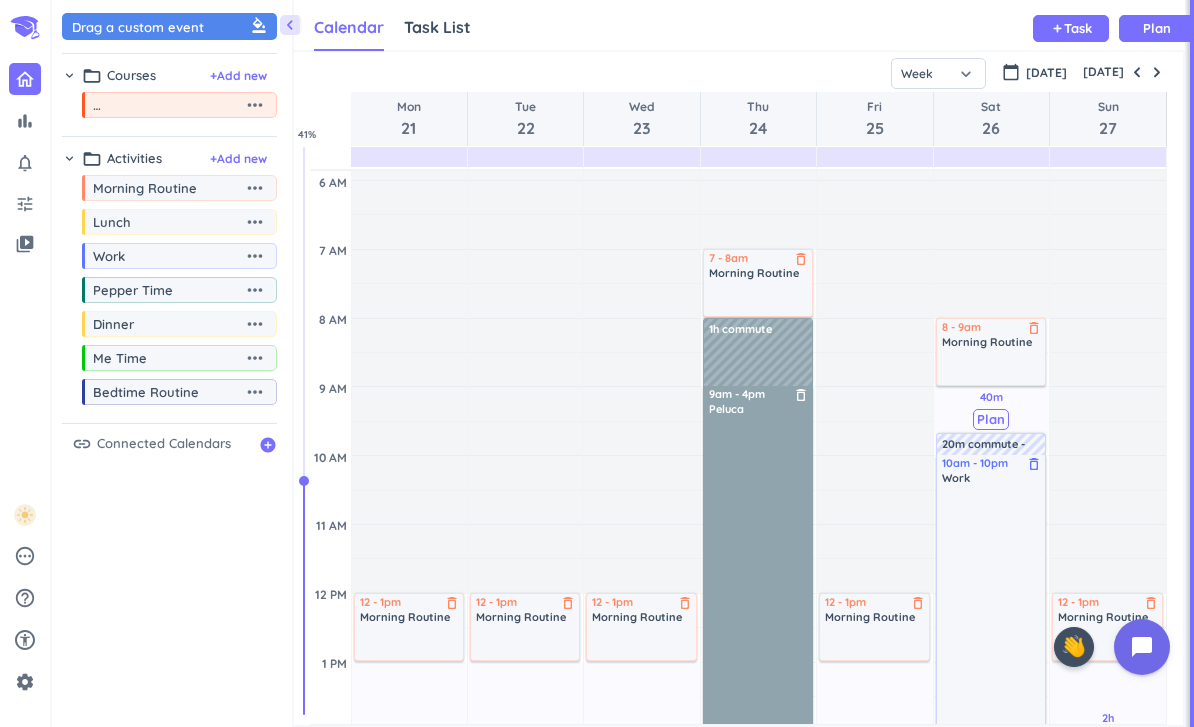 click on "[DATE]" at bounding box center (1103, 72) 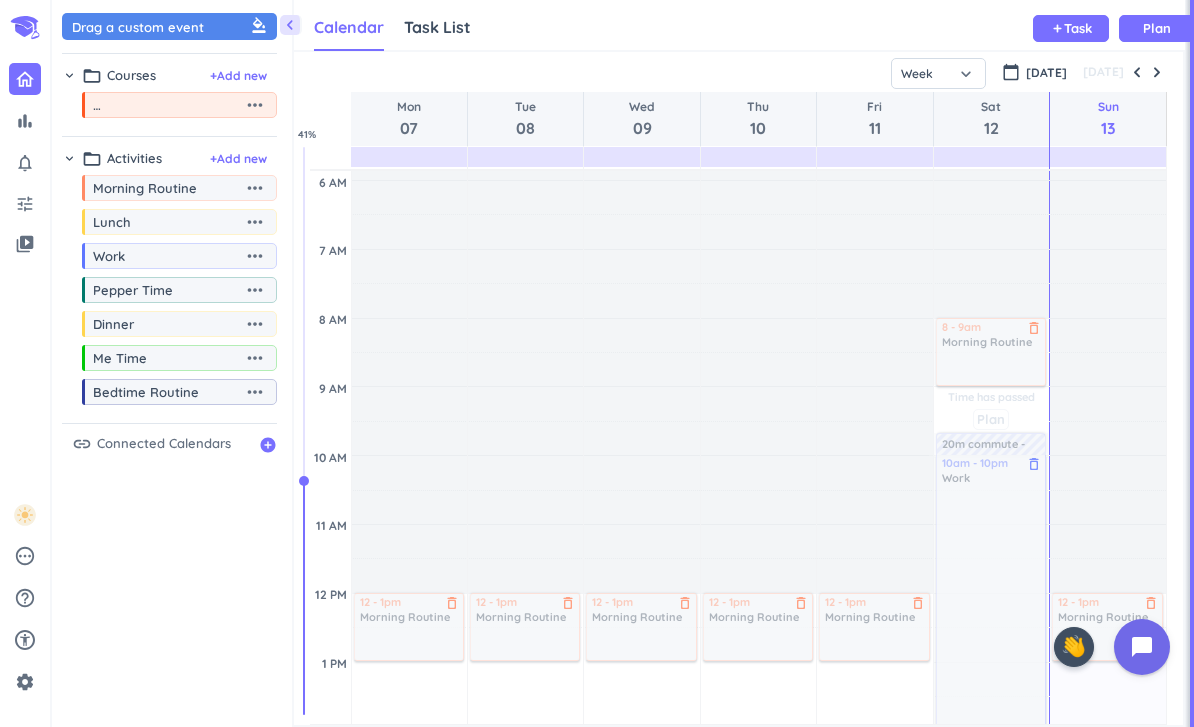 scroll, scrollTop: 139, scrollLeft: 0, axis: vertical 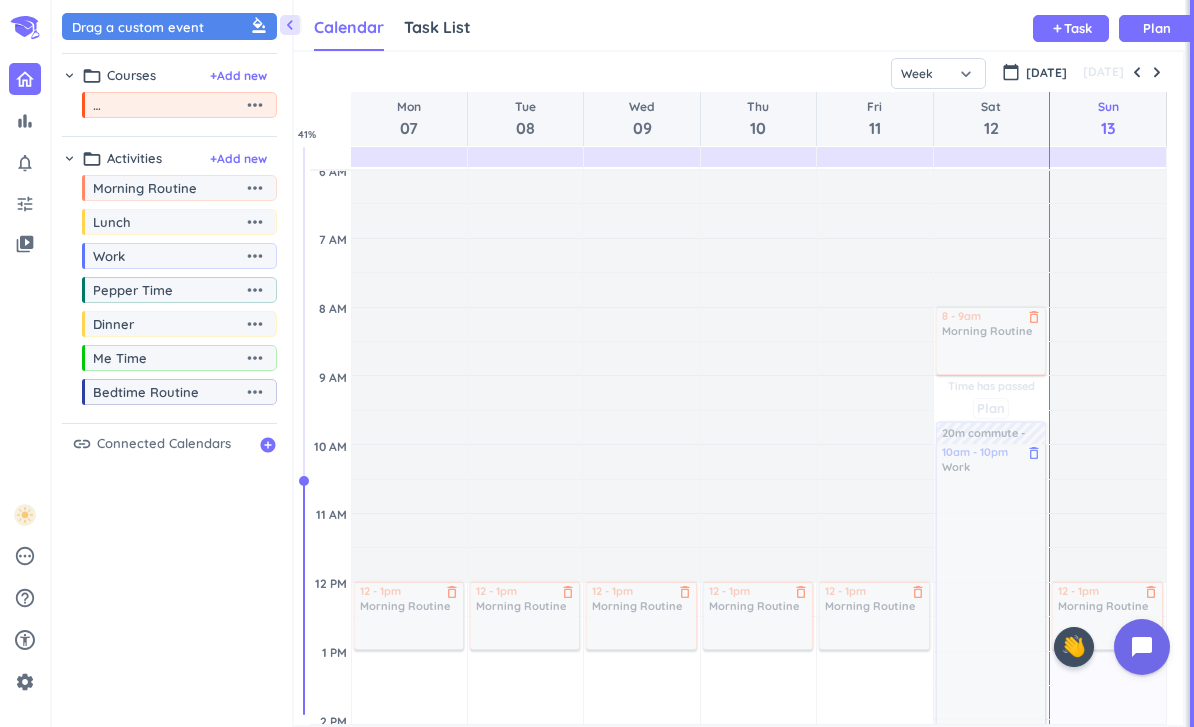 click at bounding box center (1157, 72) 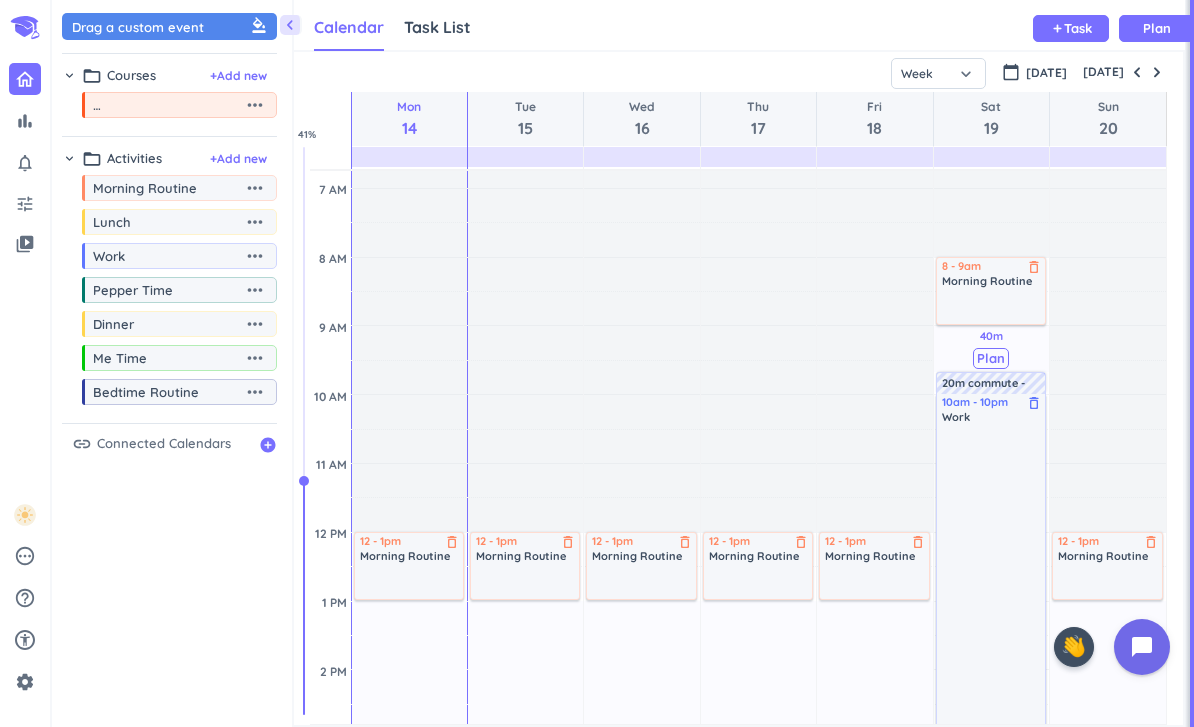 scroll, scrollTop: 186, scrollLeft: 0, axis: vertical 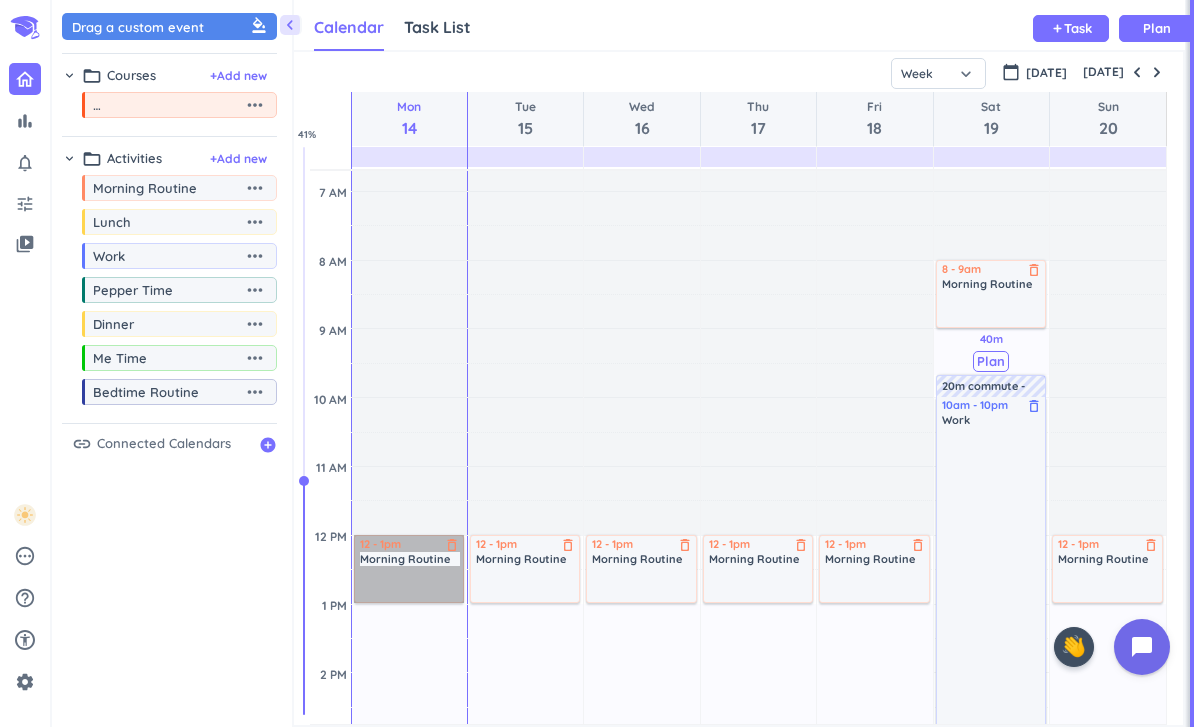 click on "12 - 1pm Morning Routine delete_outline" at bounding box center [409, 569] 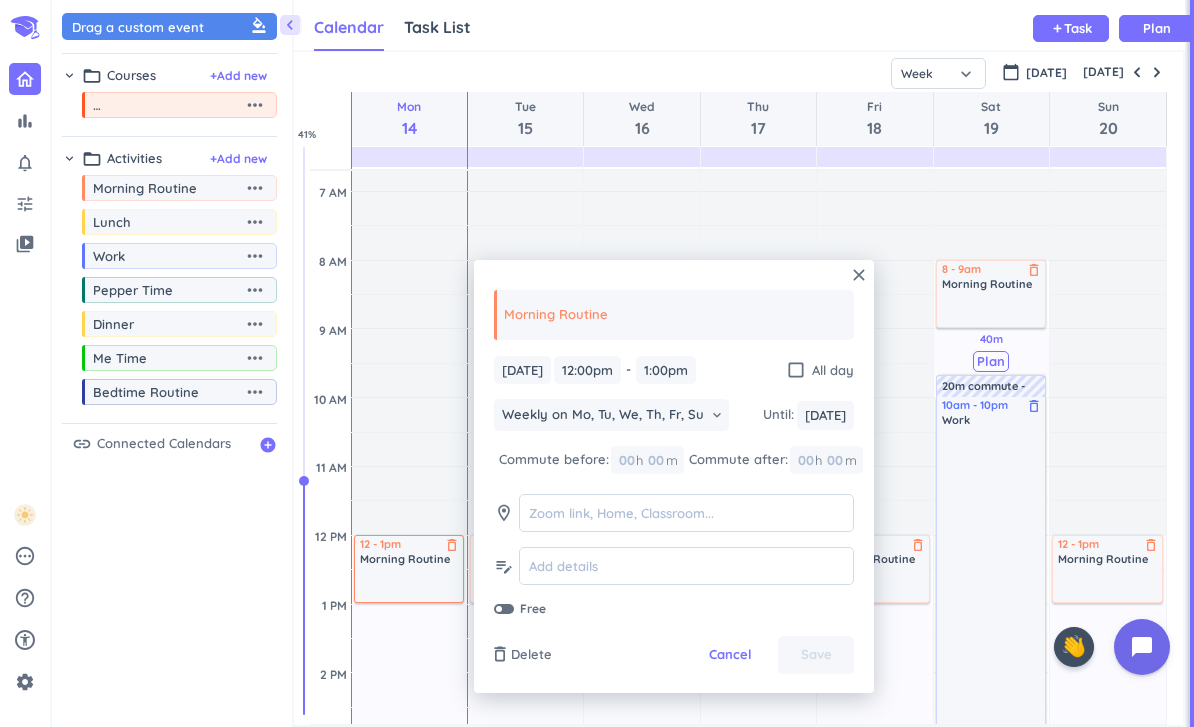 click on "Delete" at bounding box center (531, 655) 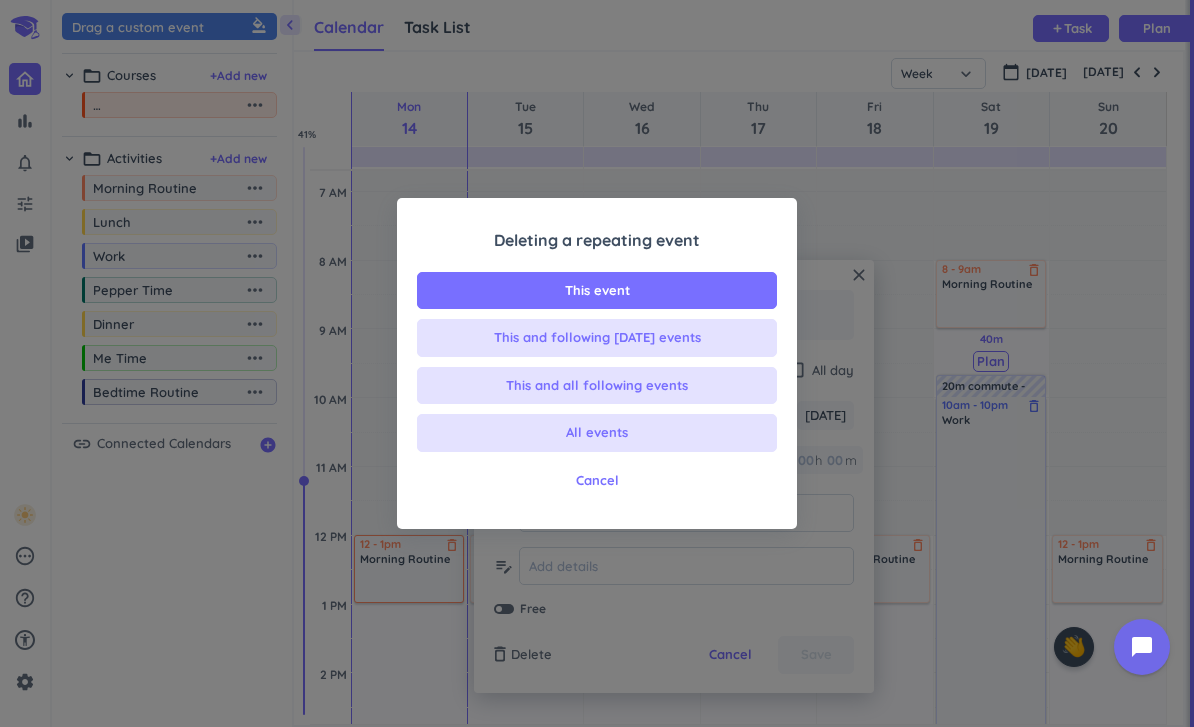 click on "This event" at bounding box center [597, 291] 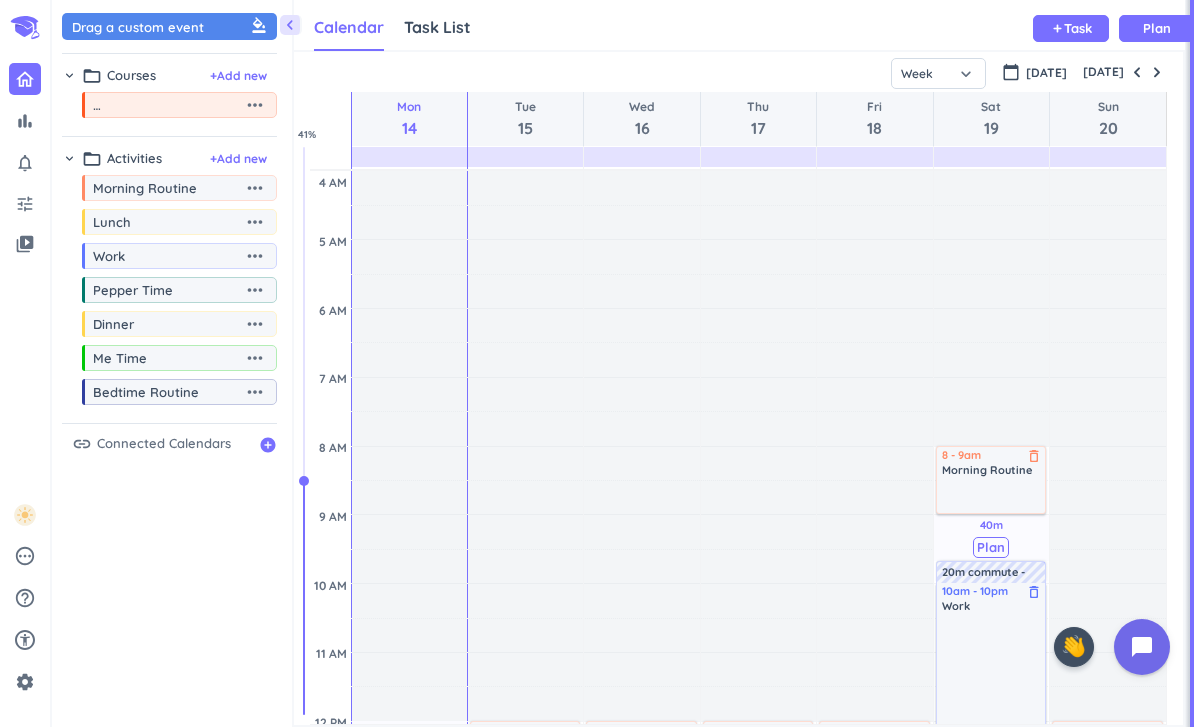 scroll, scrollTop: 0, scrollLeft: 0, axis: both 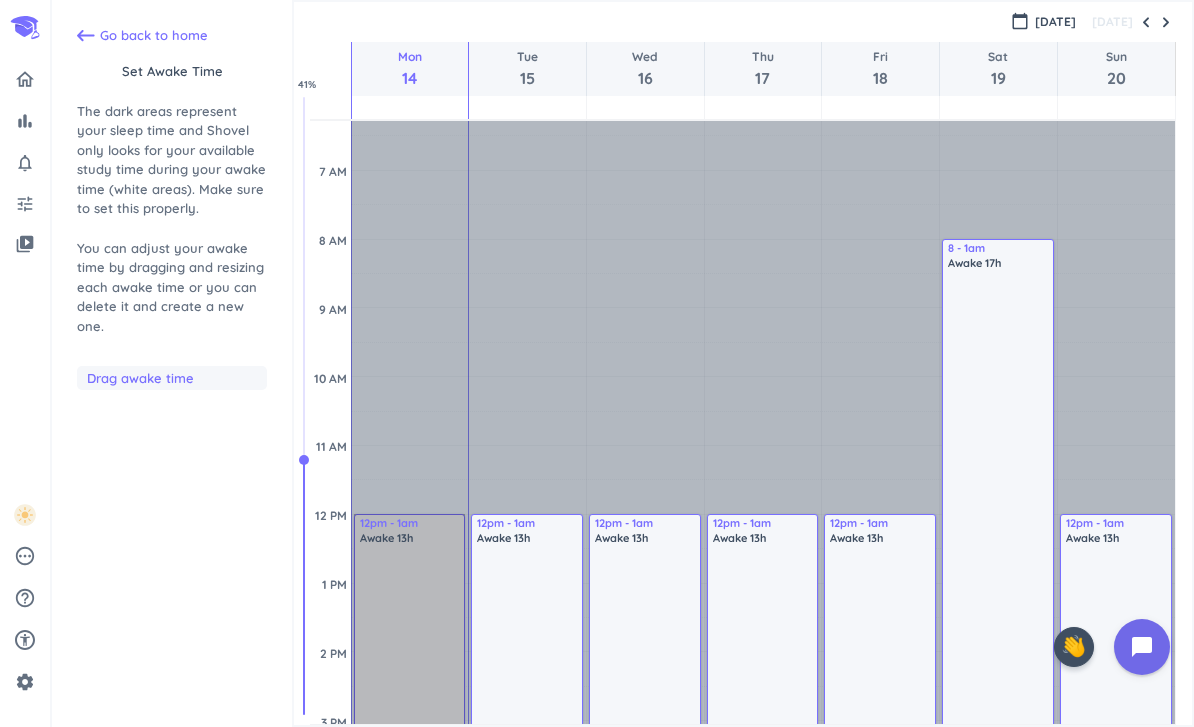 click on "12pm - 1am Awake   13h" at bounding box center [410, 960] 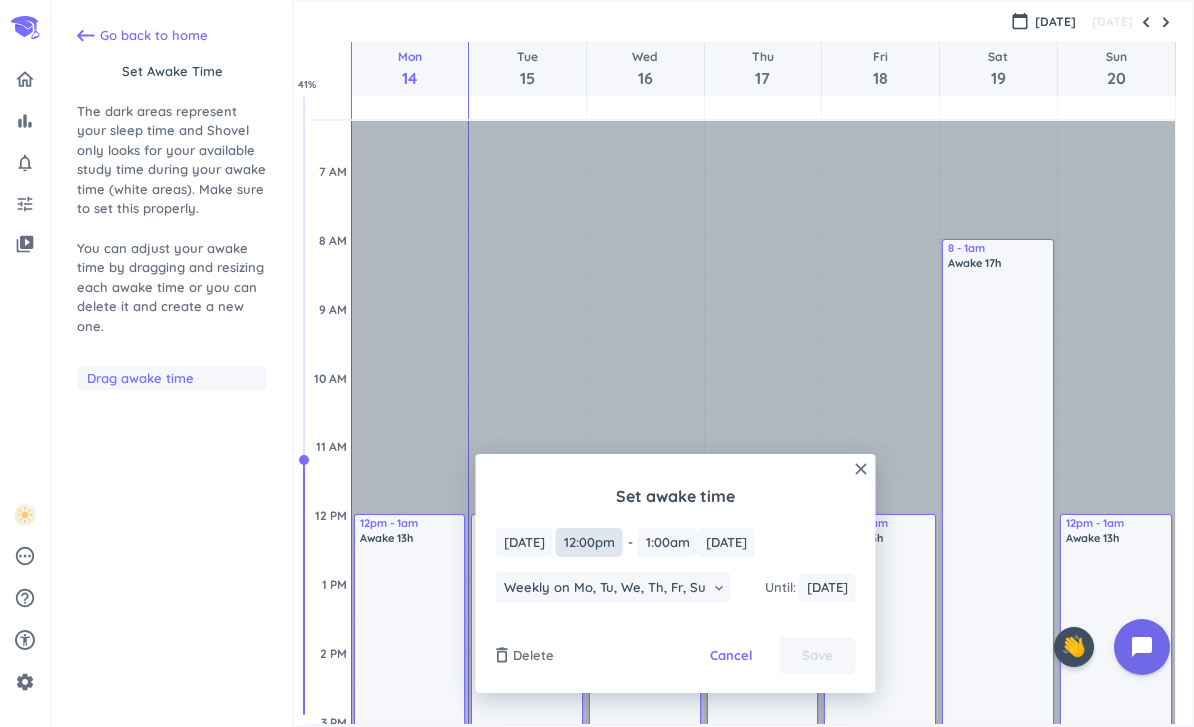 click on "12:00pm" at bounding box center [589, 542] 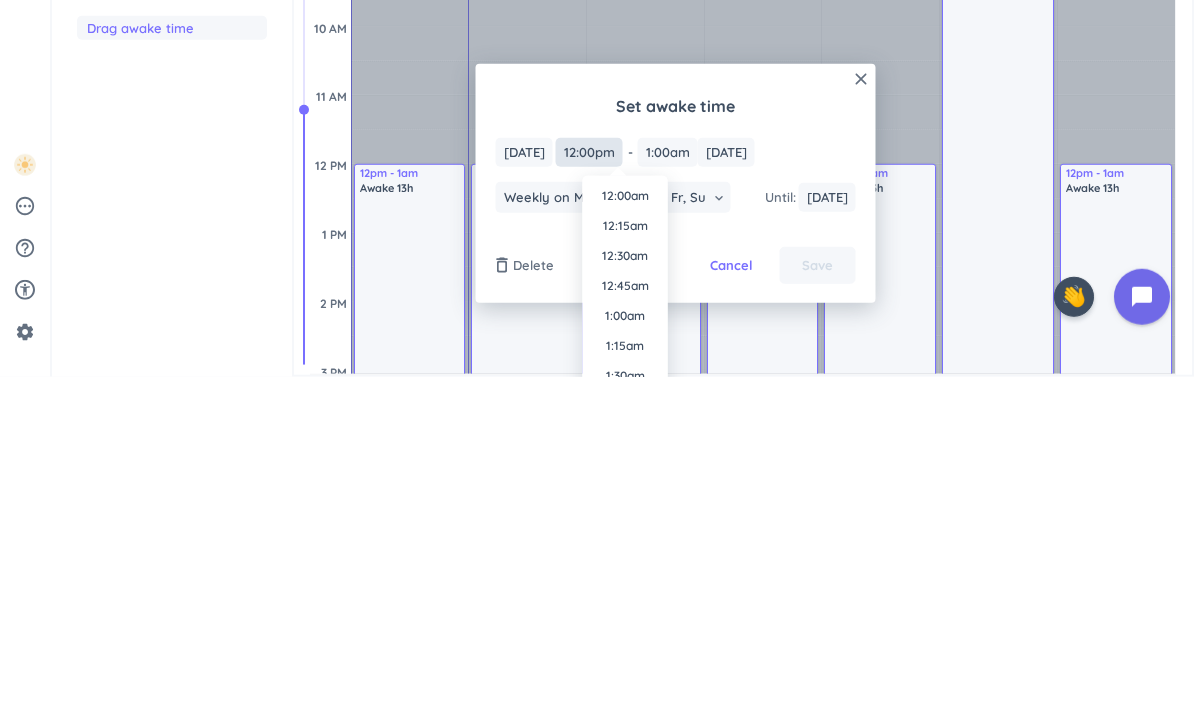 scroll, scrollTop: 1350, scrollLeft: 0, axis: vertical 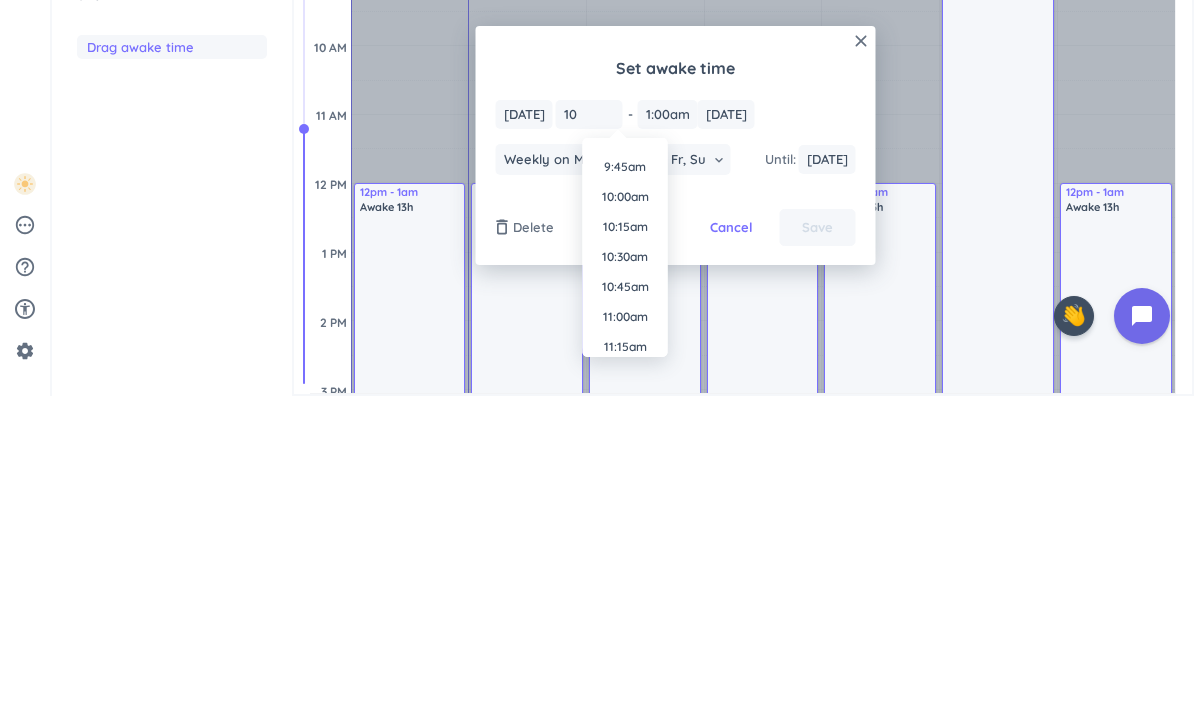 click on "10:00am" at bounding box center (625, 528) 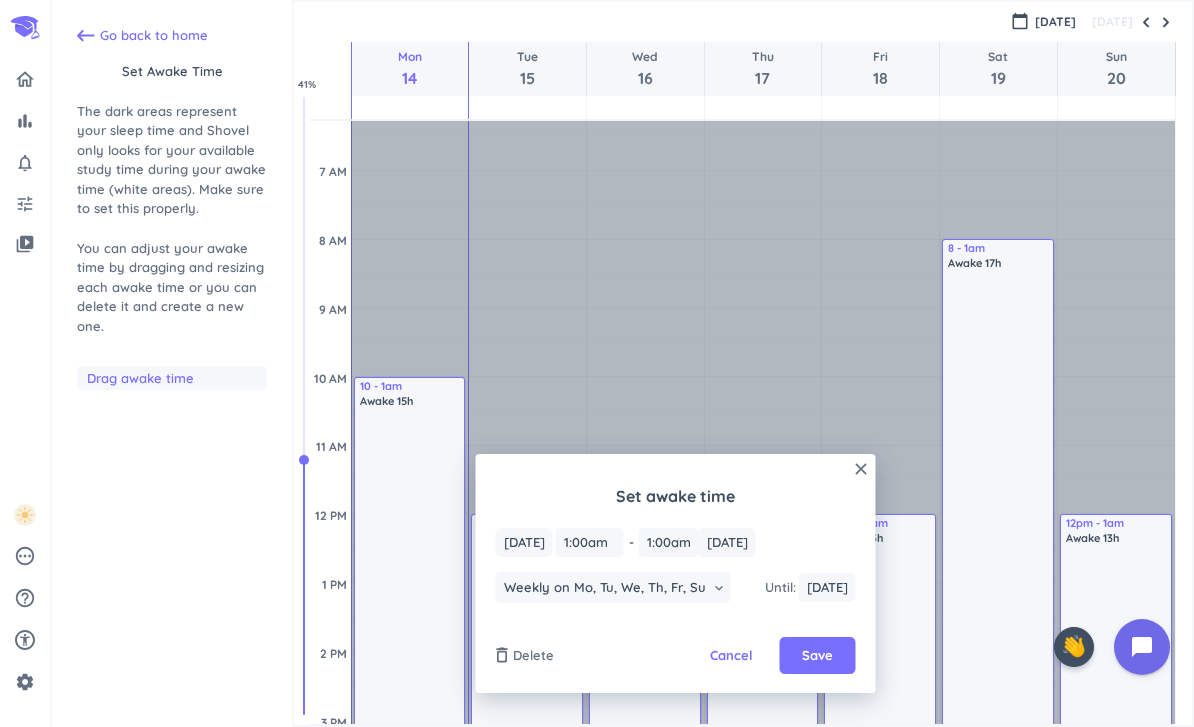 click on "Save" at bounding box center (817, 656) 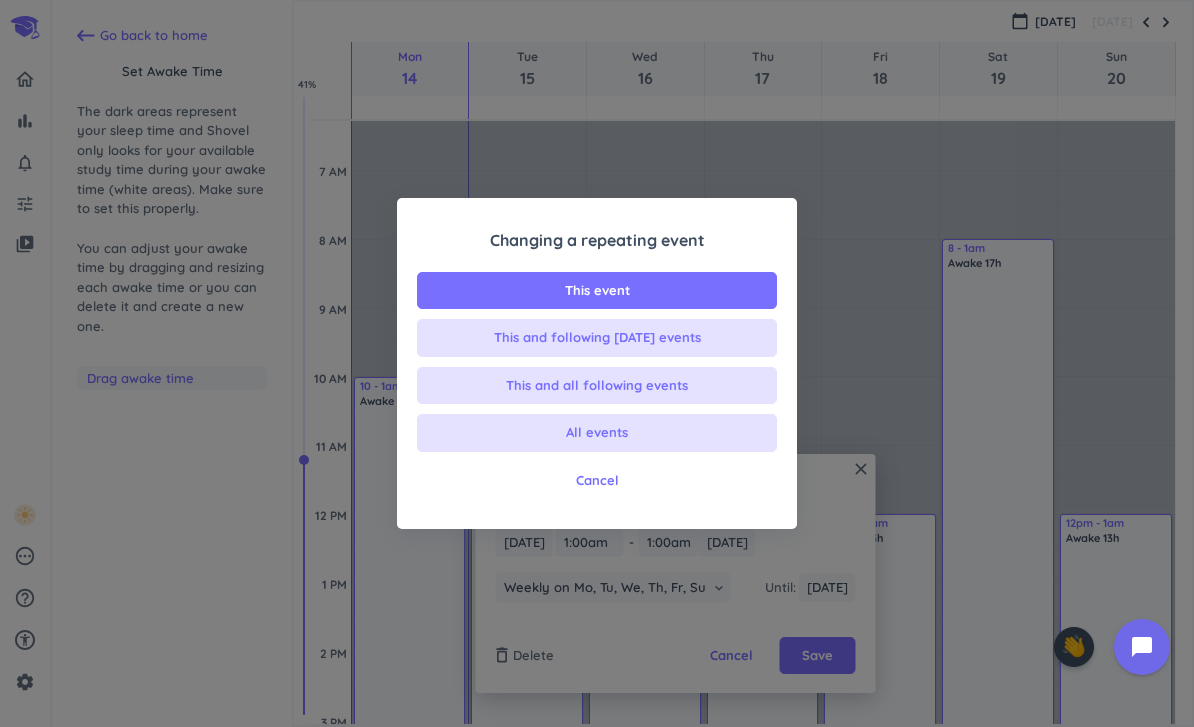 click on "This event" at bounding box center [597, 291] 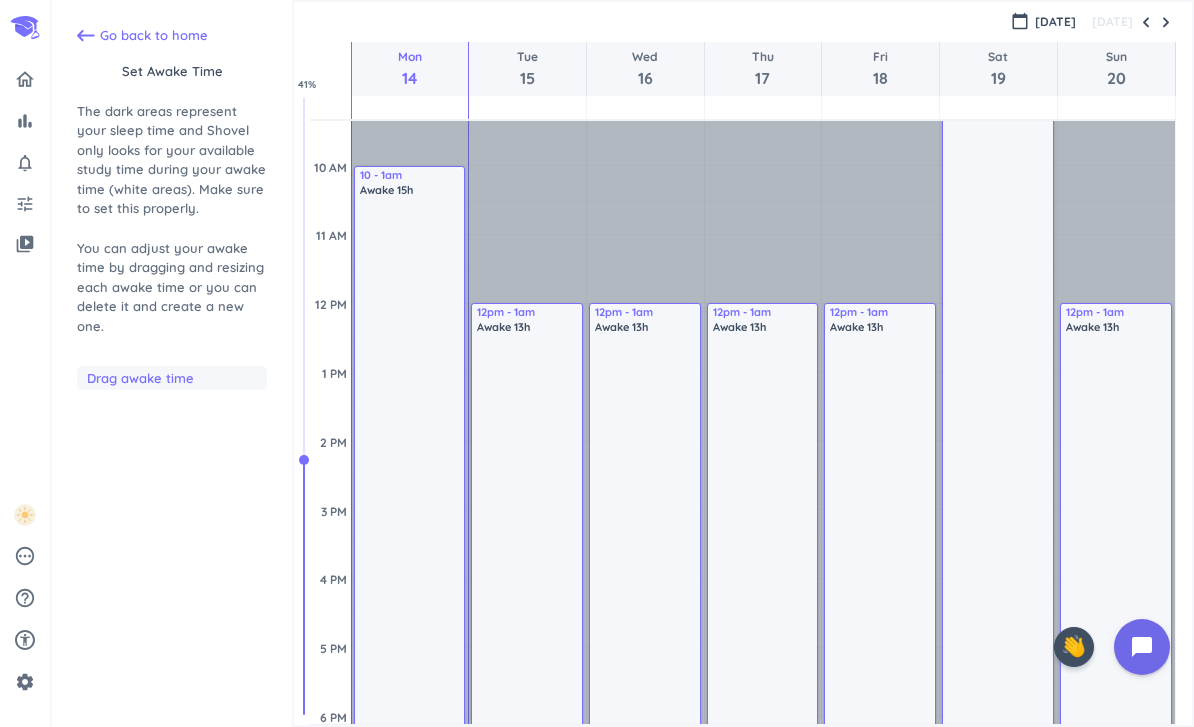 scroll, scrollTop: 372, scrollLeft: 0, axis: vertical 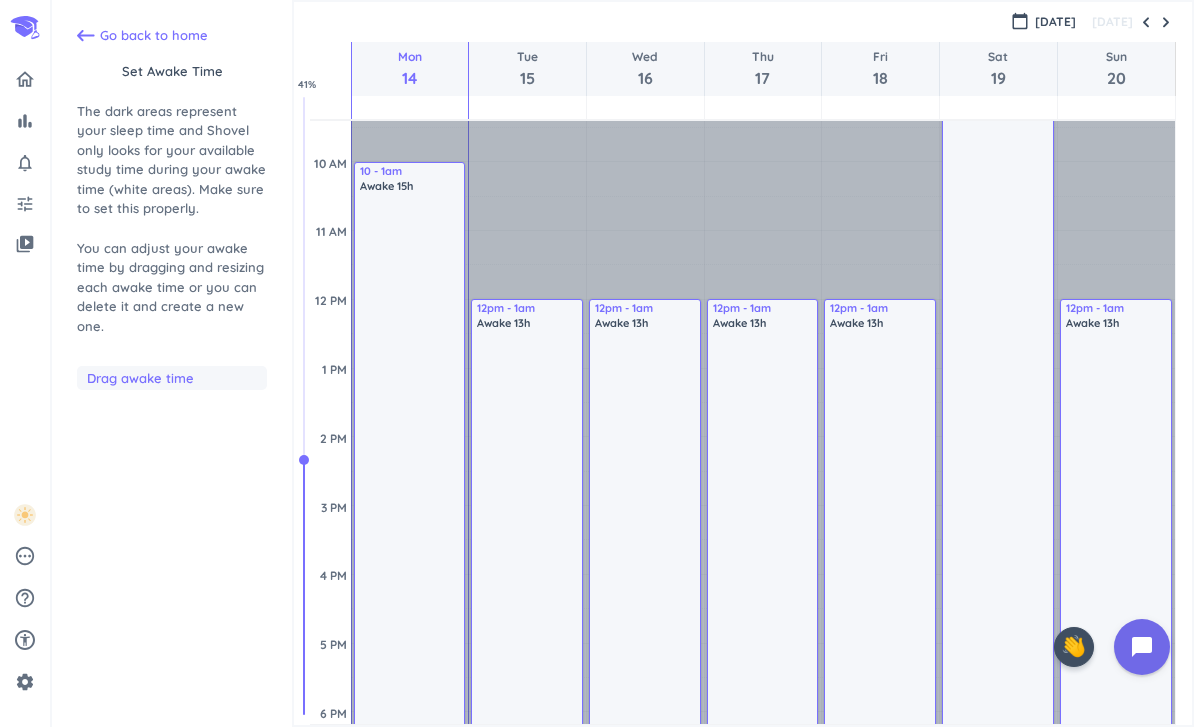 click 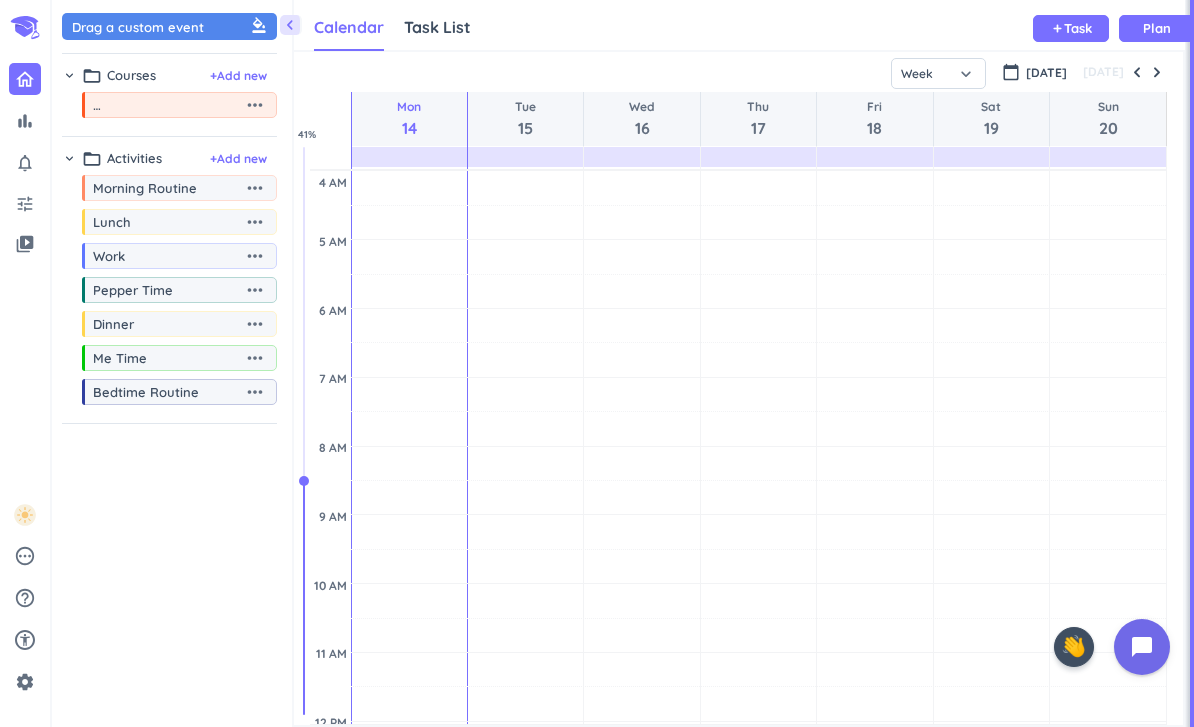 scroll, scrollTop: 1, scrollLeft: 1, axis: both 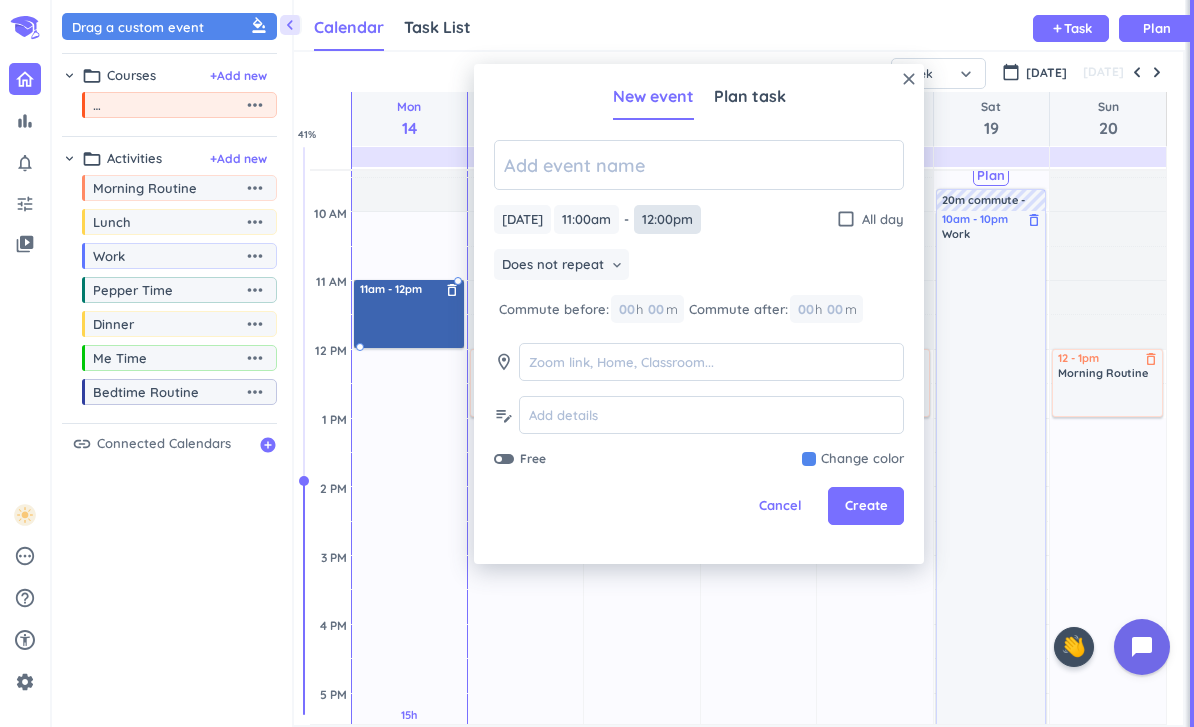 click on "12:00pm" at bounding box center [667, 219] 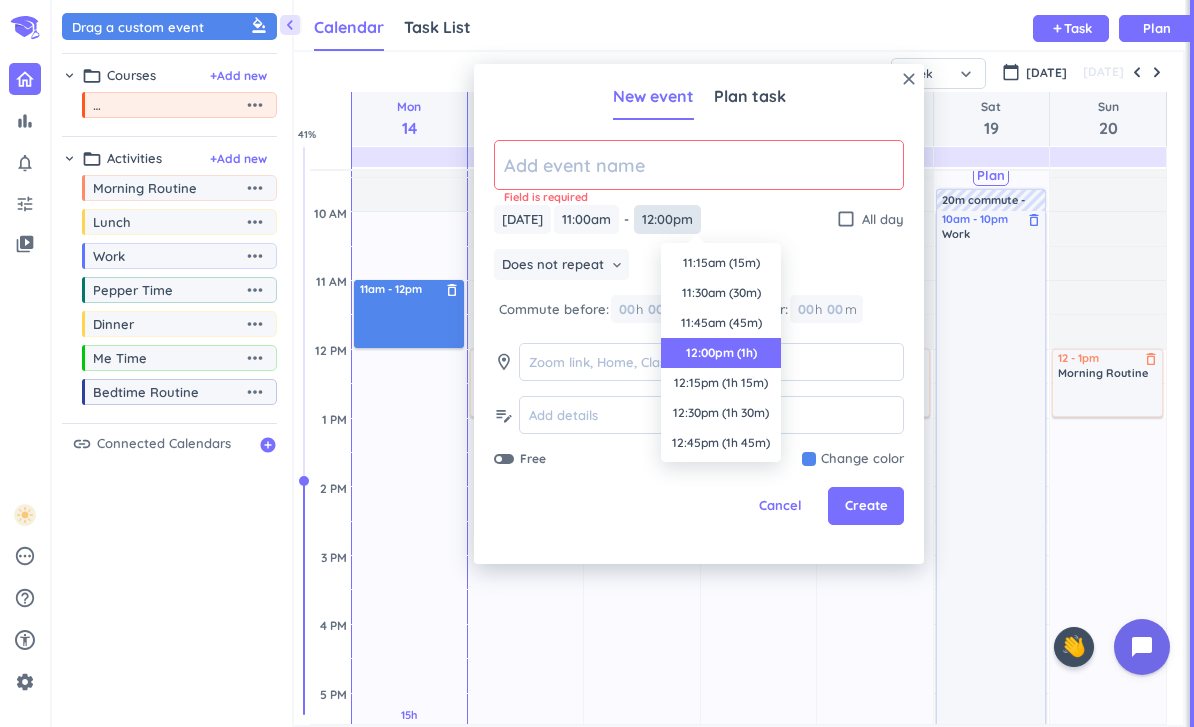 scroll, scrollTop: 90, scrollLeft: 0, axis: vertical 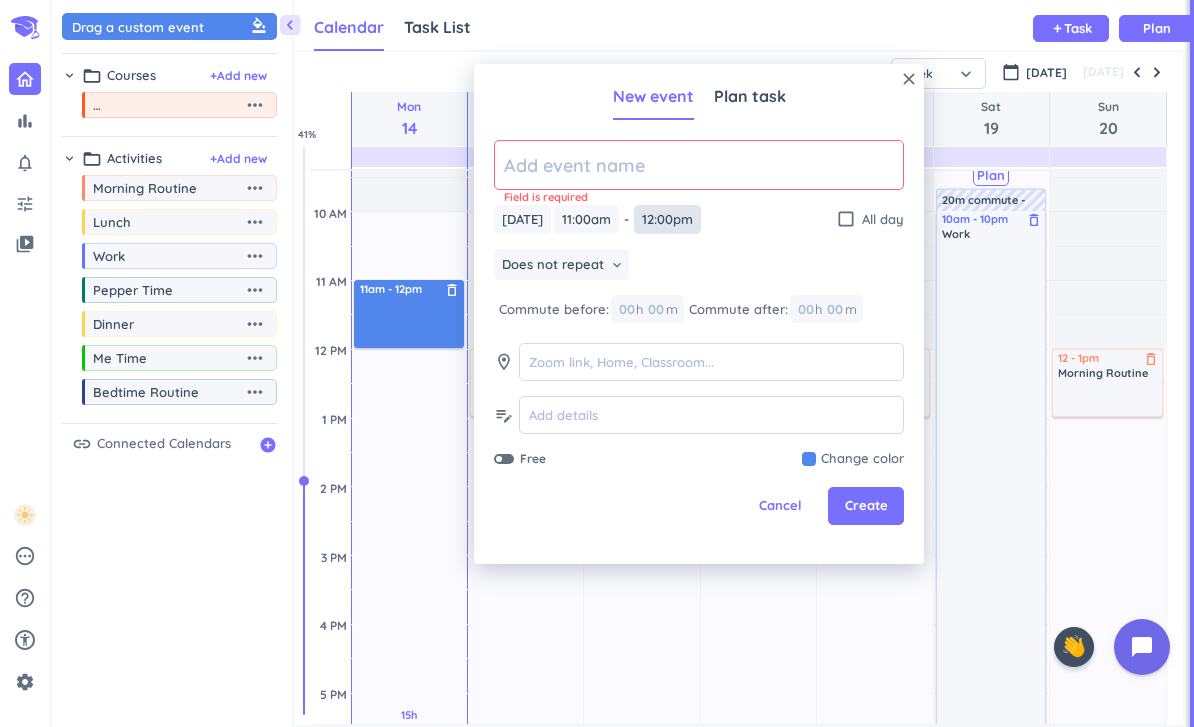 click on "12:00pm" at bounding box center (667, 219) 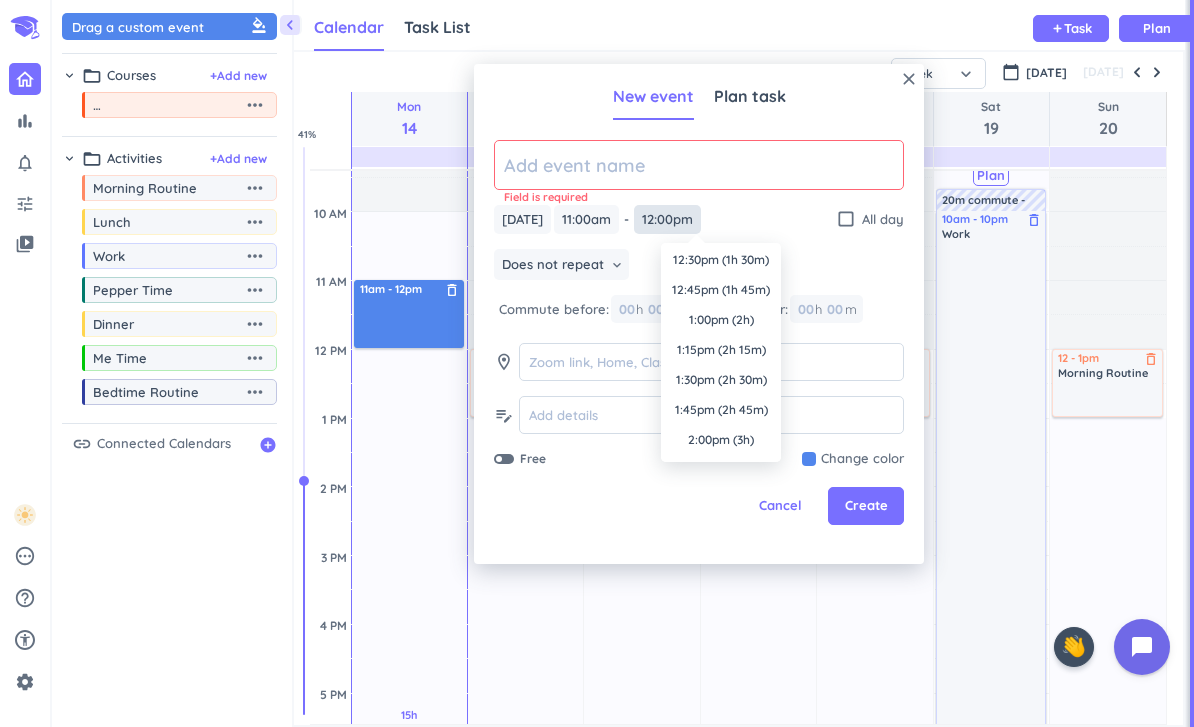 scroll, scrollTop: 154, scrollLeft: 0, axis: vertical 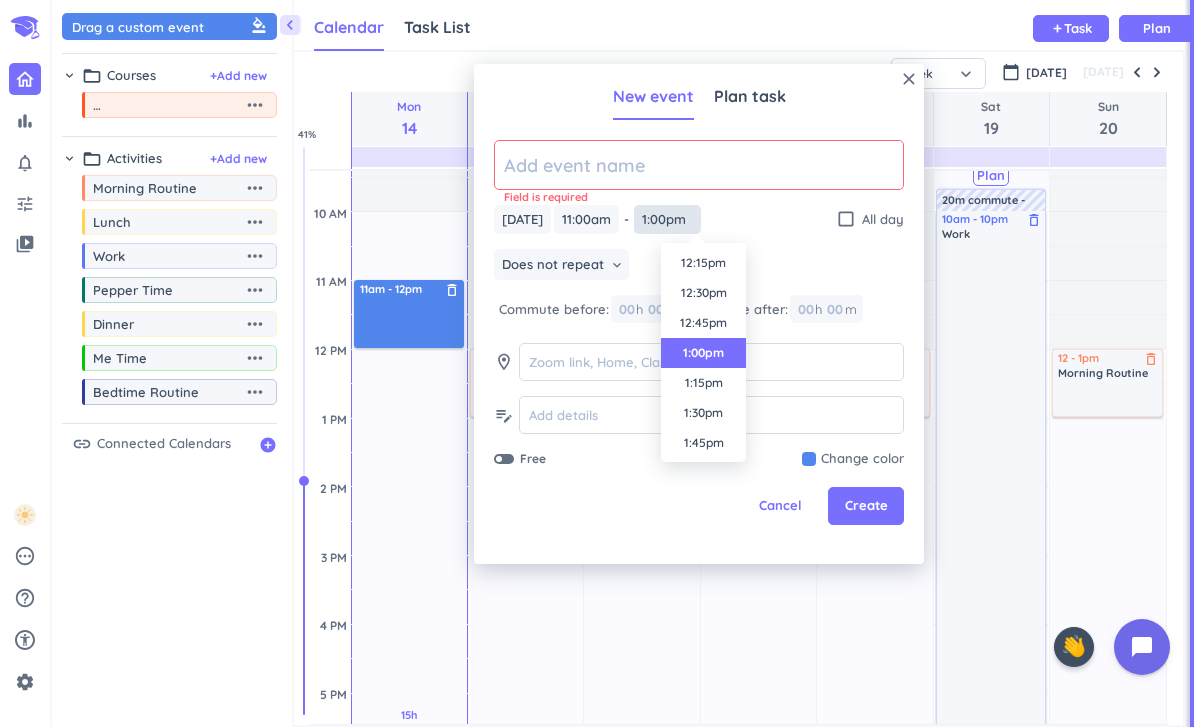 type on "1:00pm" 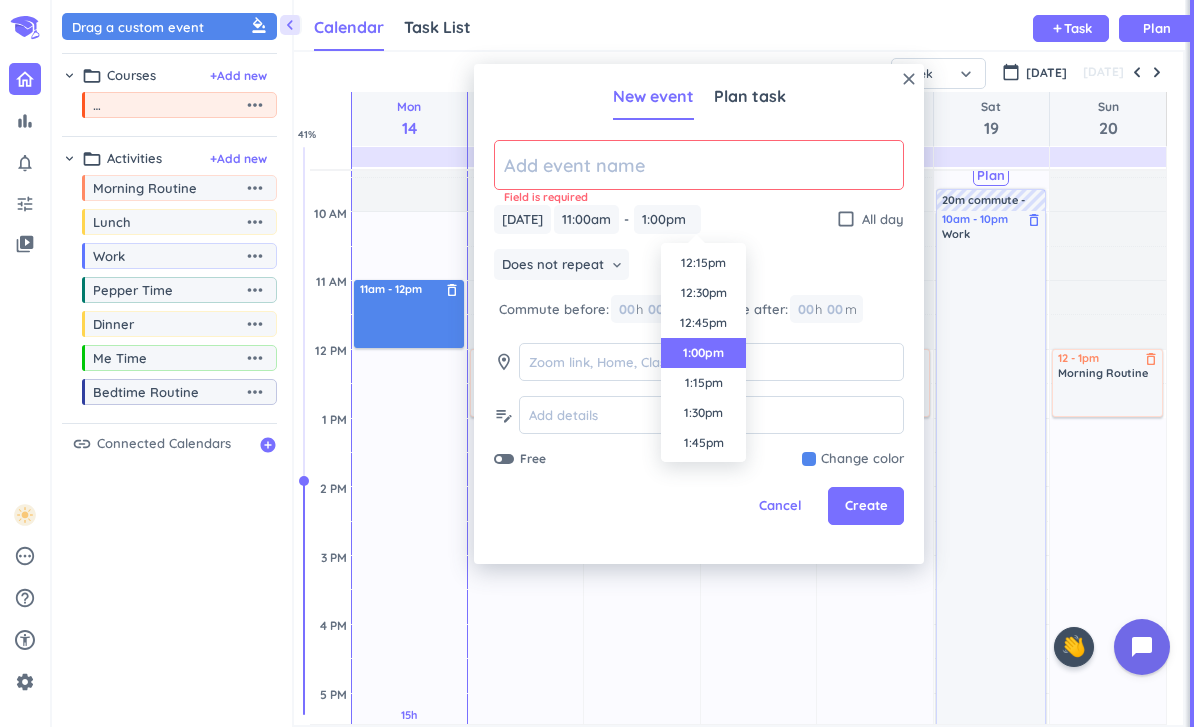 click on "00 h 00 m" at bounding box center (826, 309) 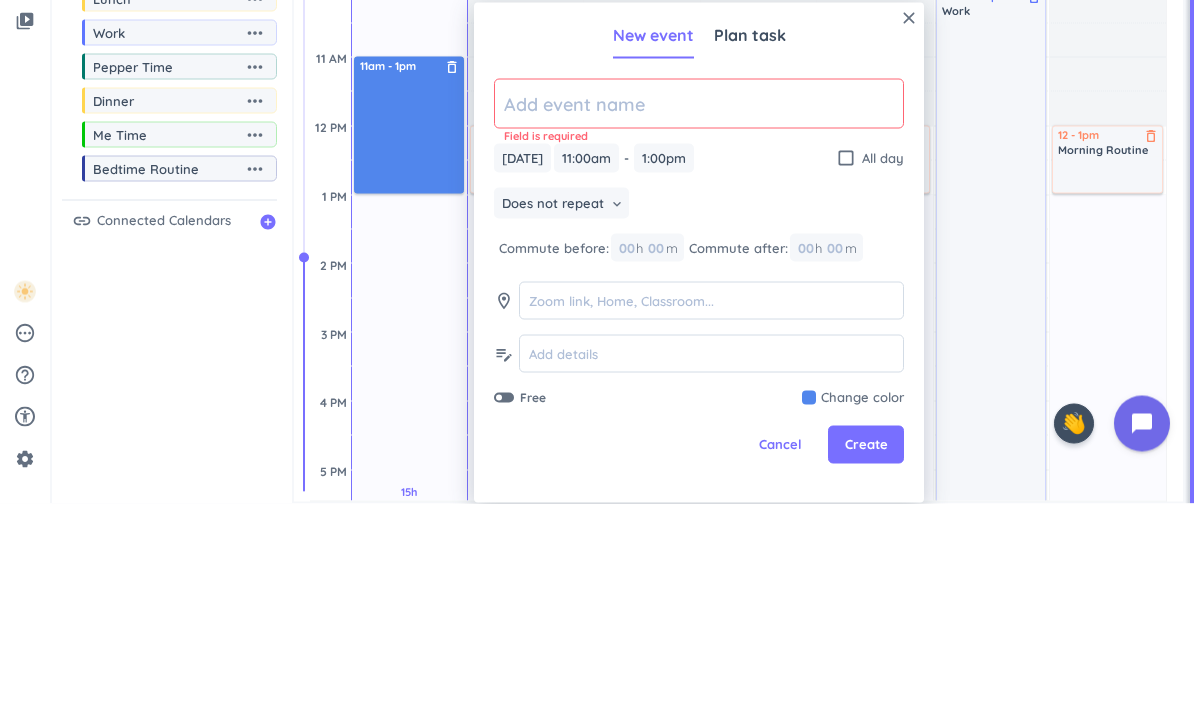 click 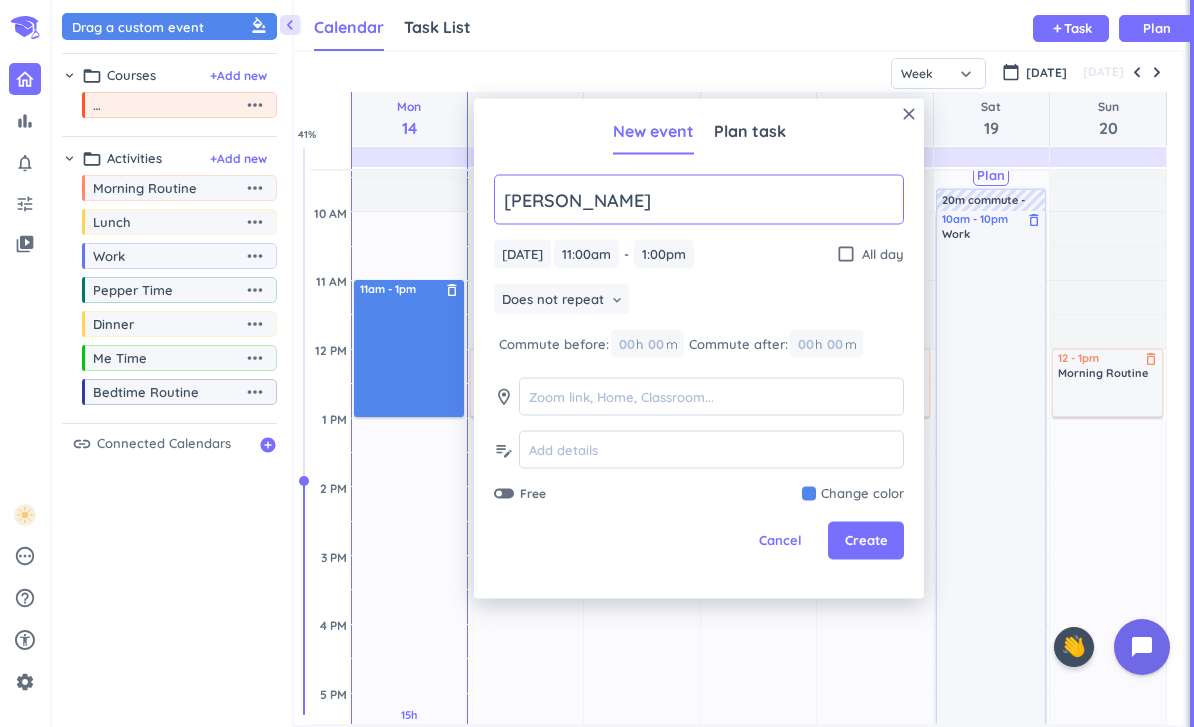 type on "[PERSON_NAME]" 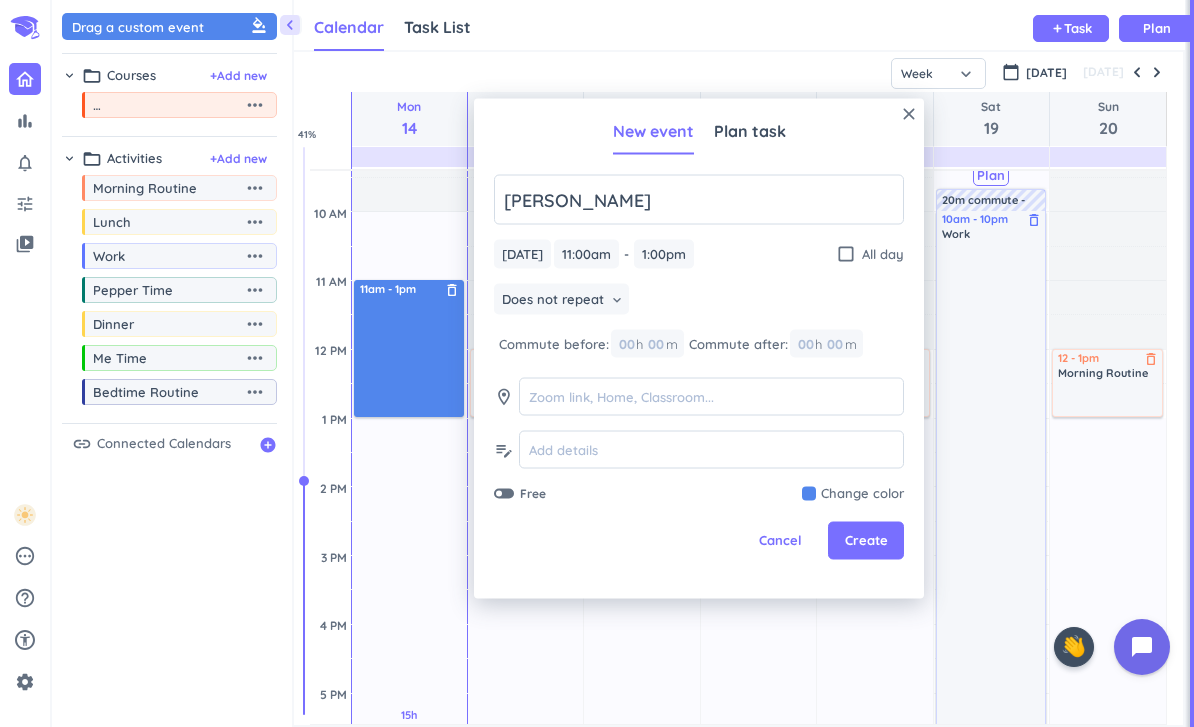 click at bounding box center [853, 494] 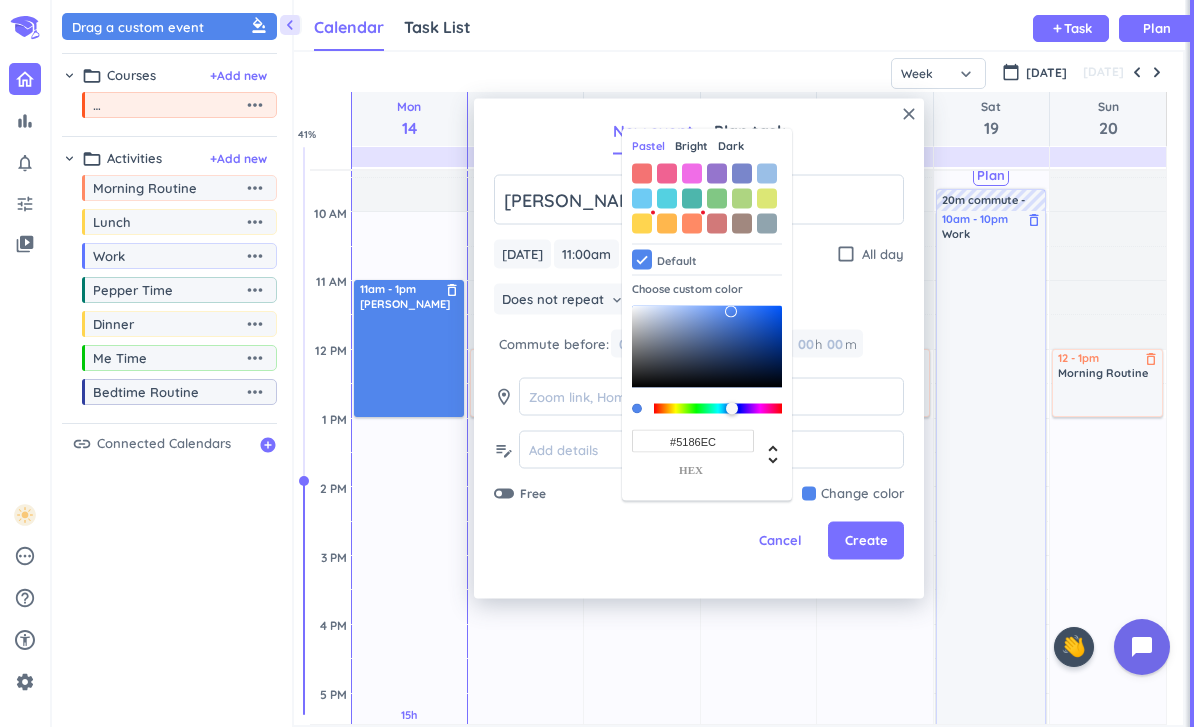click at bounding box center (767, 223) 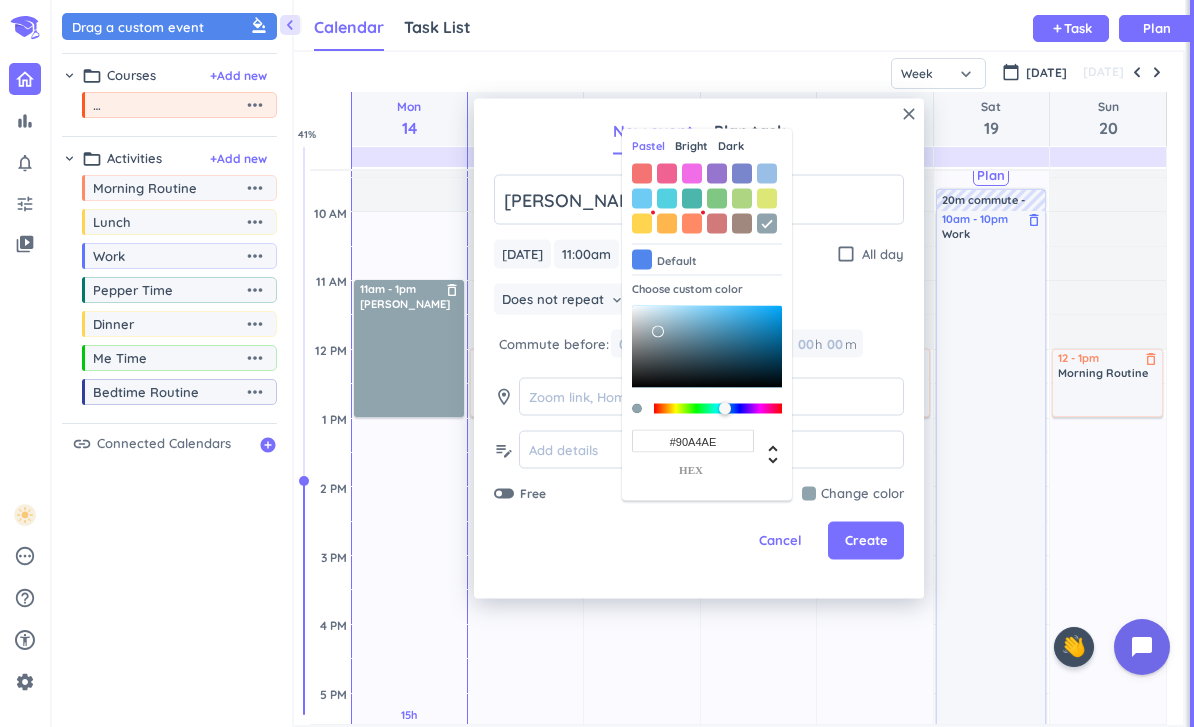 click on "Create" at bounding box center (866, 541) 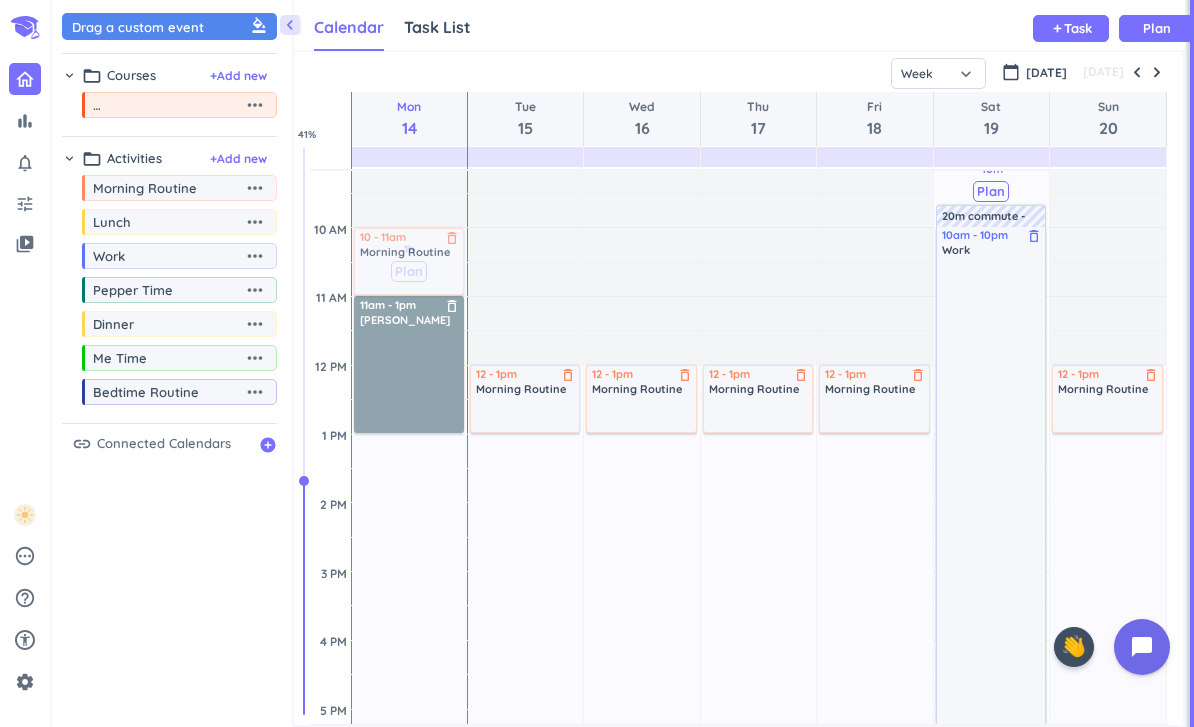 scroll, scrollTop: 353, scrollLeft: 0, axis: vertical 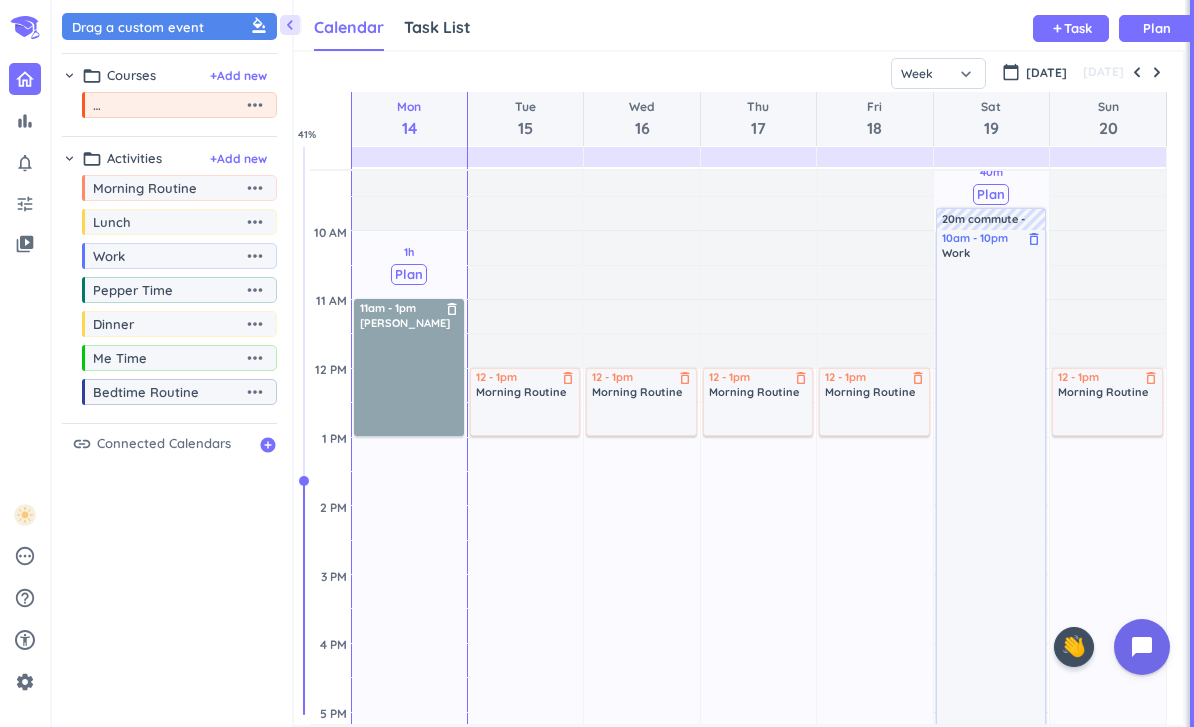 click on "12h  Past due Plan" at bounding box center [525, 849] 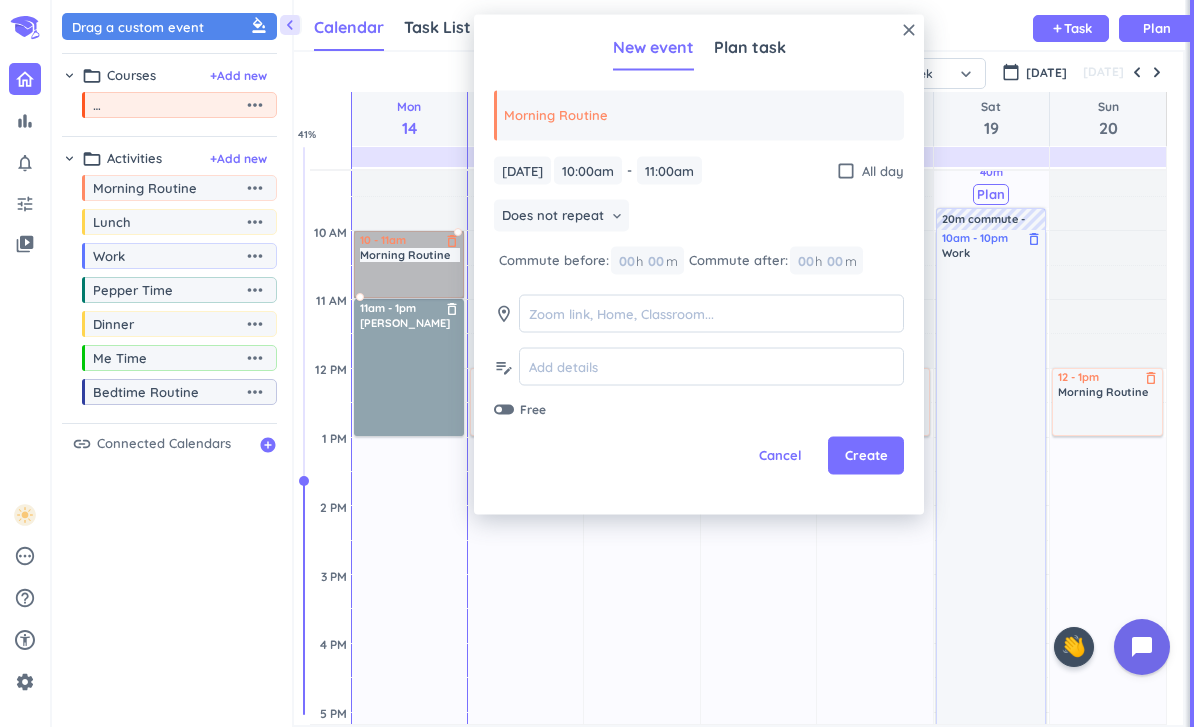 click on "Create" at bounding box center (866, 456) 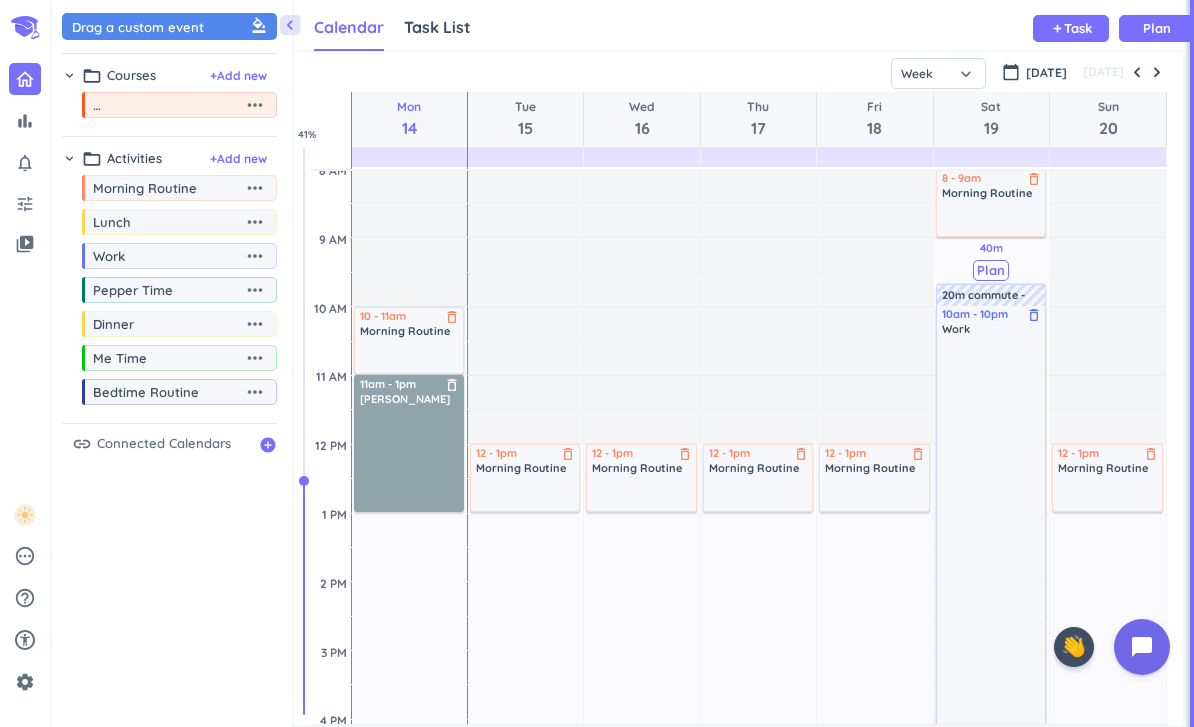 scroll, scrollTop: 278, scrollLeft: 0, axis: vertical 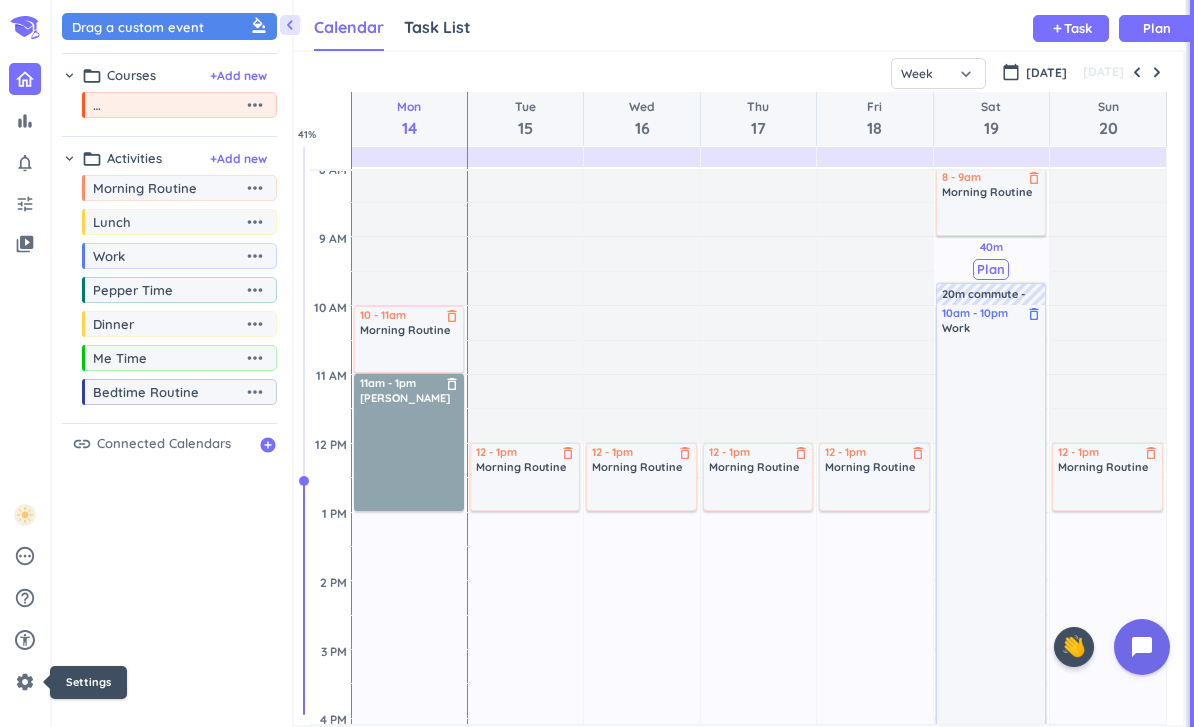 click on "12h  Past due Plan" at bounding box center (641, 924) 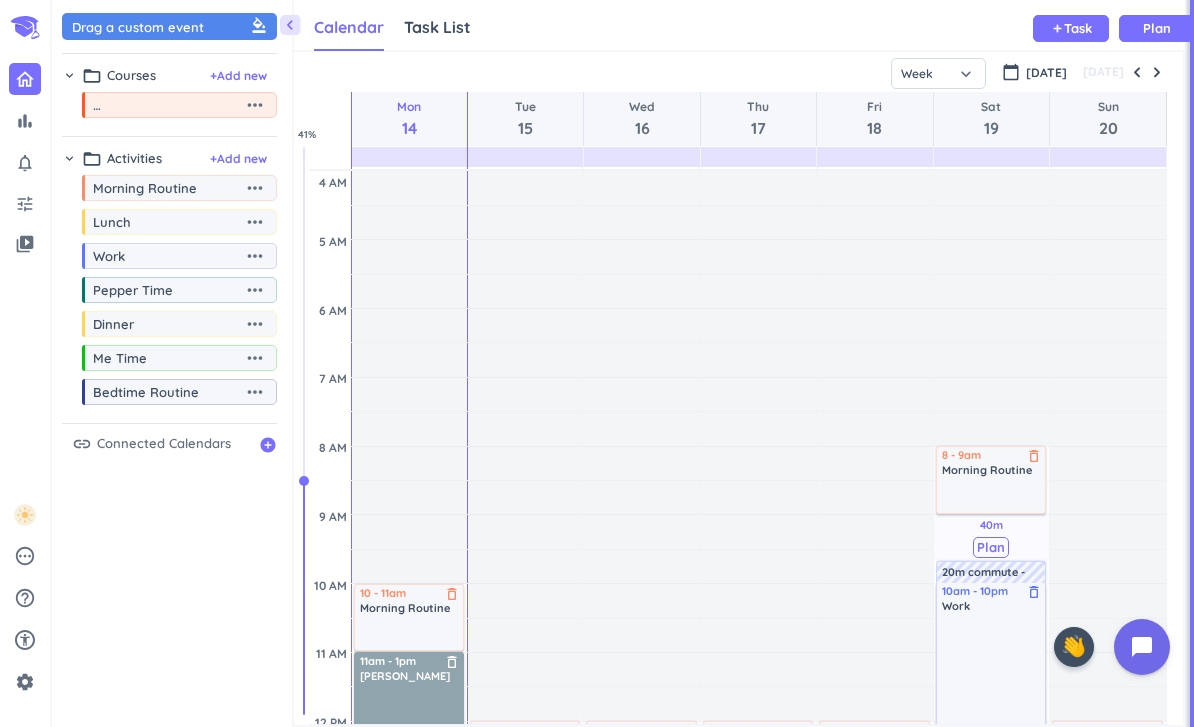 click at bounding box center [1157, 72] 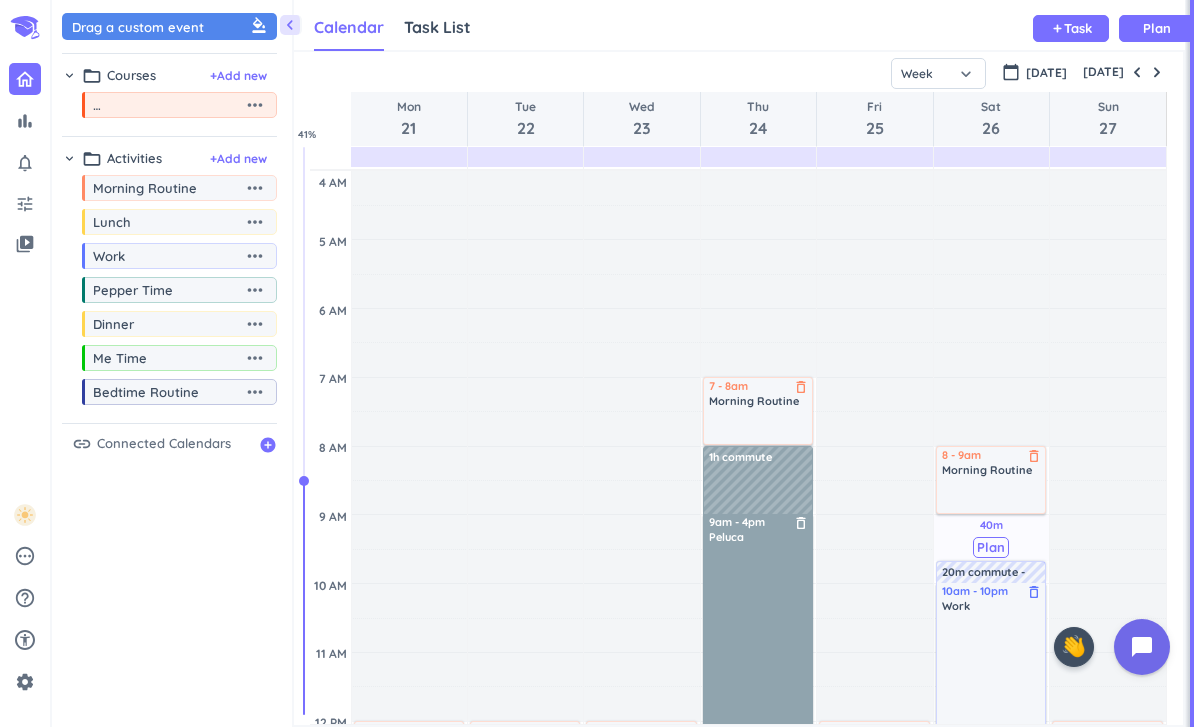 scroll, scrollTop: 139, scrollLeft: 0, axis: vertical 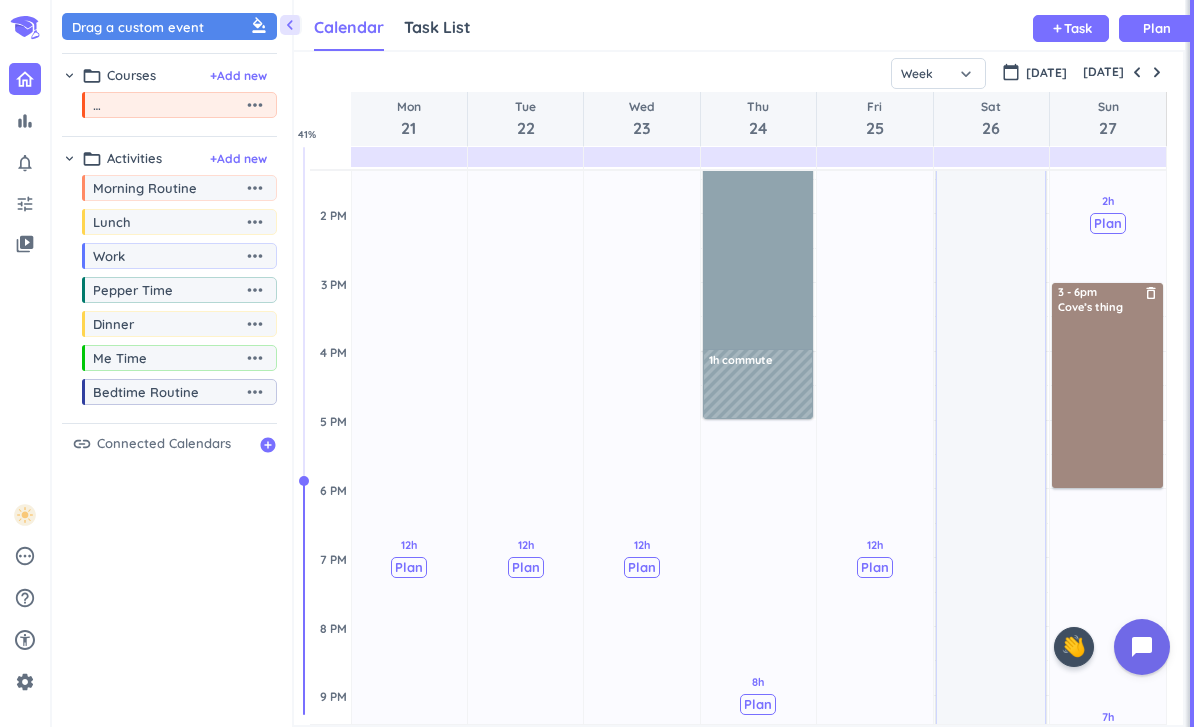 click at bounding box center [1137, 72] 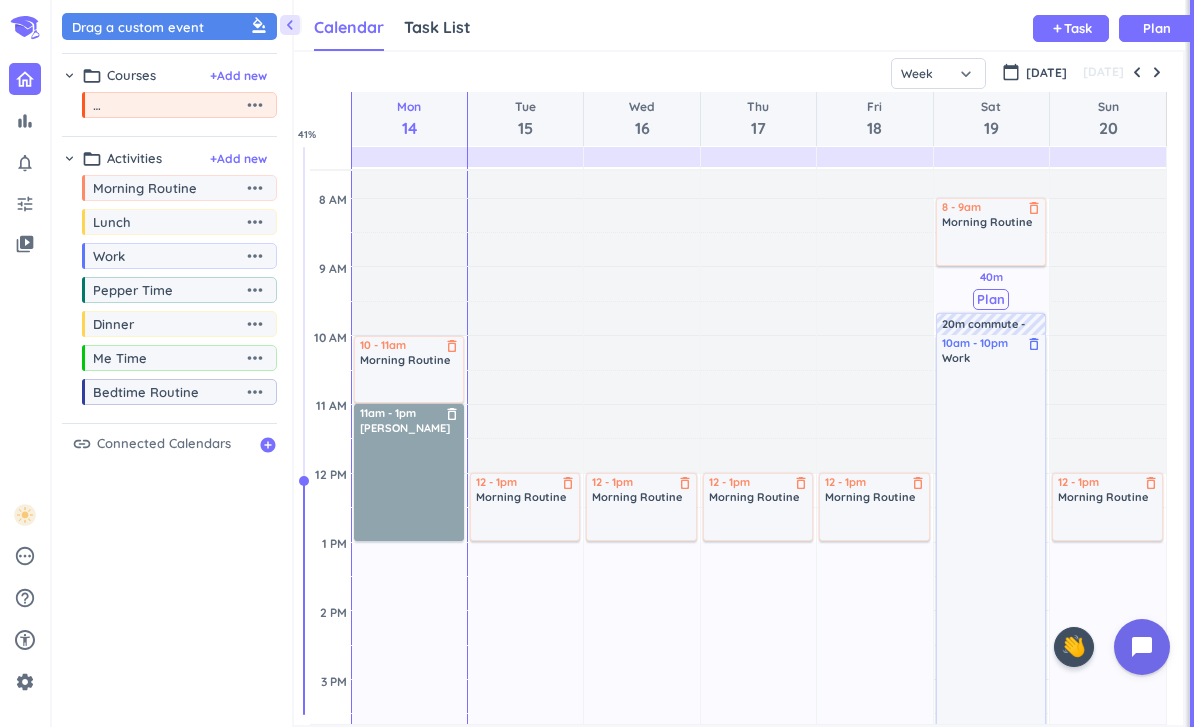 scroll, scrollTop: 246, scrollLeft: 0, axis: vertical 